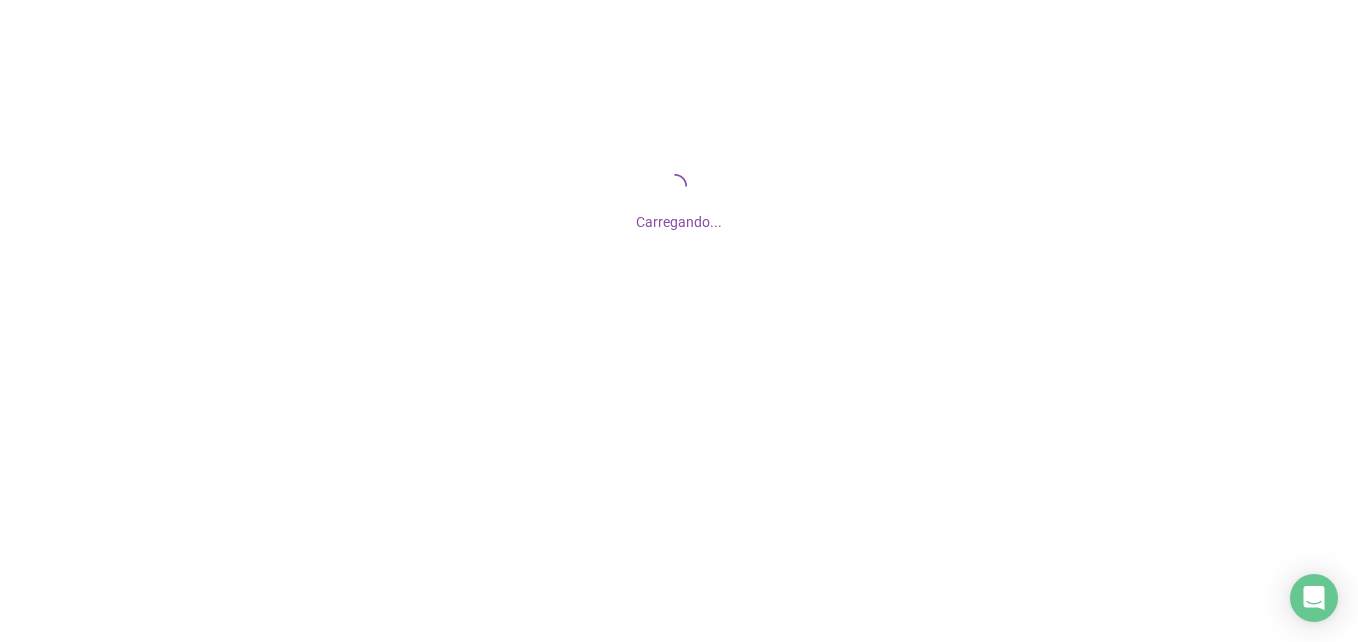 scroll, scrollTop: 0, scrollLeft: 0, axis: both 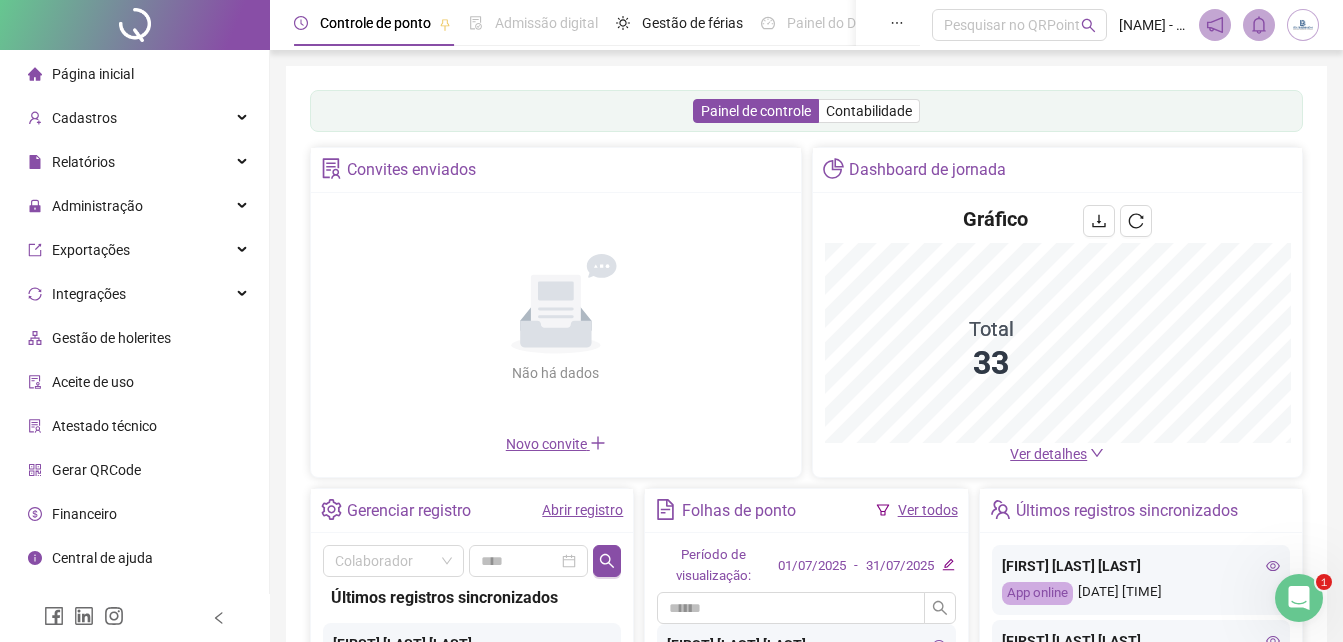 click on "Gestão de holerites" at bounding box center [111, 338] 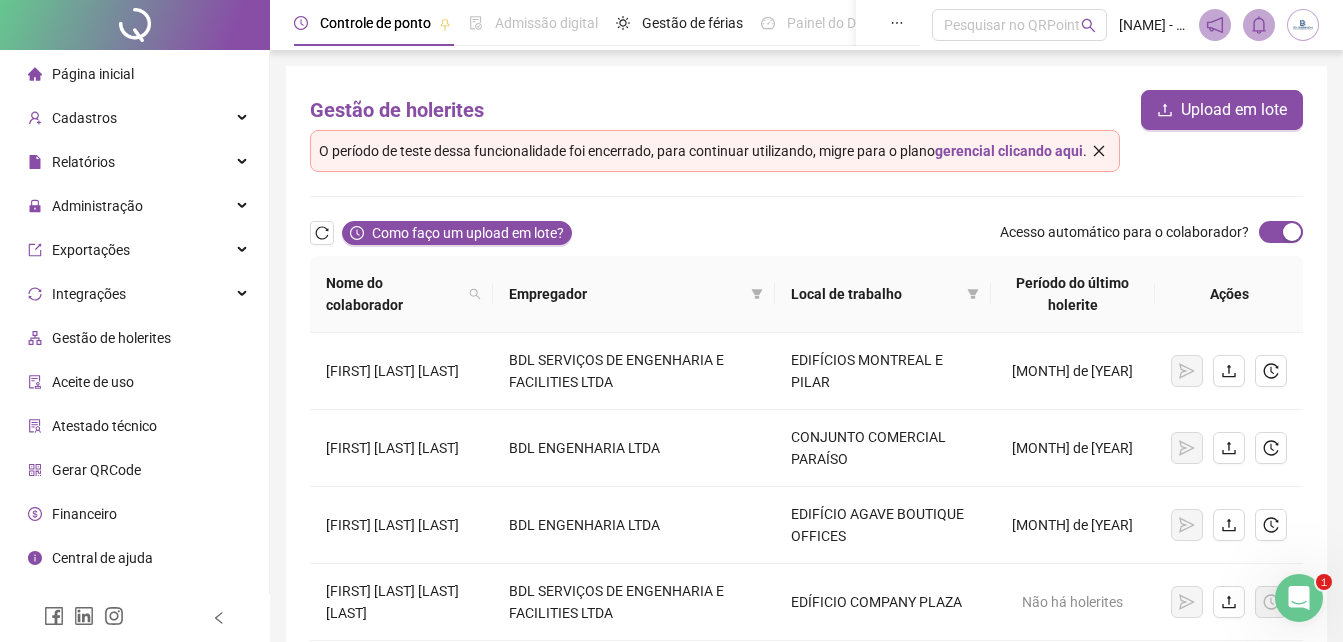 click 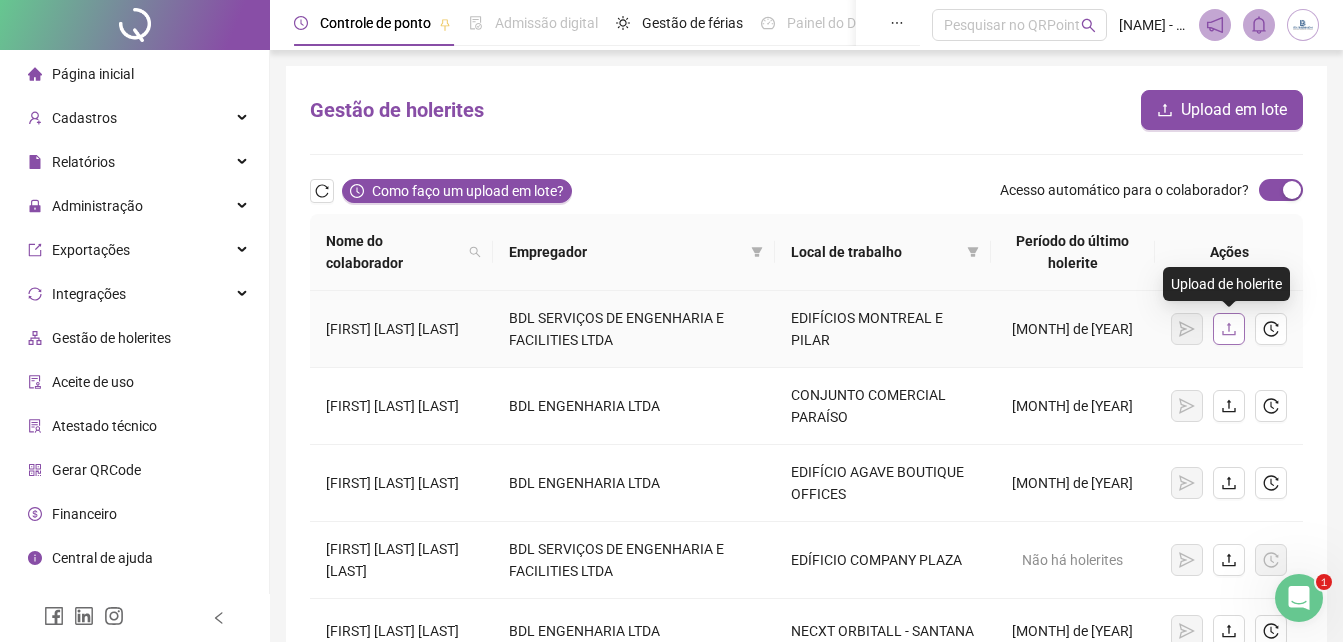 click 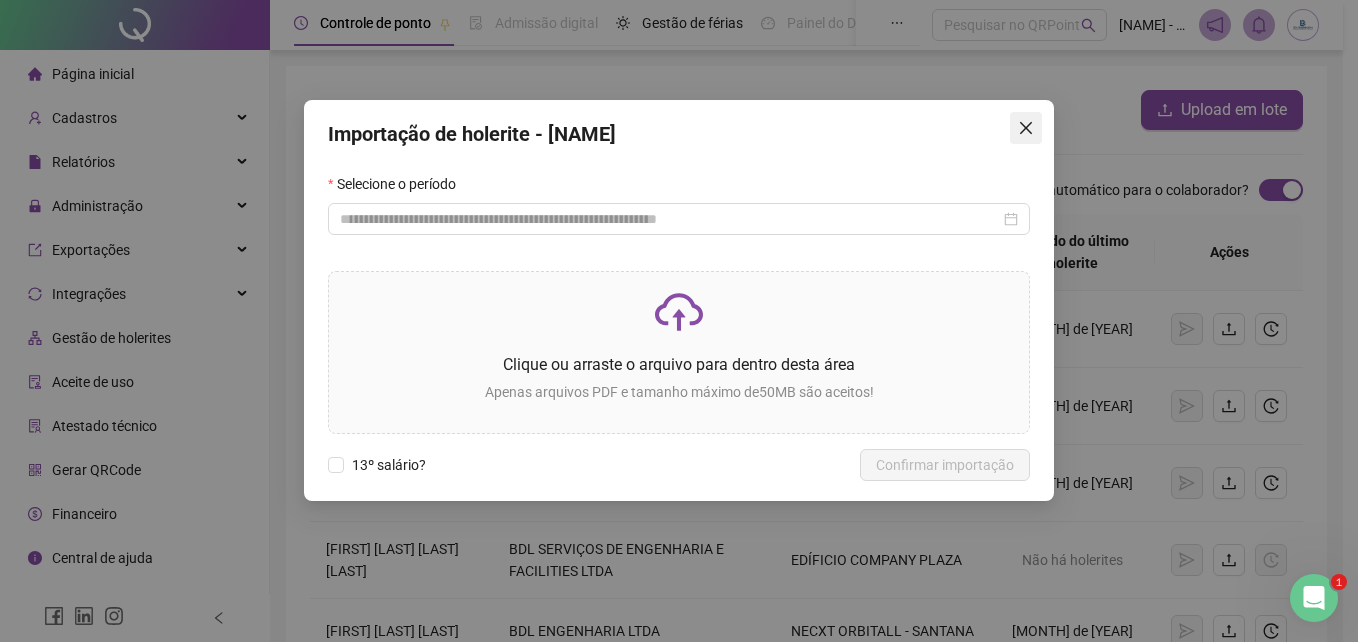 click 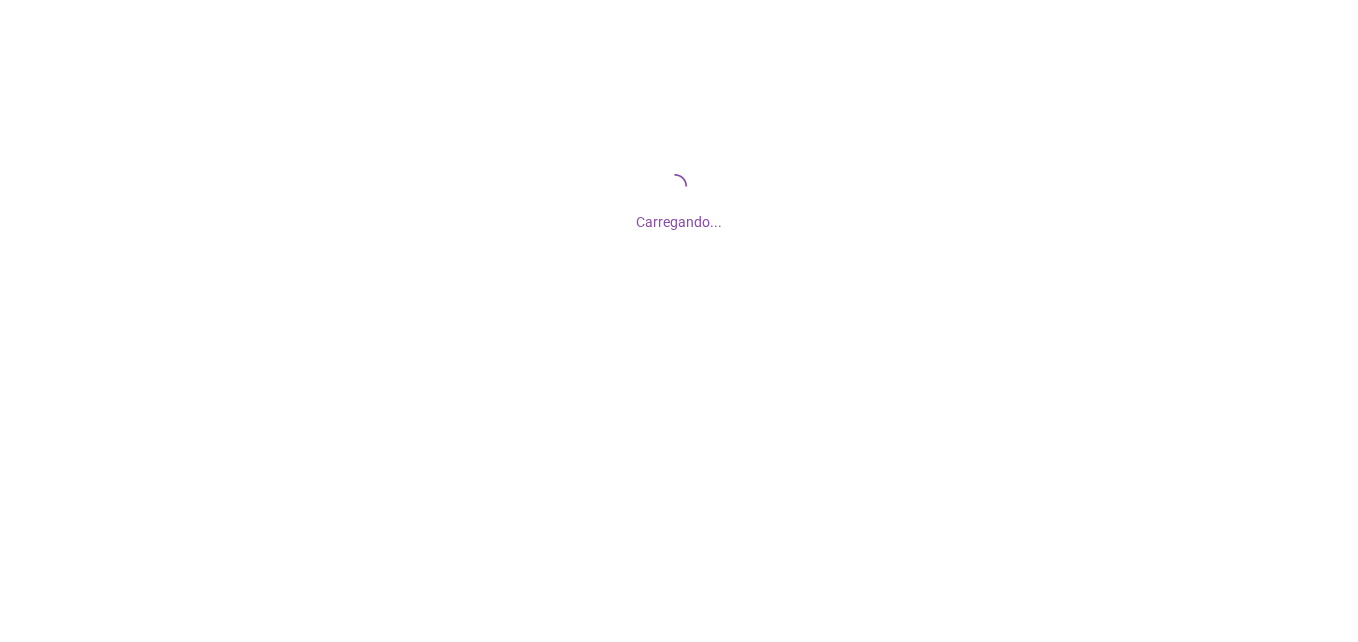 scroll, scrollTop: 0, scrollLeft: 0, axis: both 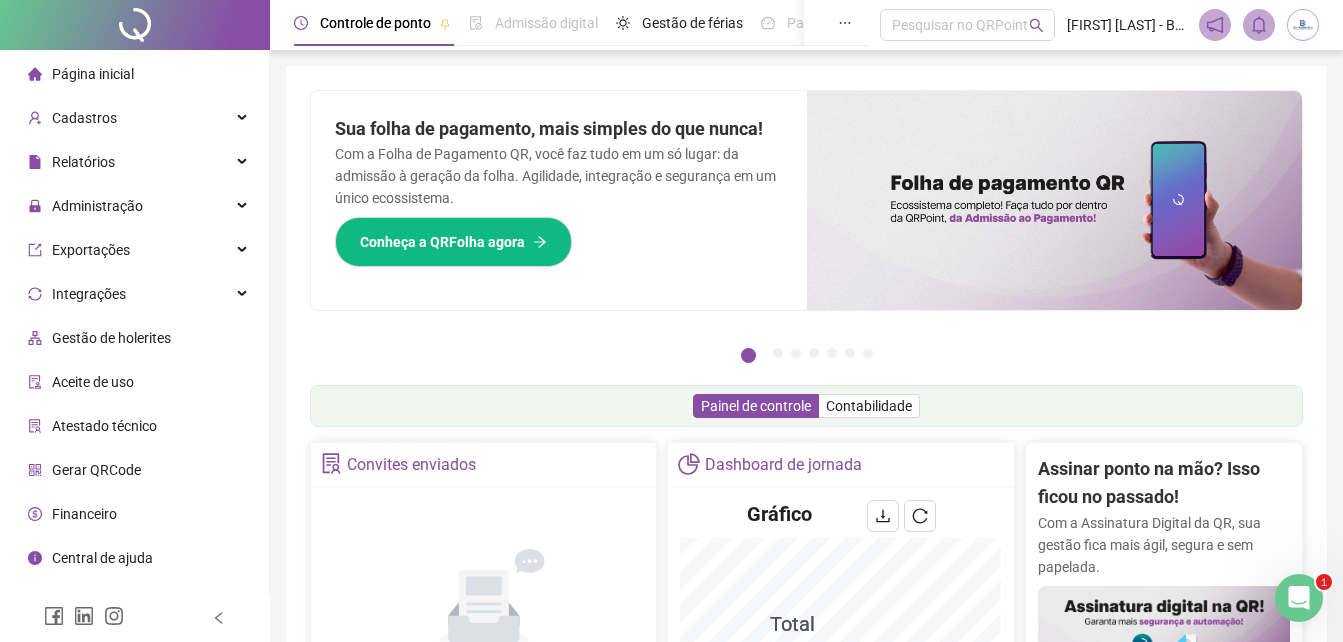 click on "Gestão de holerites" at bounding box center [111, 338] 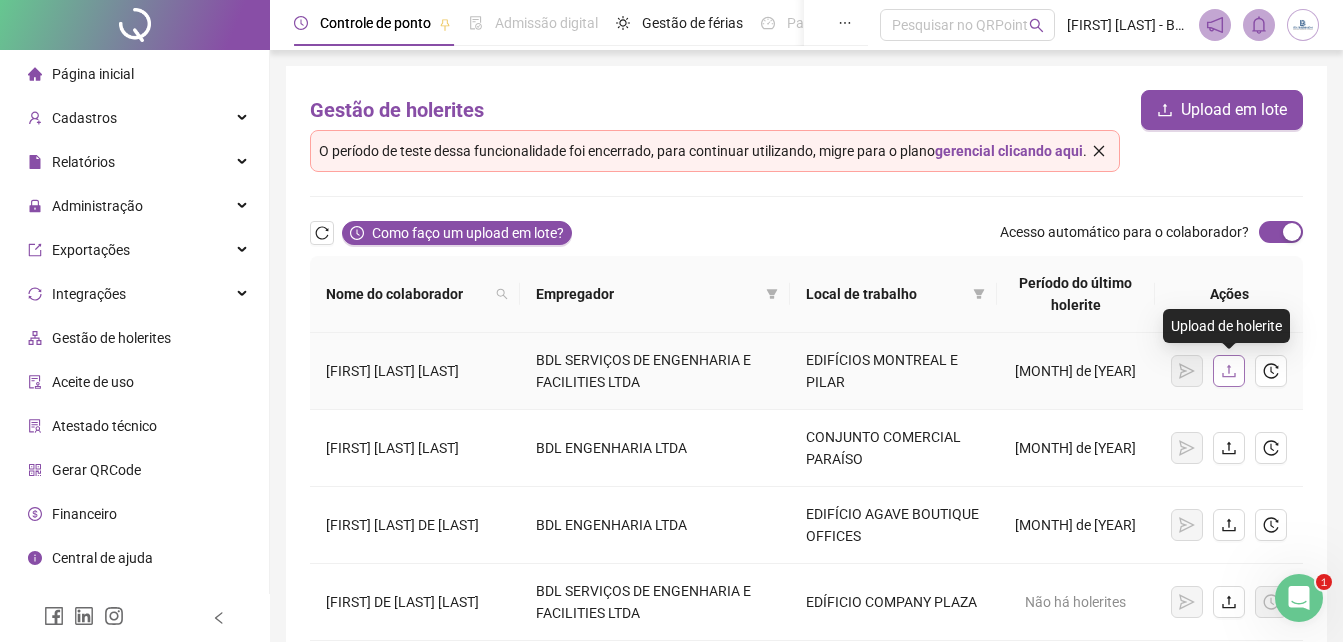 click 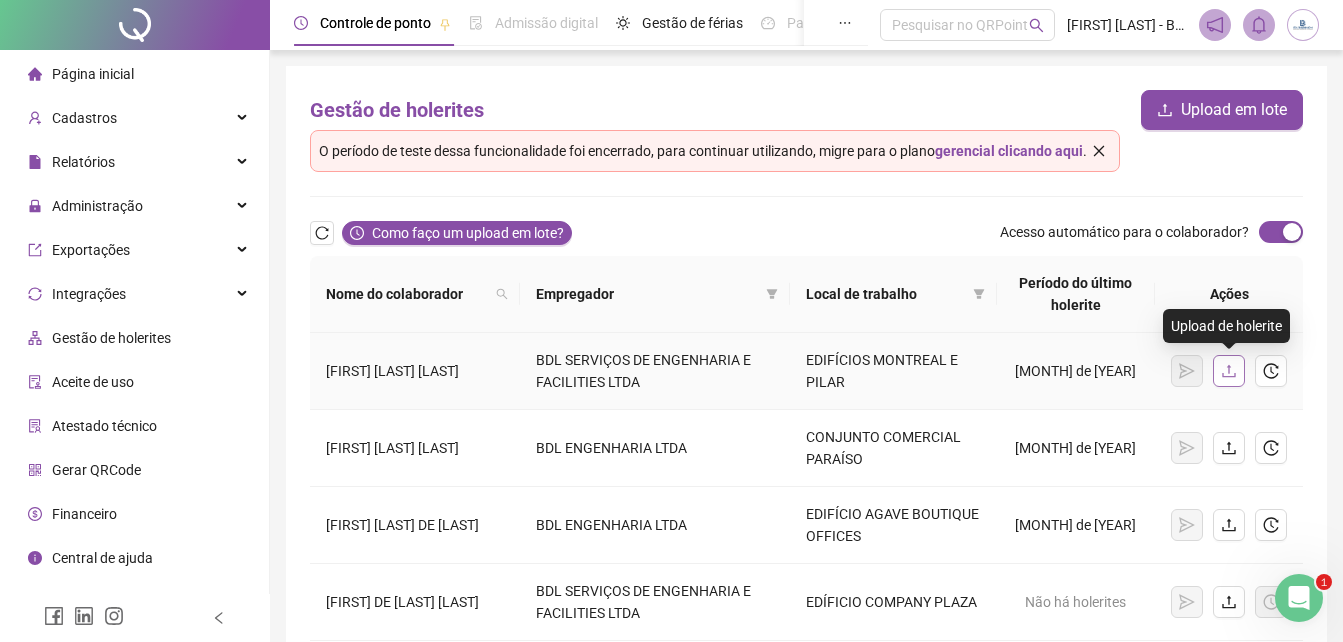 click 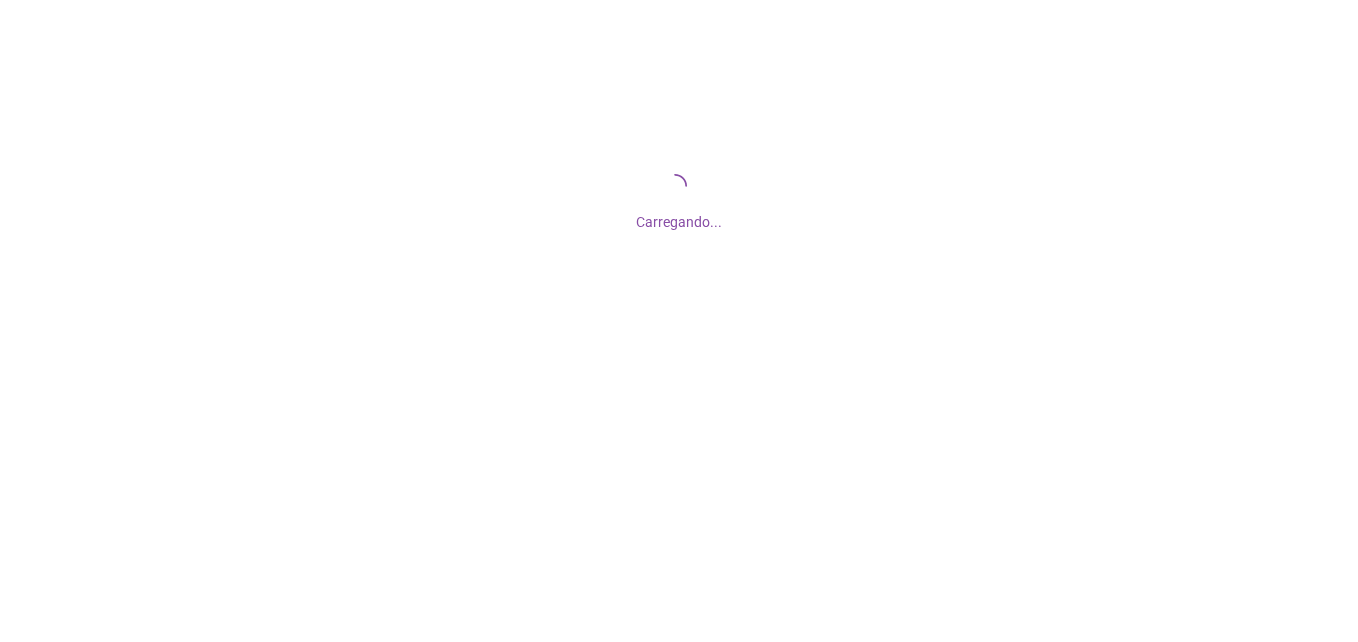 scroll, scrollTop: 0, scrollLeft: 0, axis: both 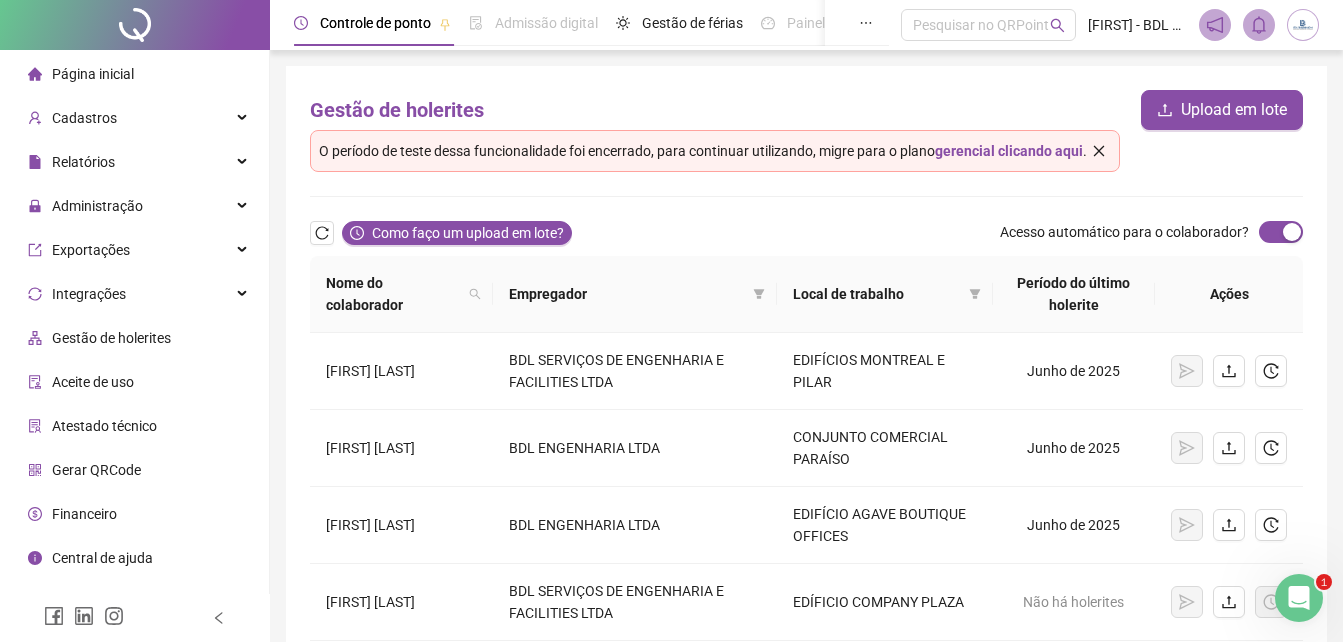 click 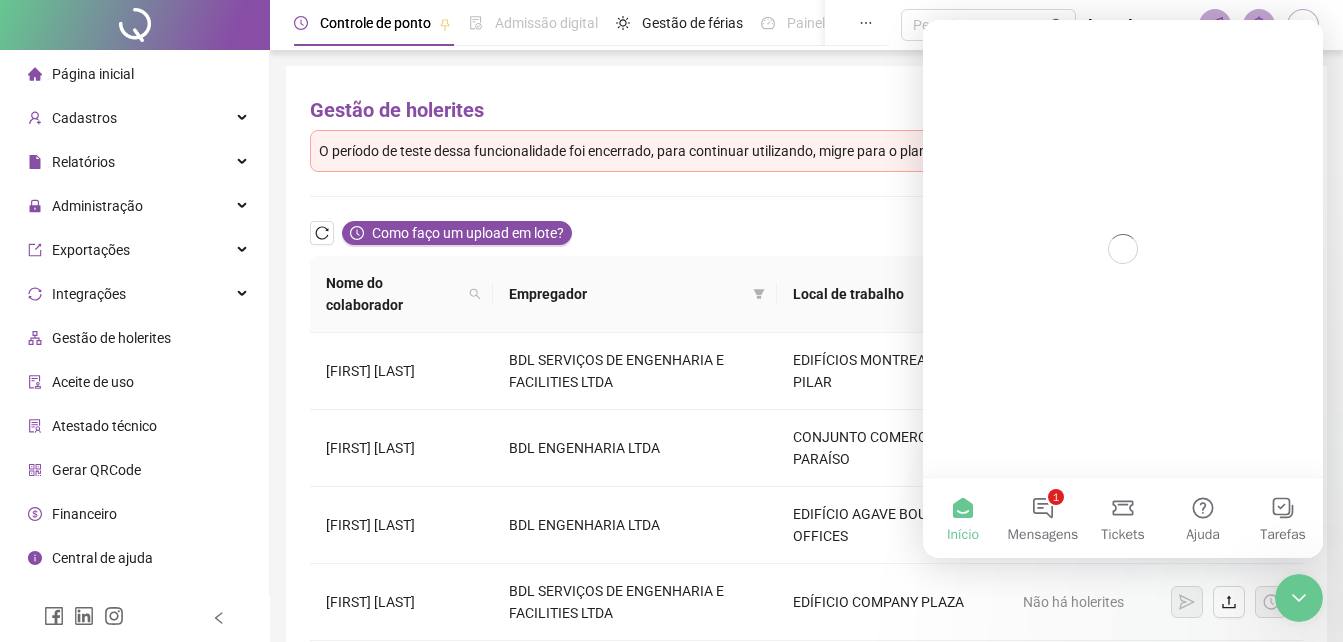 scroll, scrollTop: 0, scrollLeft: 0, axis: both 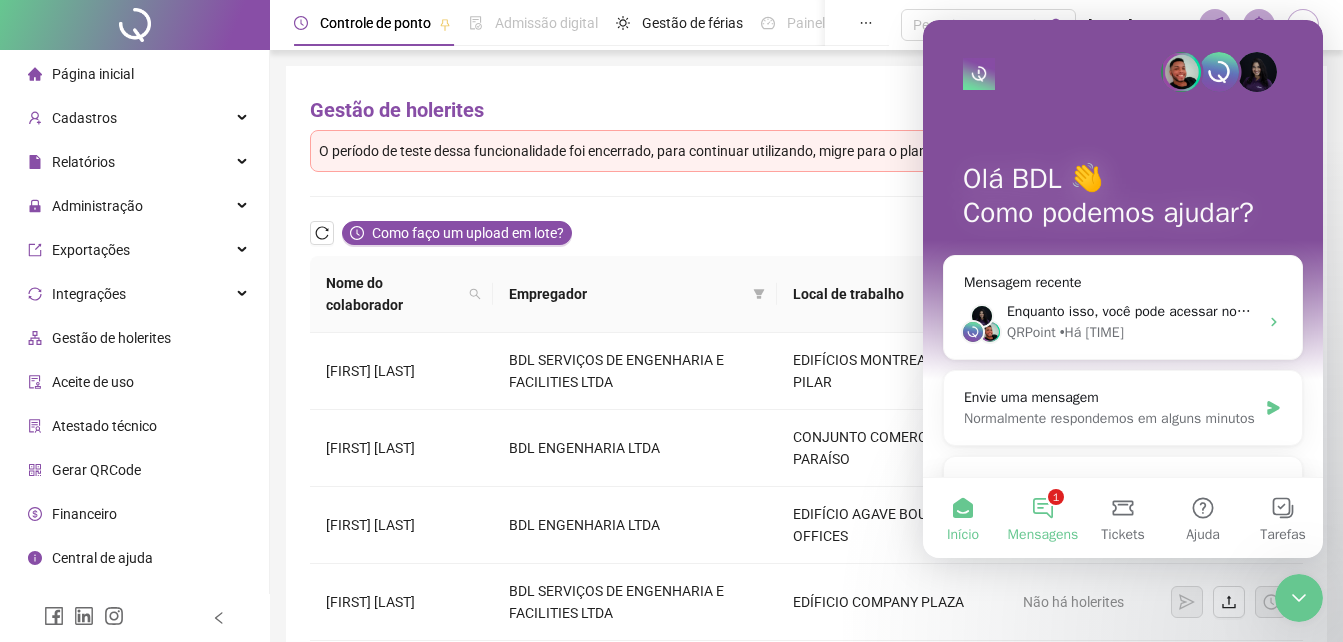 click on "1 Mensagens" at bounding box center [1043, 518] 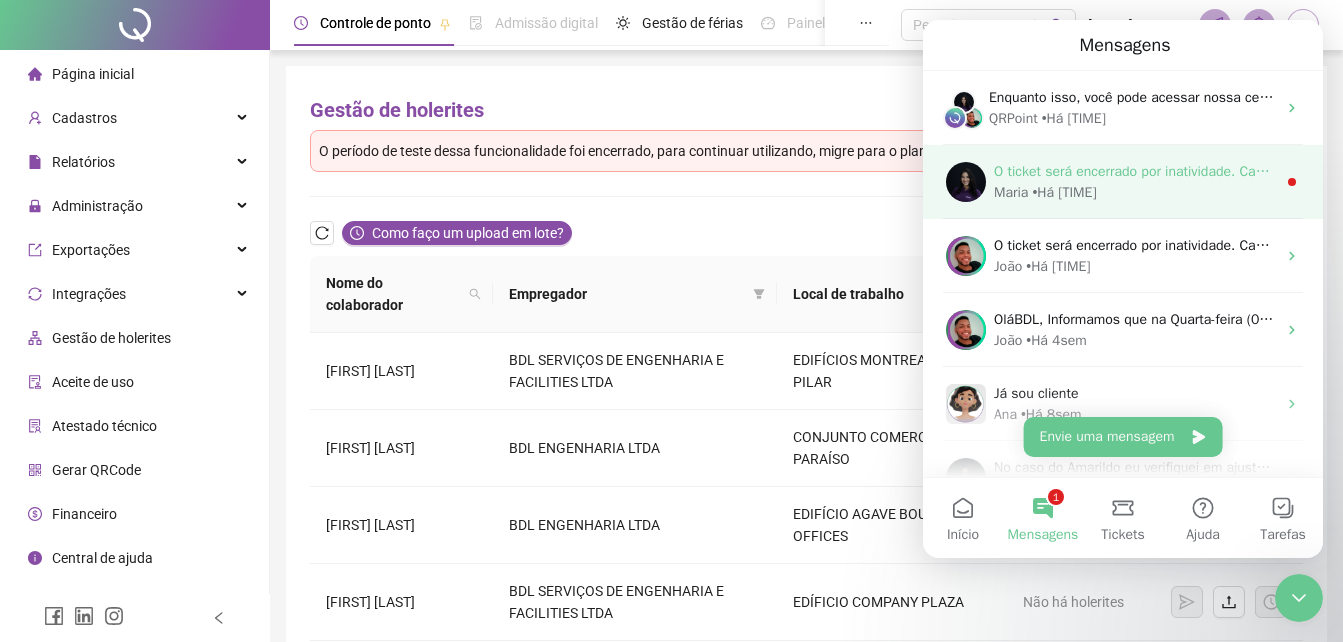 click on "O ticket será encerrado por inatividade. Caso ainda tenha dúvidas, ou precise de qualquer suporte, basta entrar em nosso chat novamente. Tenha um excelente dia!" at bounding box center (1500, 171) 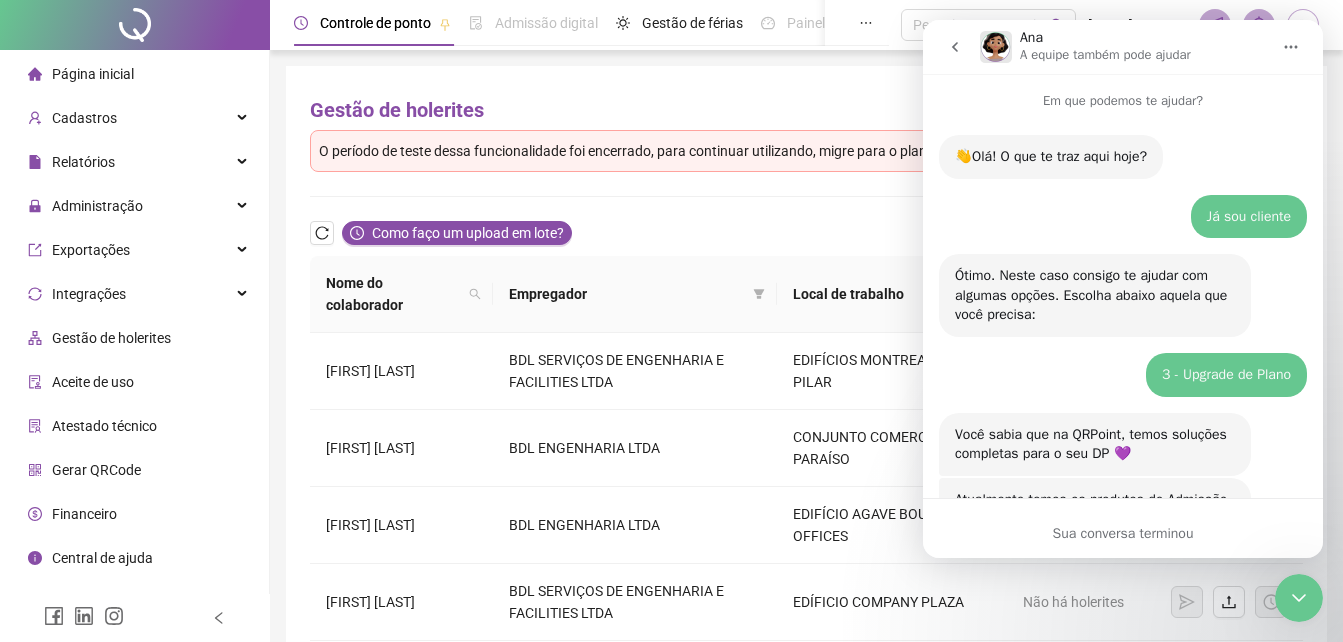 scroll, scrollTop: 3, scrollLeft: 0, axis: vertical 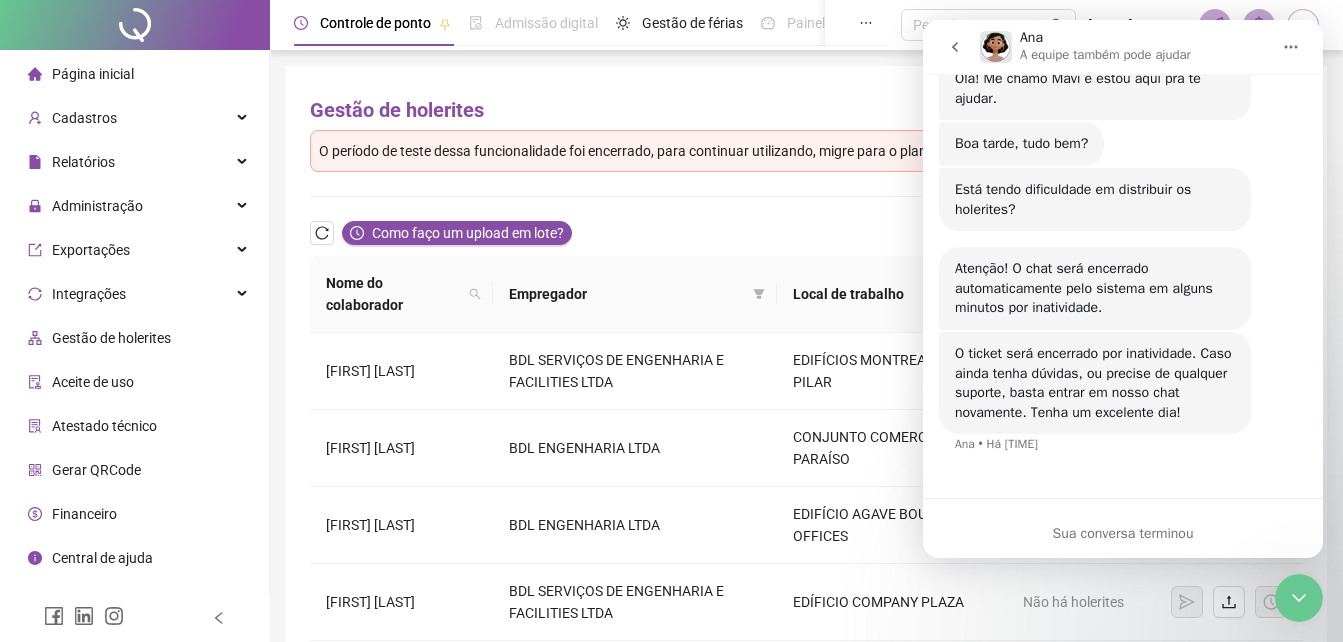 click 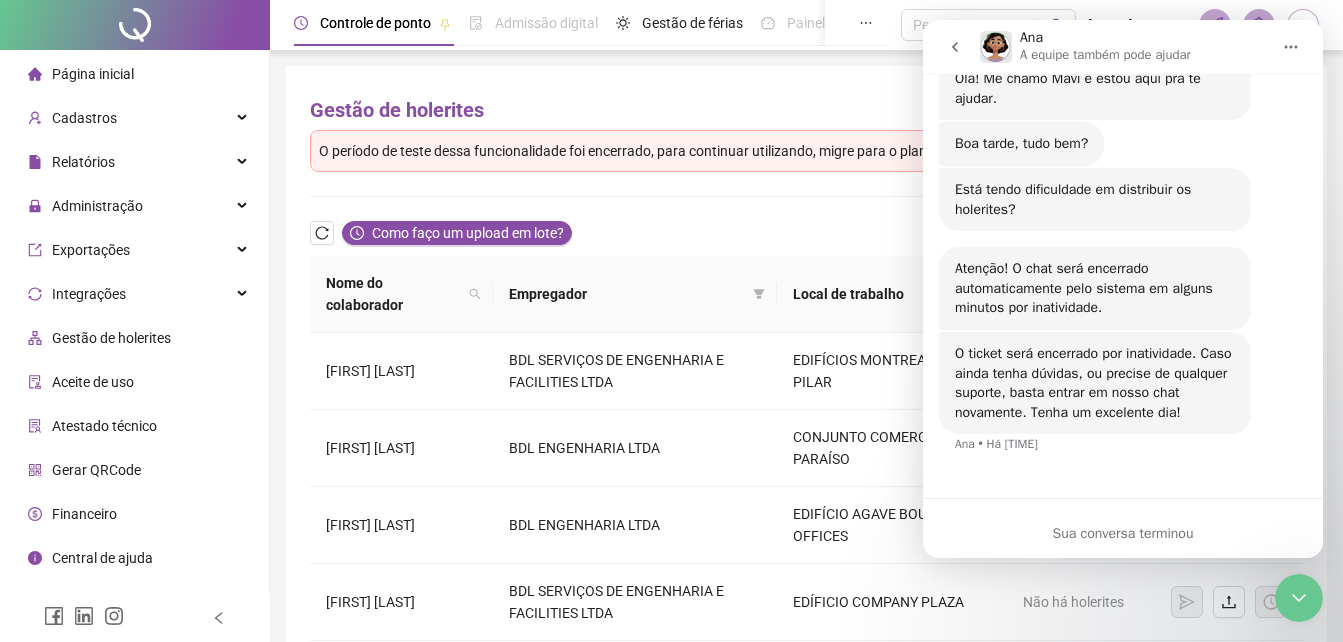 scroll, scrollTop: 0, scrollLeft: 0, axis: both 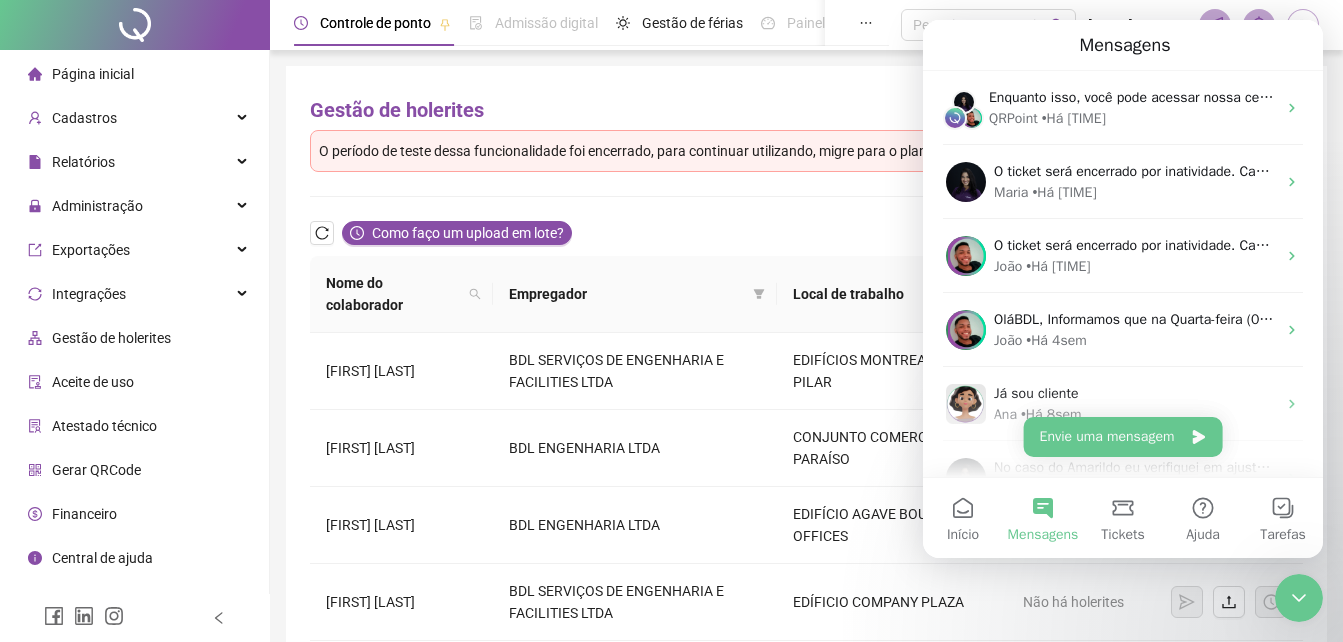 click 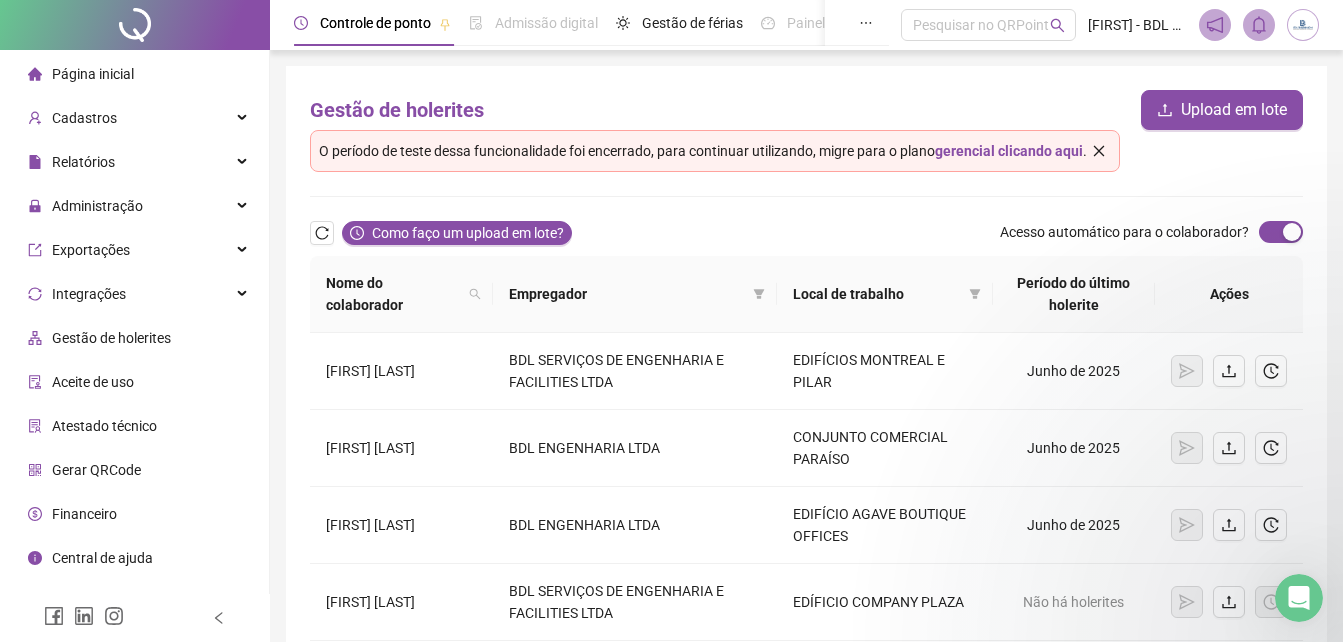 scroll, scrollTop: 0, scrollLeft: 0, axis: both 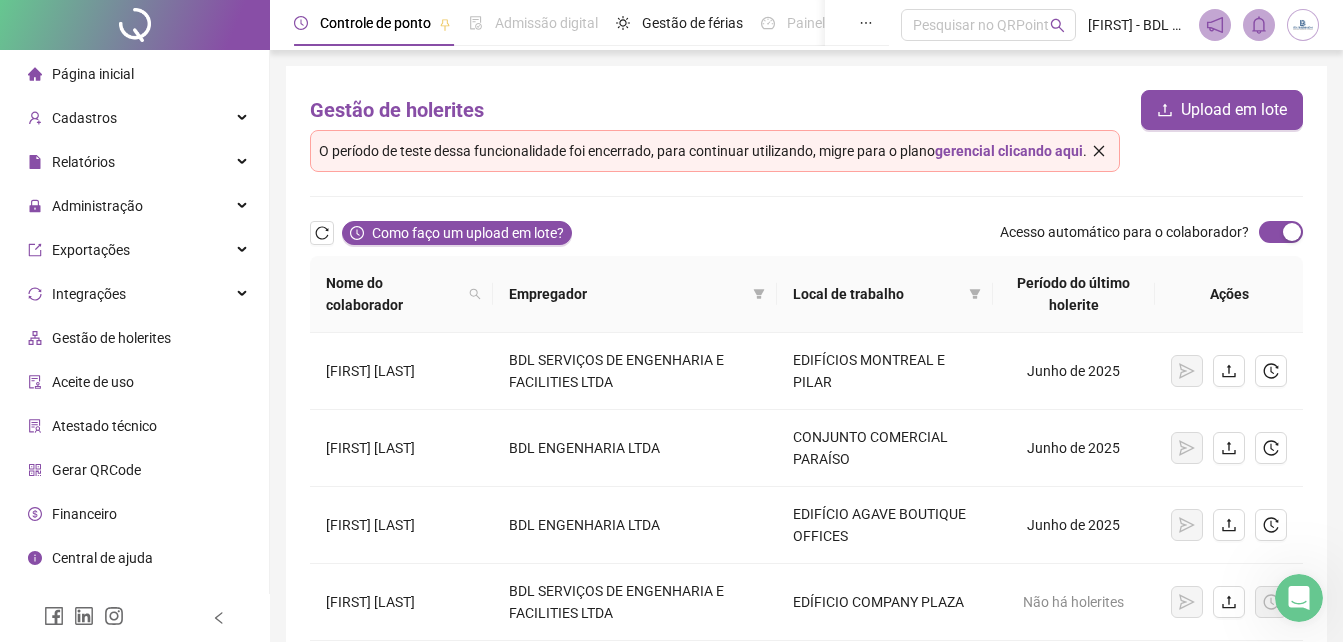 click 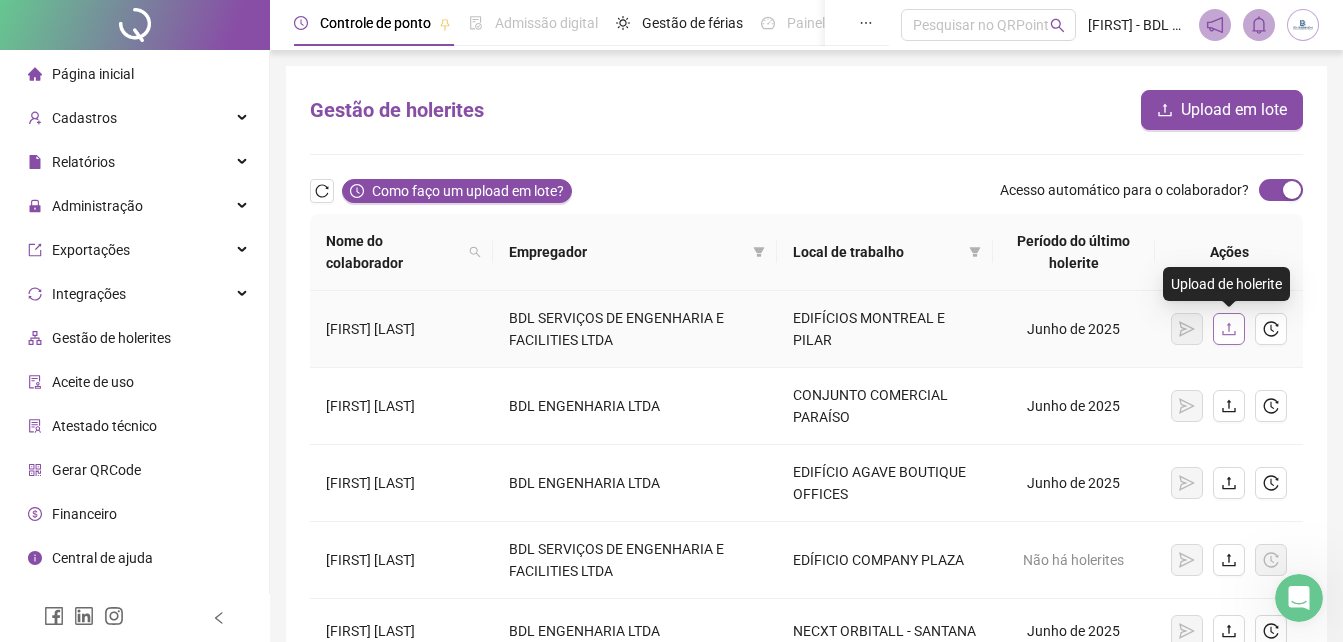 click at bounding box center [1229, 329] 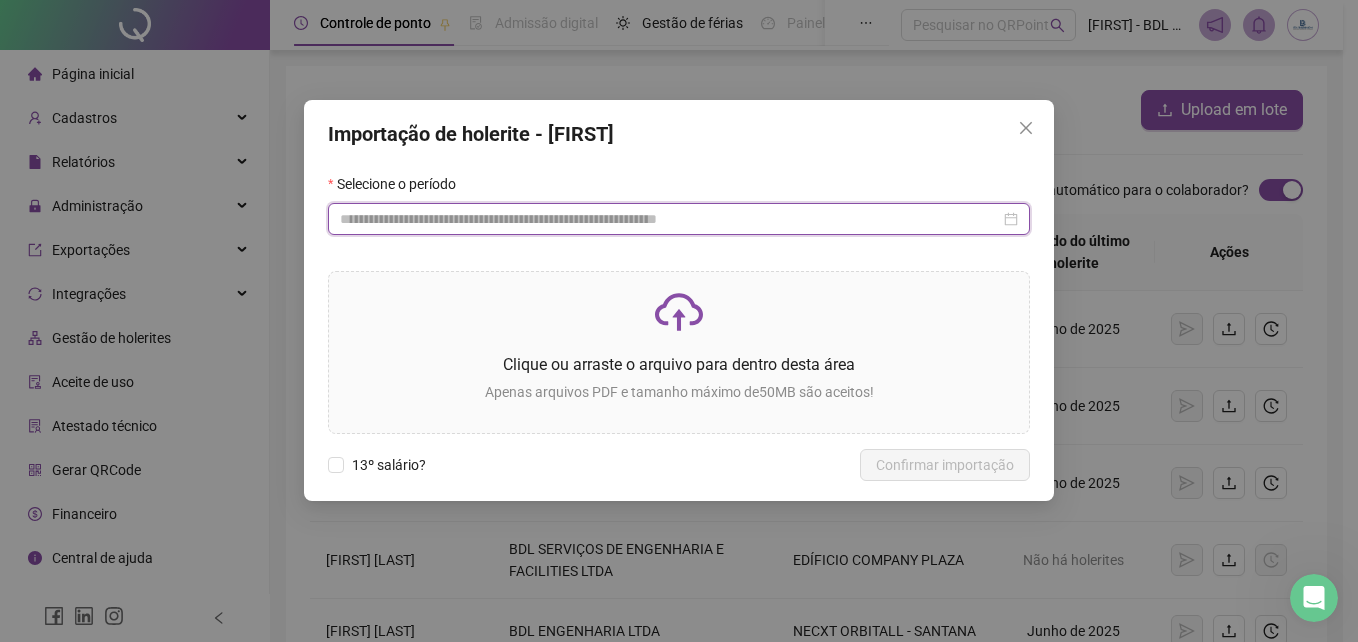 click at bounding box center [670, 219] 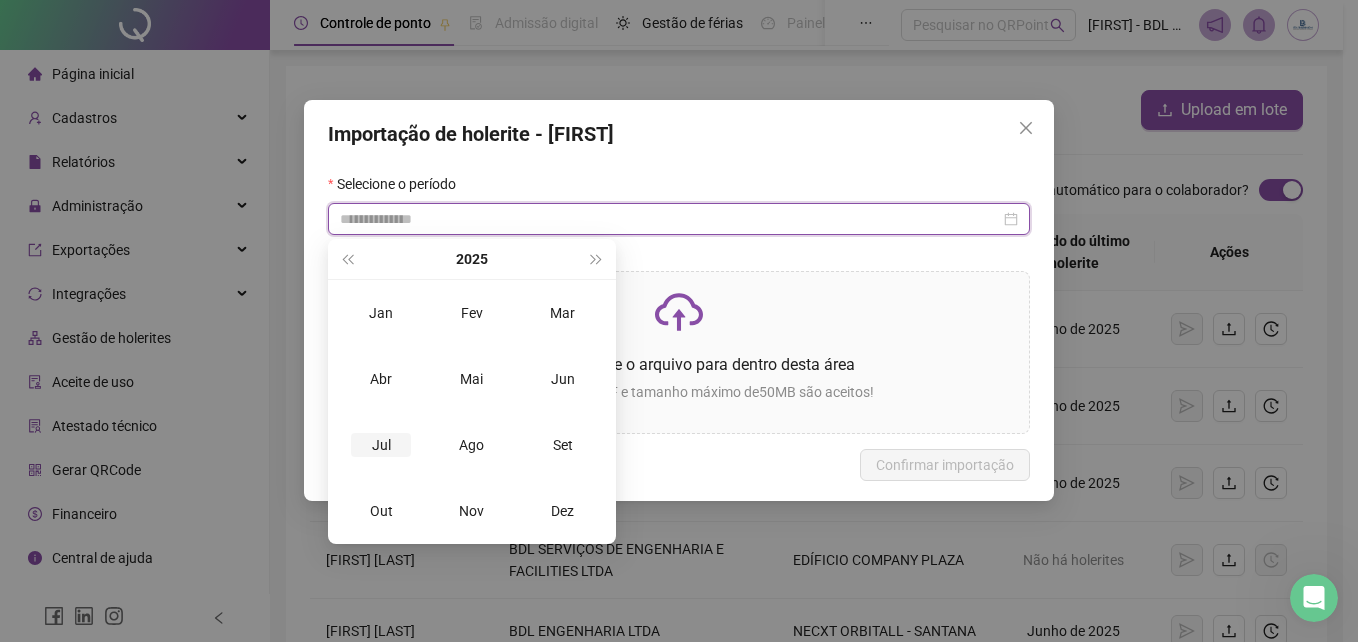 type on "**********" 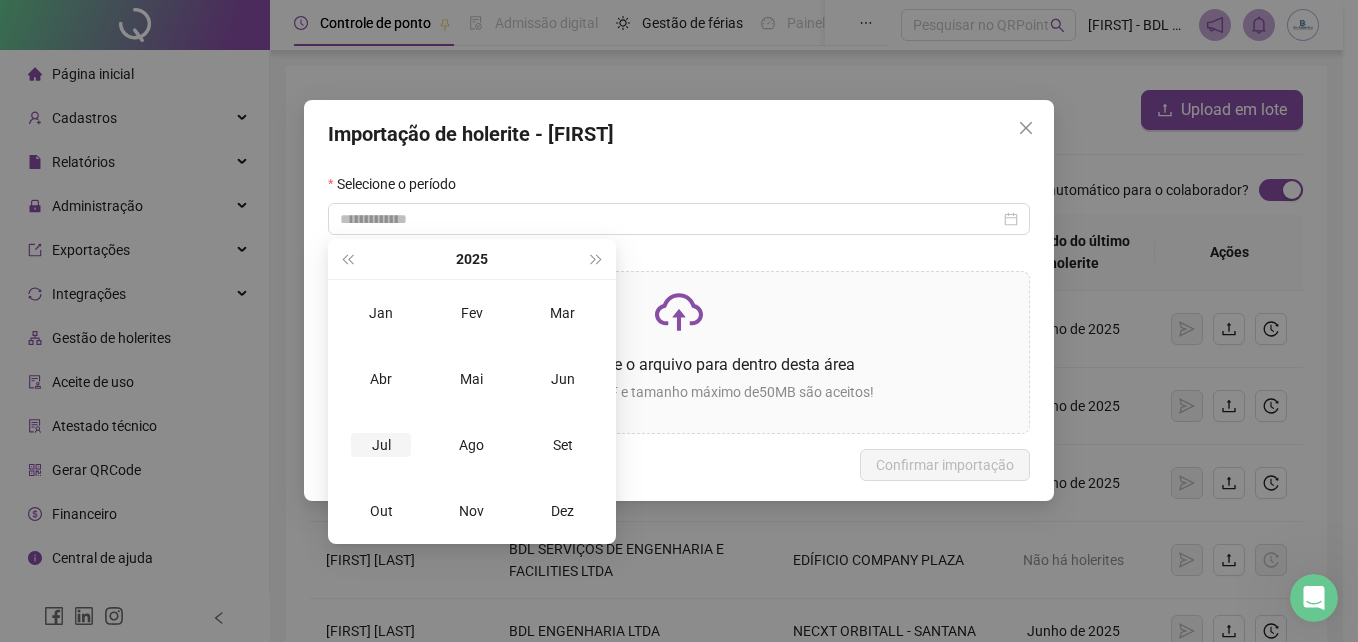 click on "Jul" at bounding box center [381, 445] 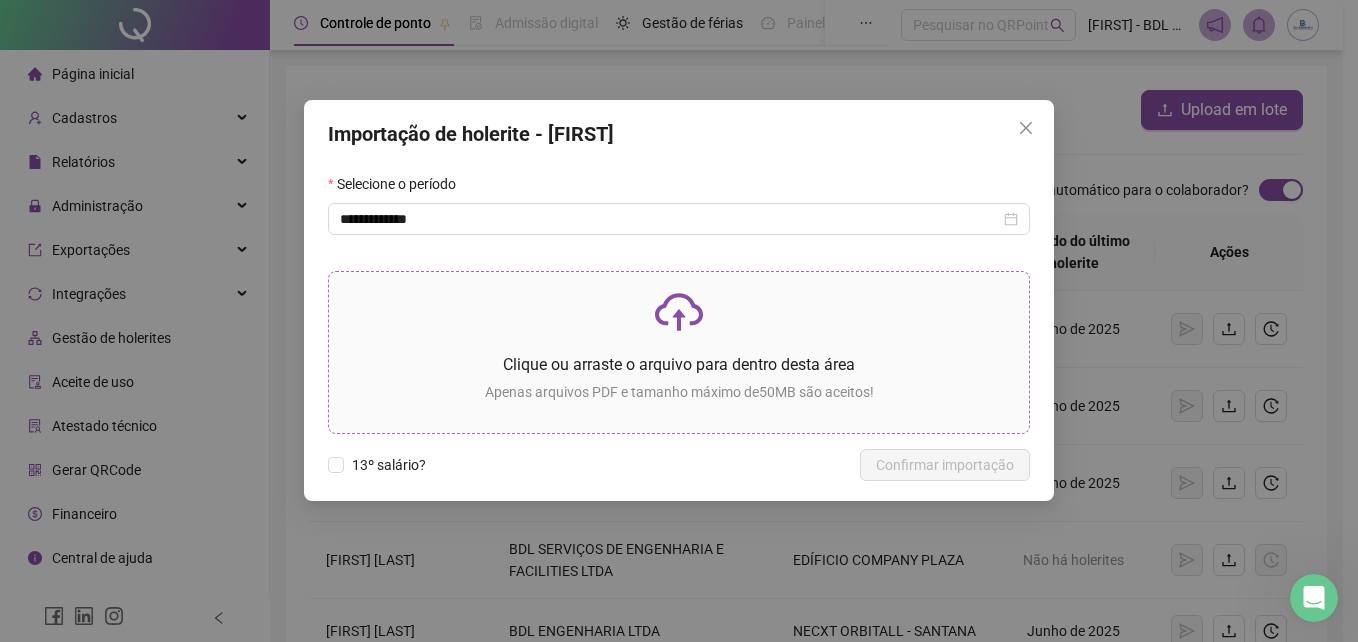click 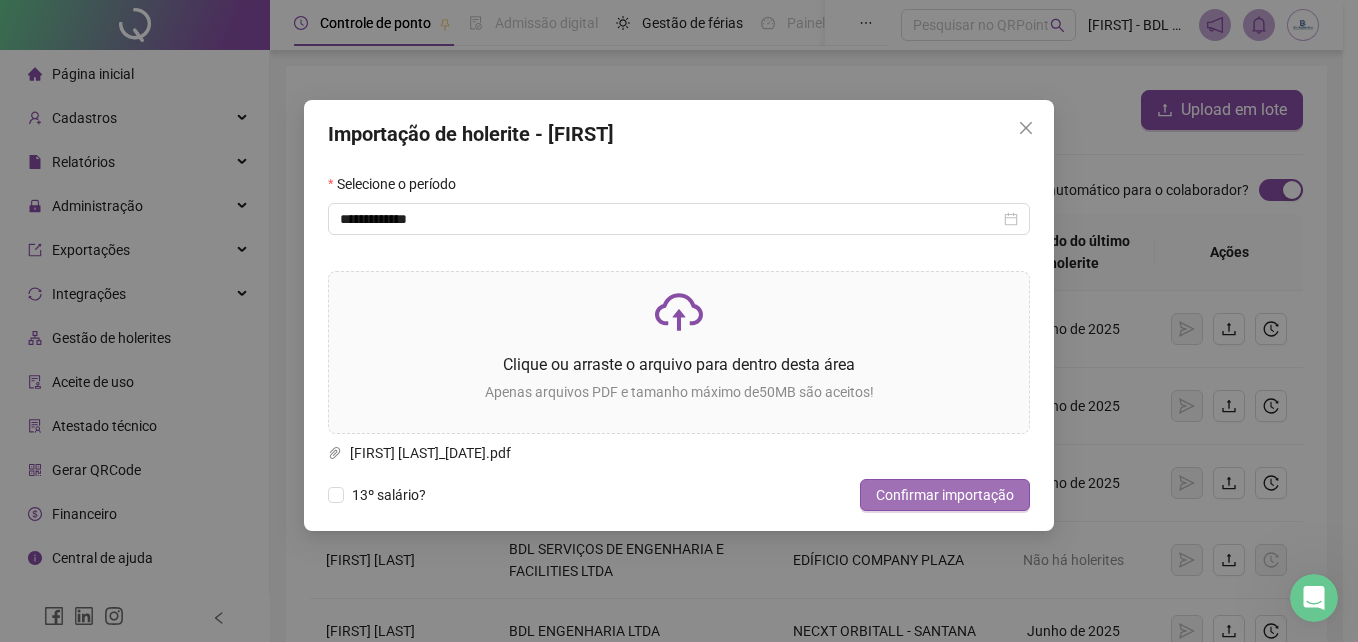 click on "Confirmar importação" at bounding box center [945, 495] 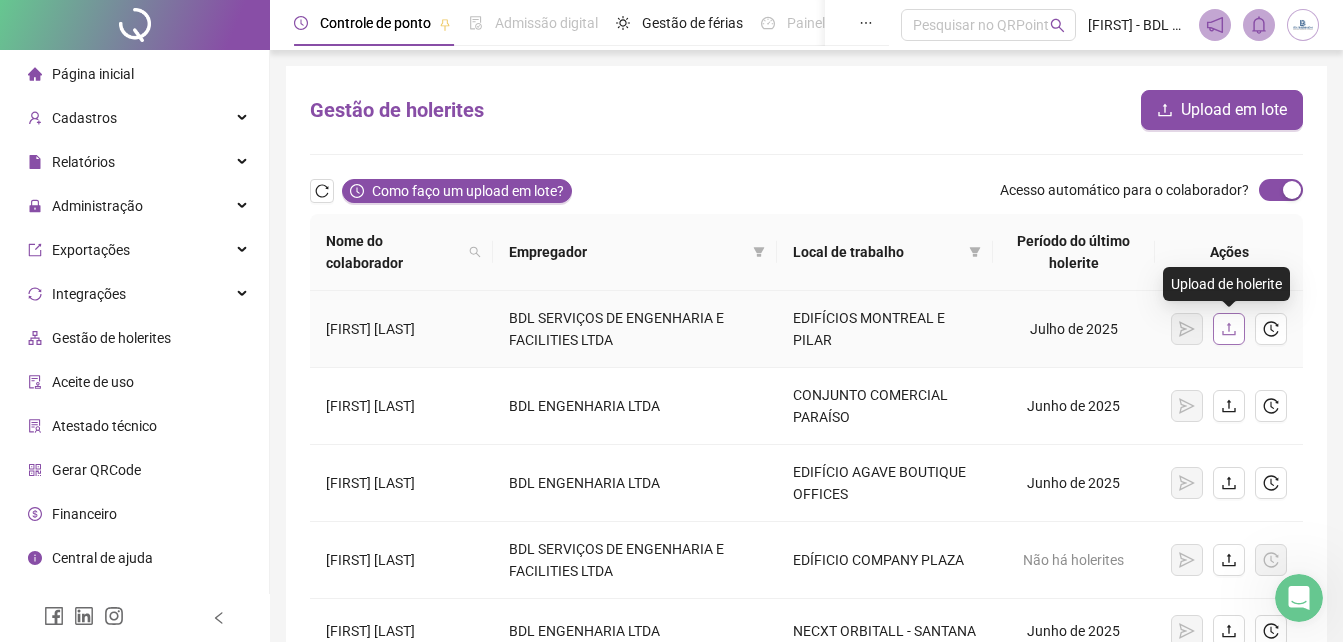 click at bounding box center [1229, 329] 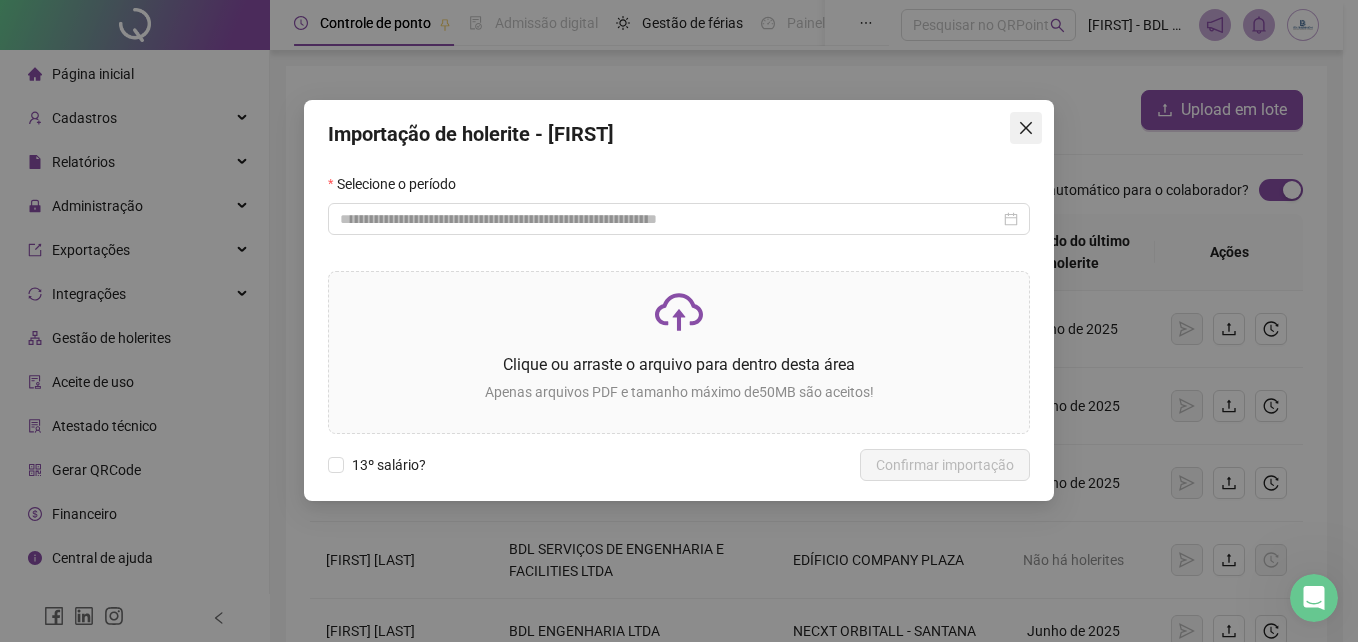 click at bounding box center (1026, 128) 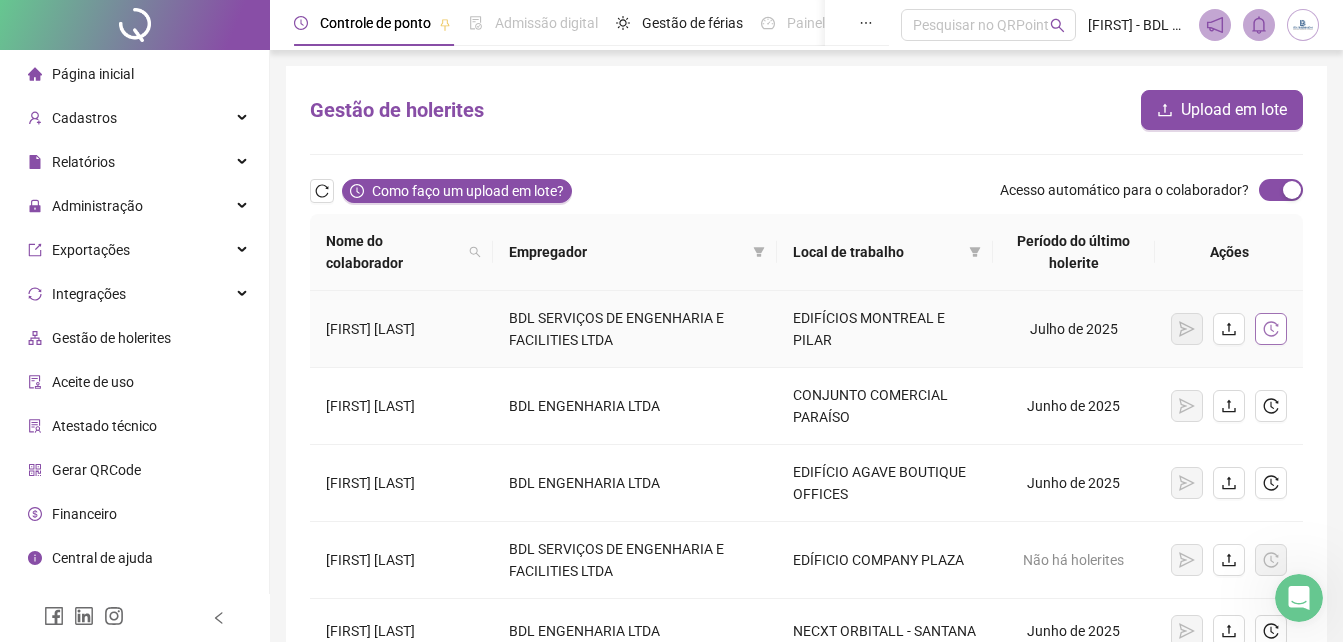 click 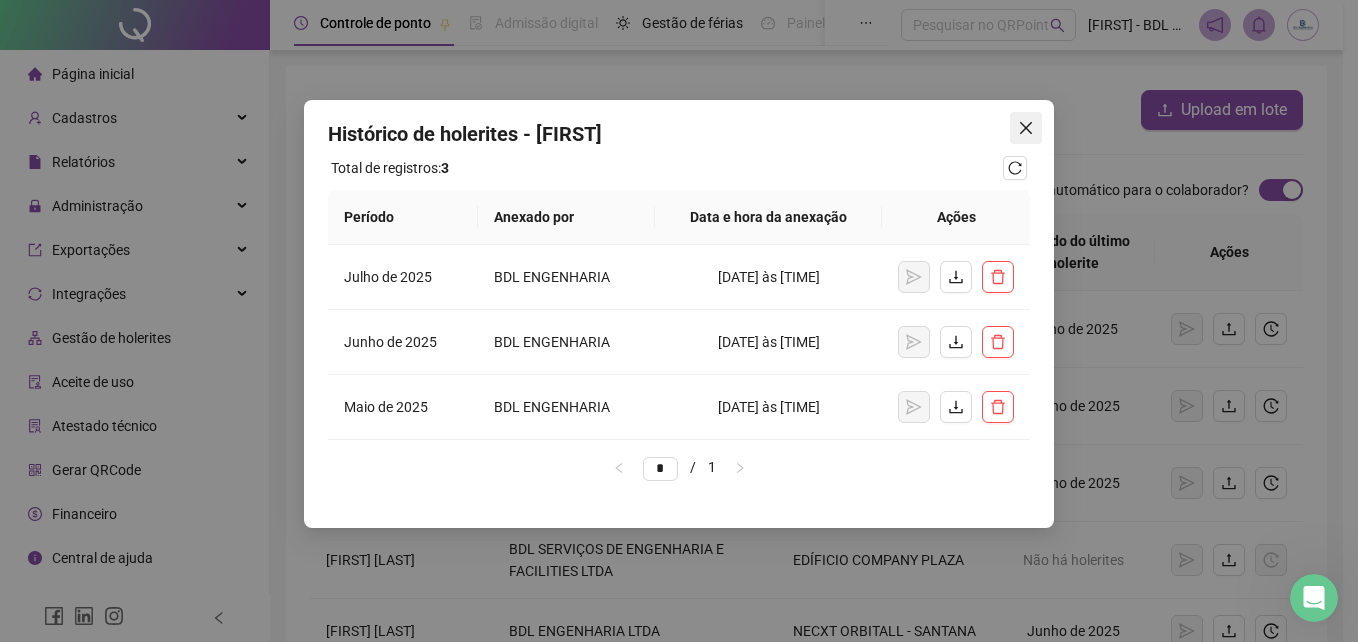 click 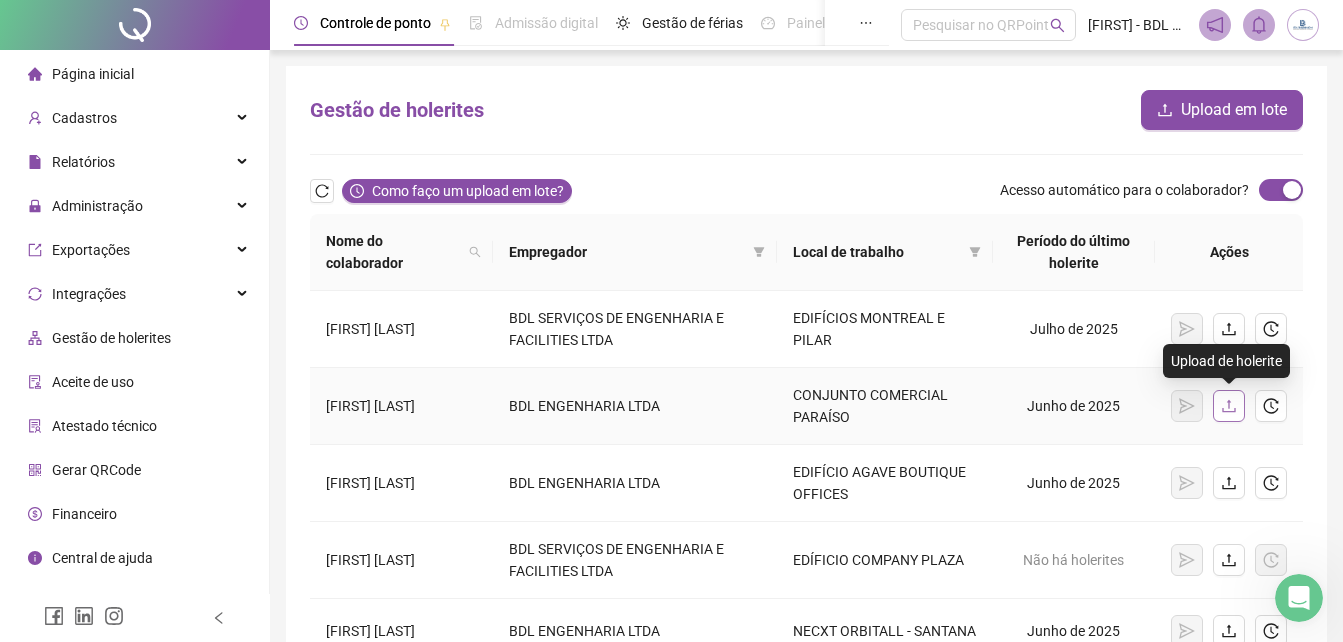 click at bounding box center (1229, 406) 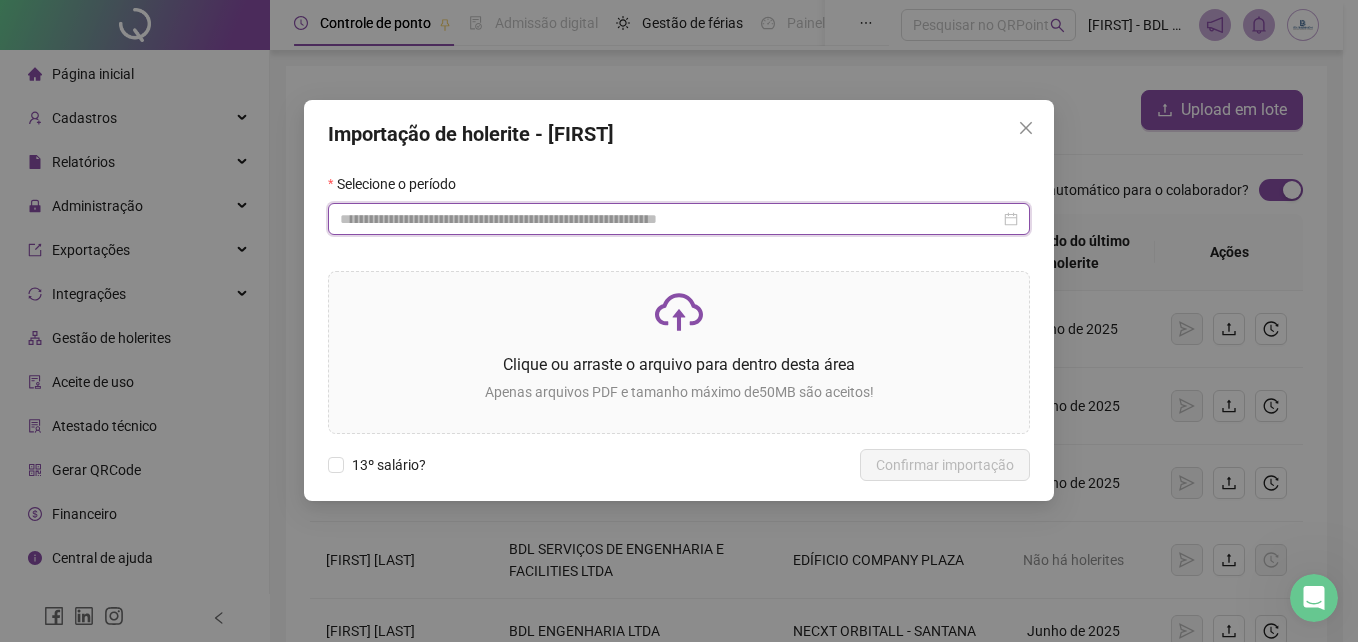 click at bounding box center [670, 219] 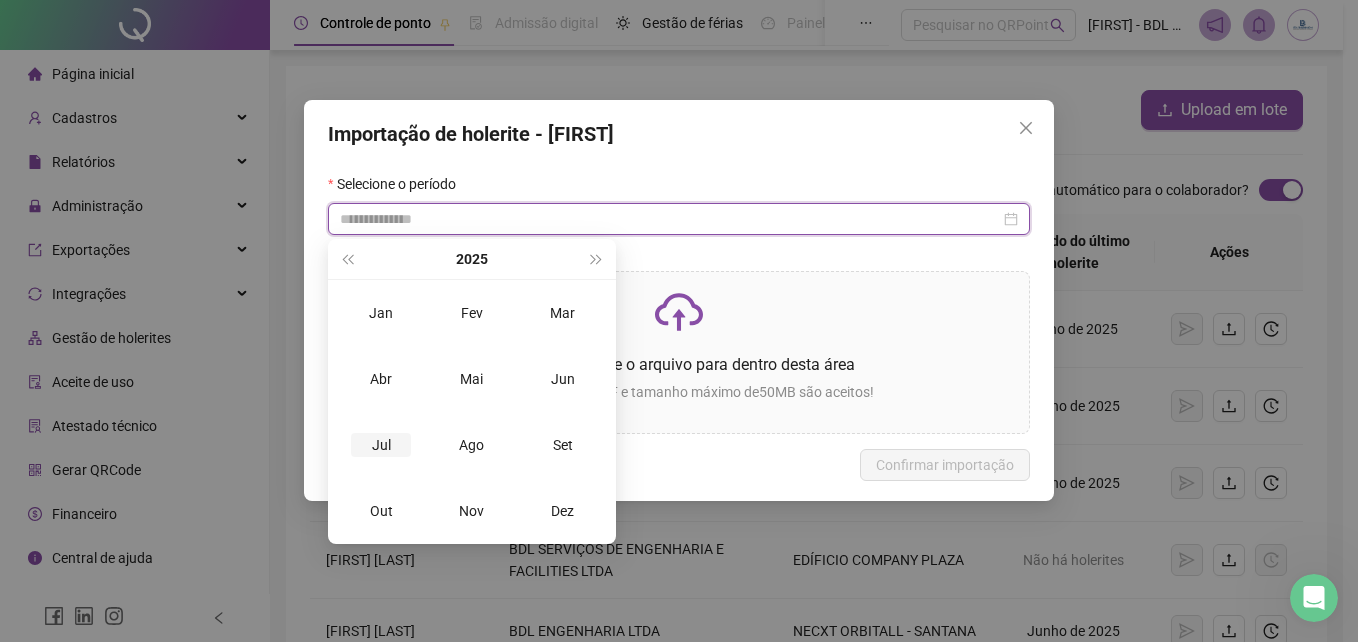 type on "**********" 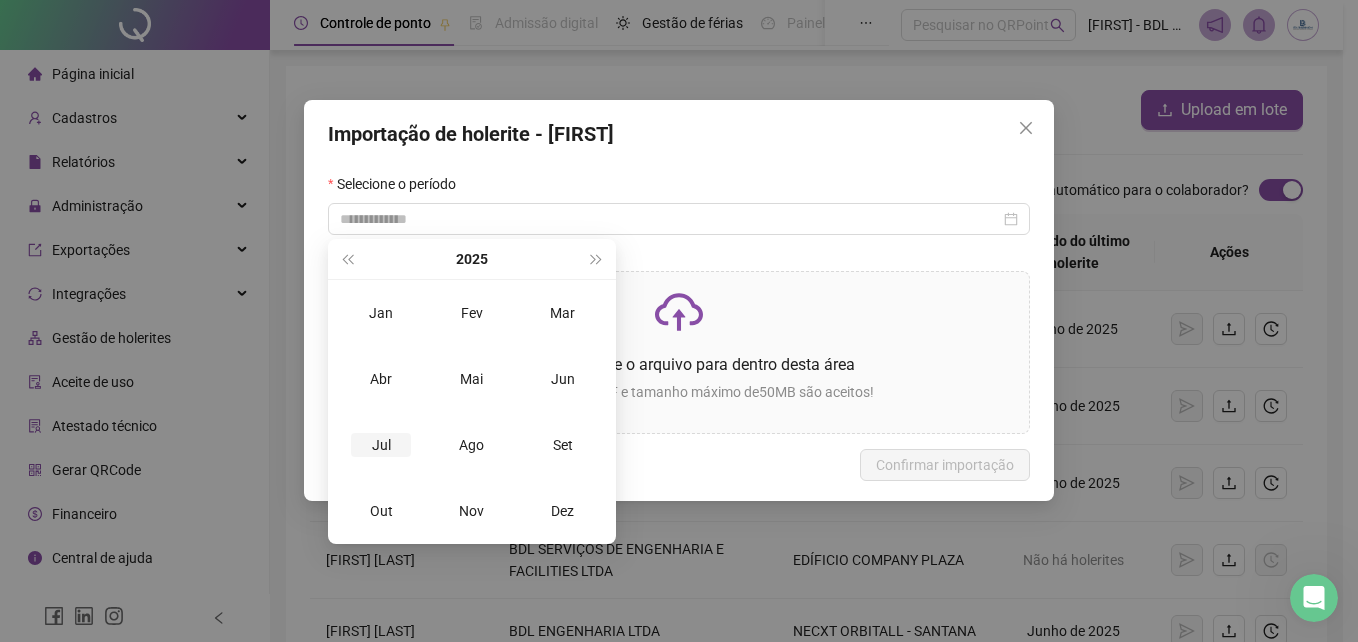 click on "Jul" at bounding box center (381, 445) 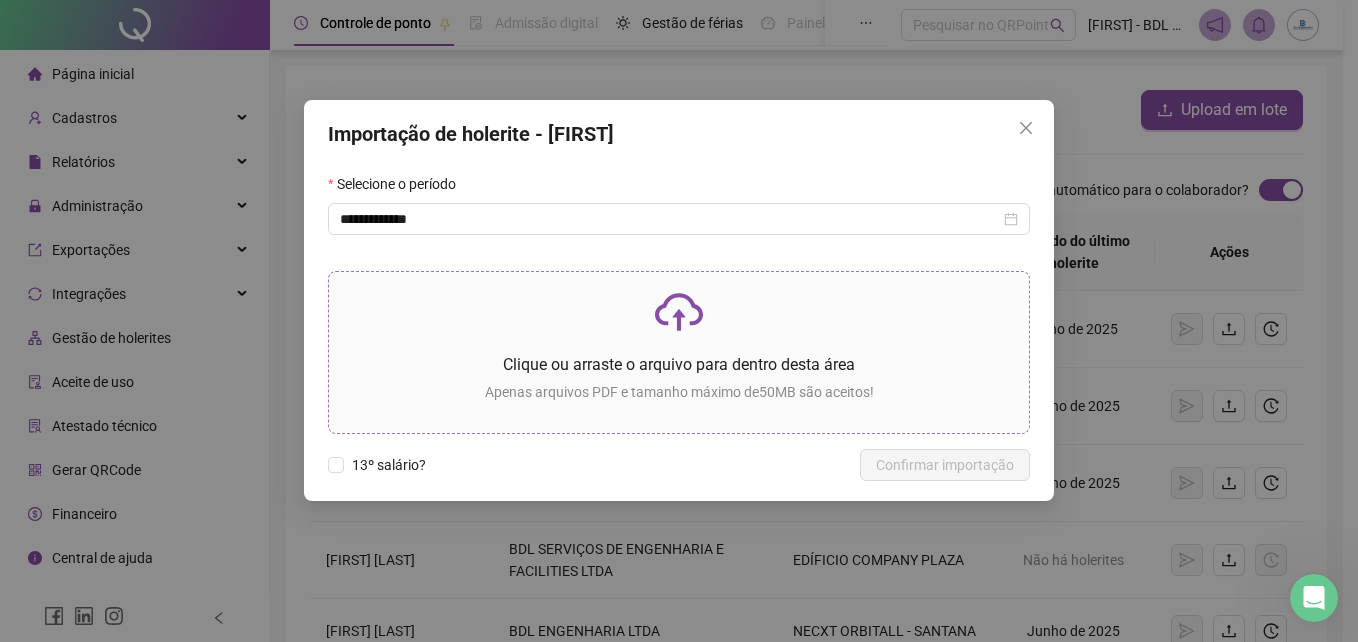 click 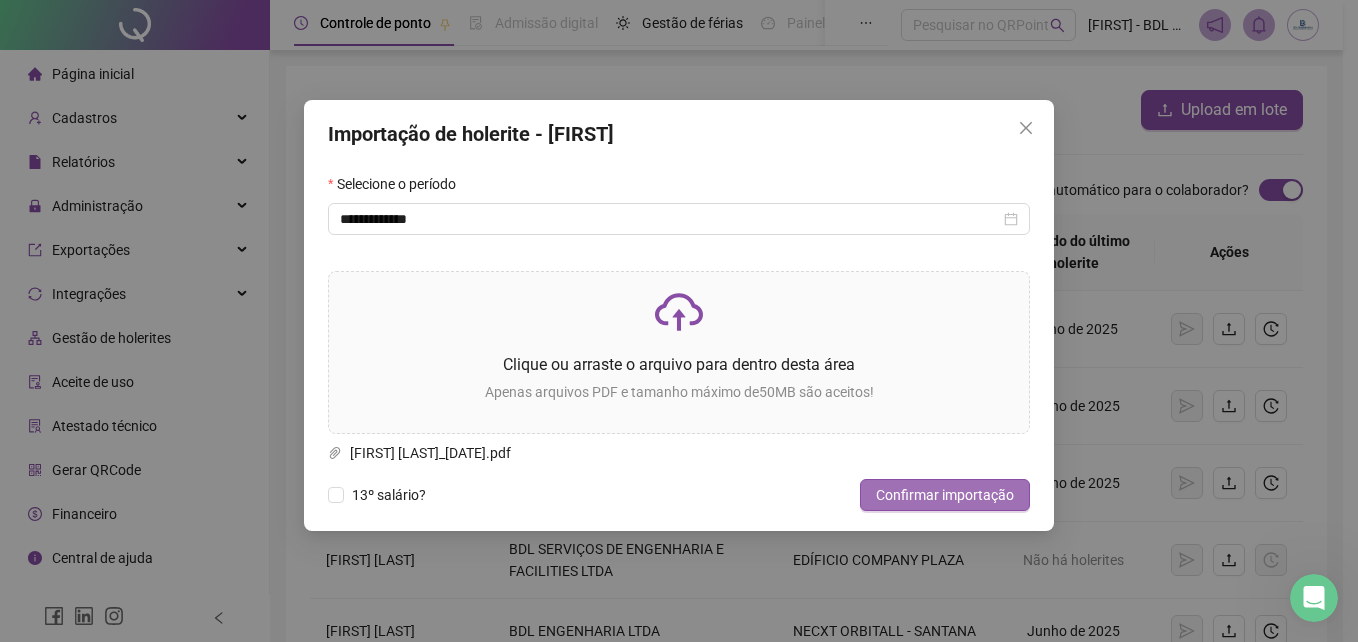 click on "Confirmar importação" at bounding box center [945, 495] 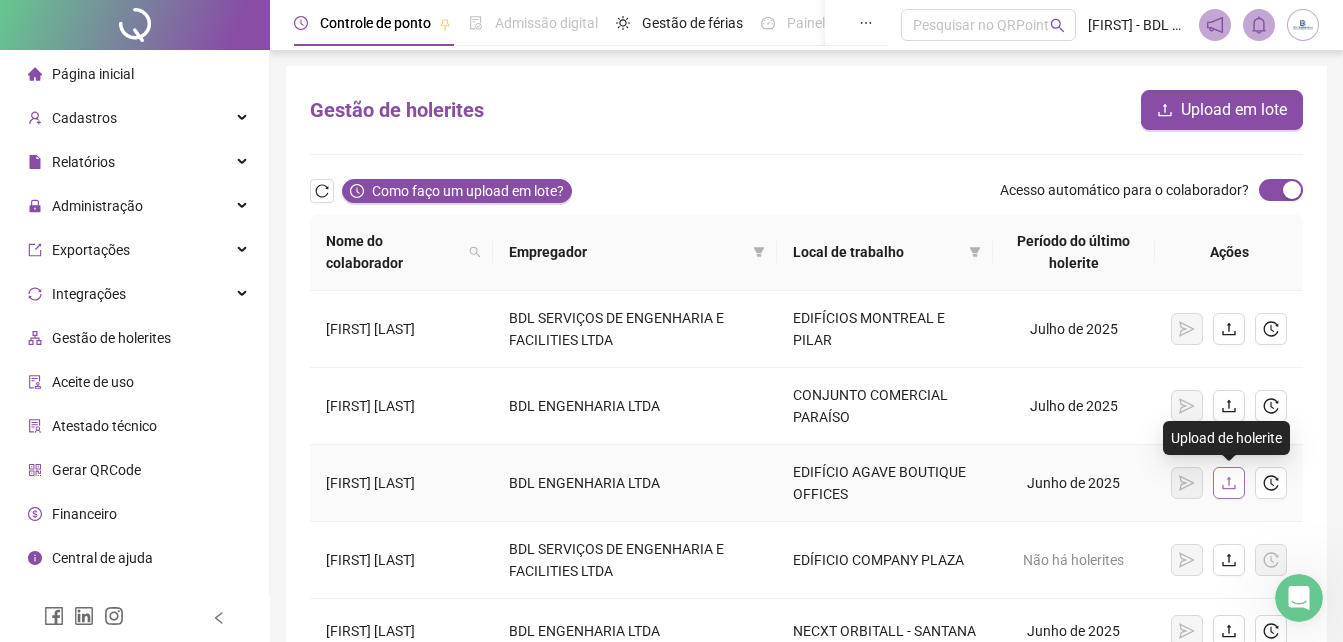 click at bounding box center (1229, 483) 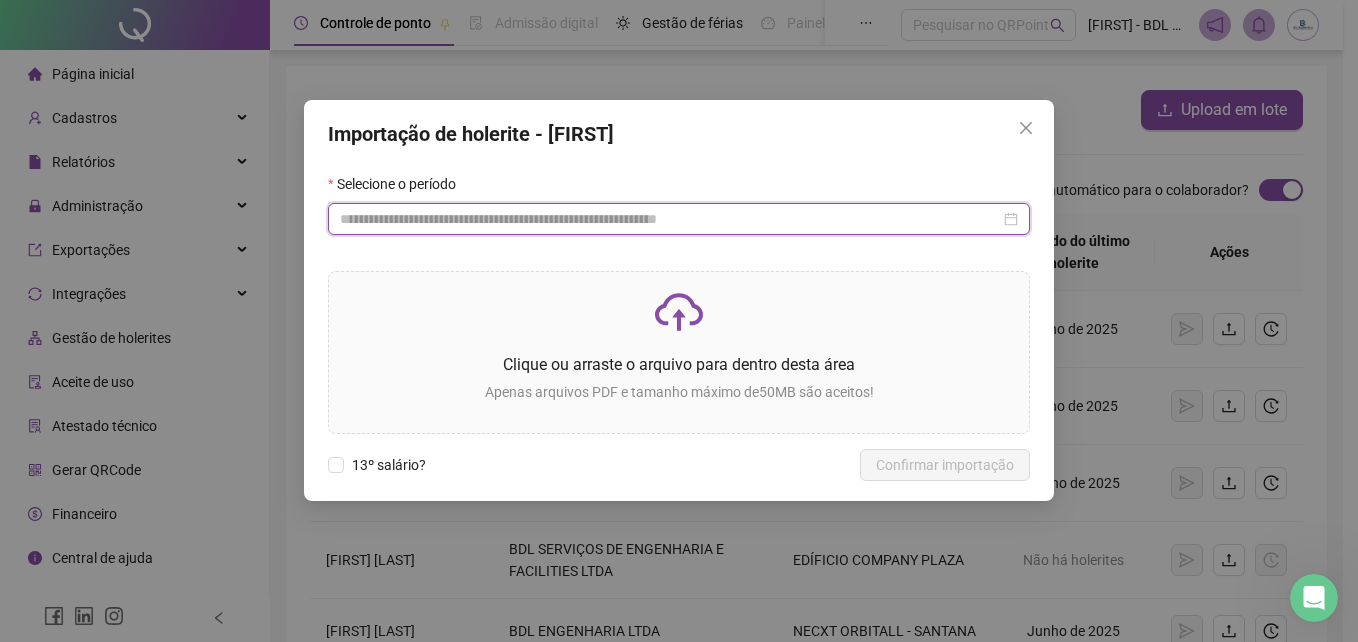 click at bounding box center [670, 219] 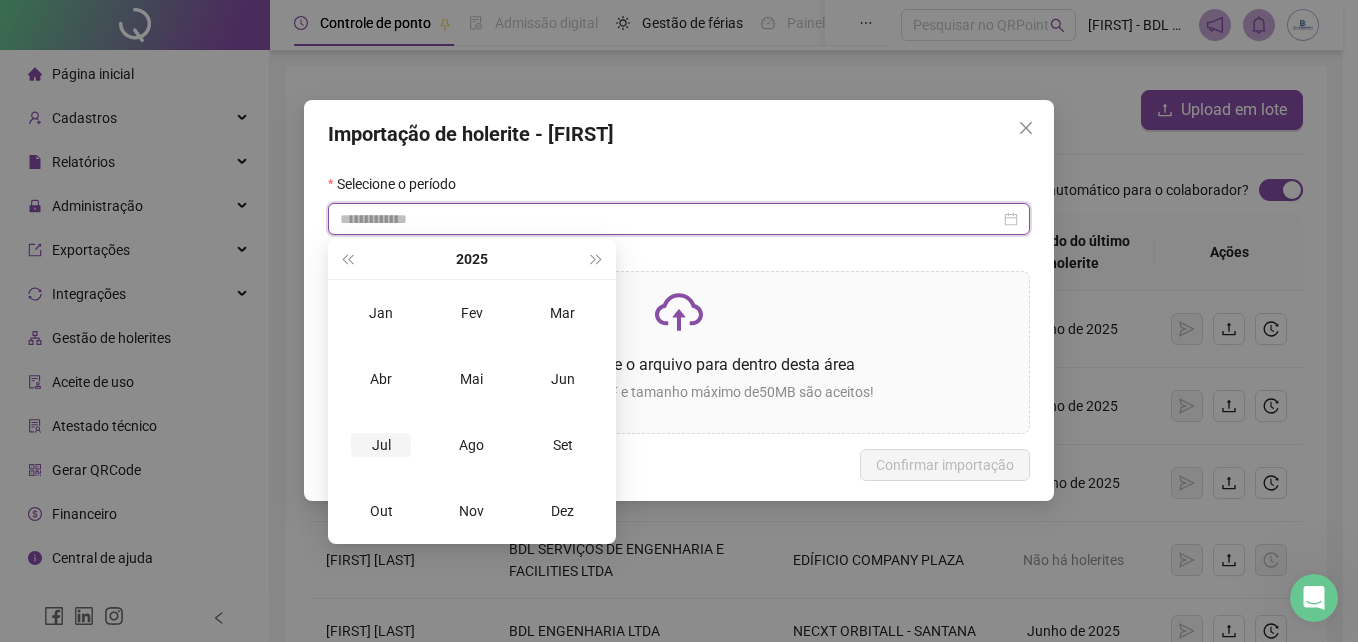 type on "**********" 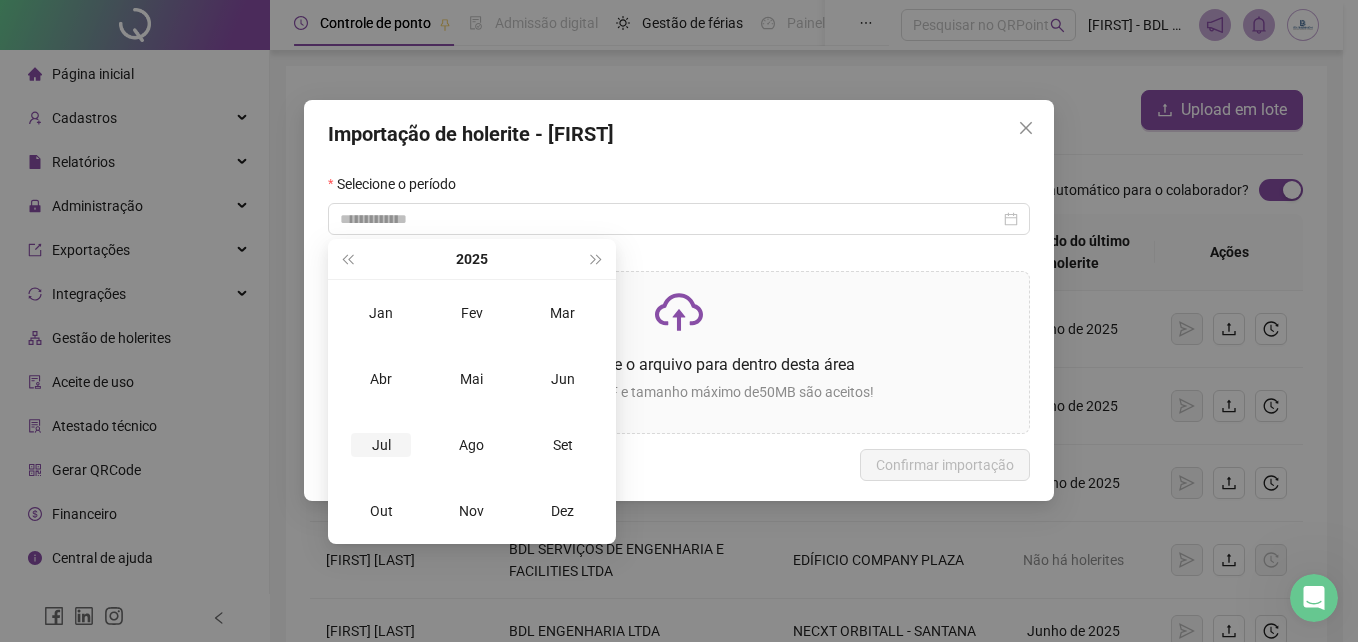 click on "Jul" at bounding box center [381, 445] 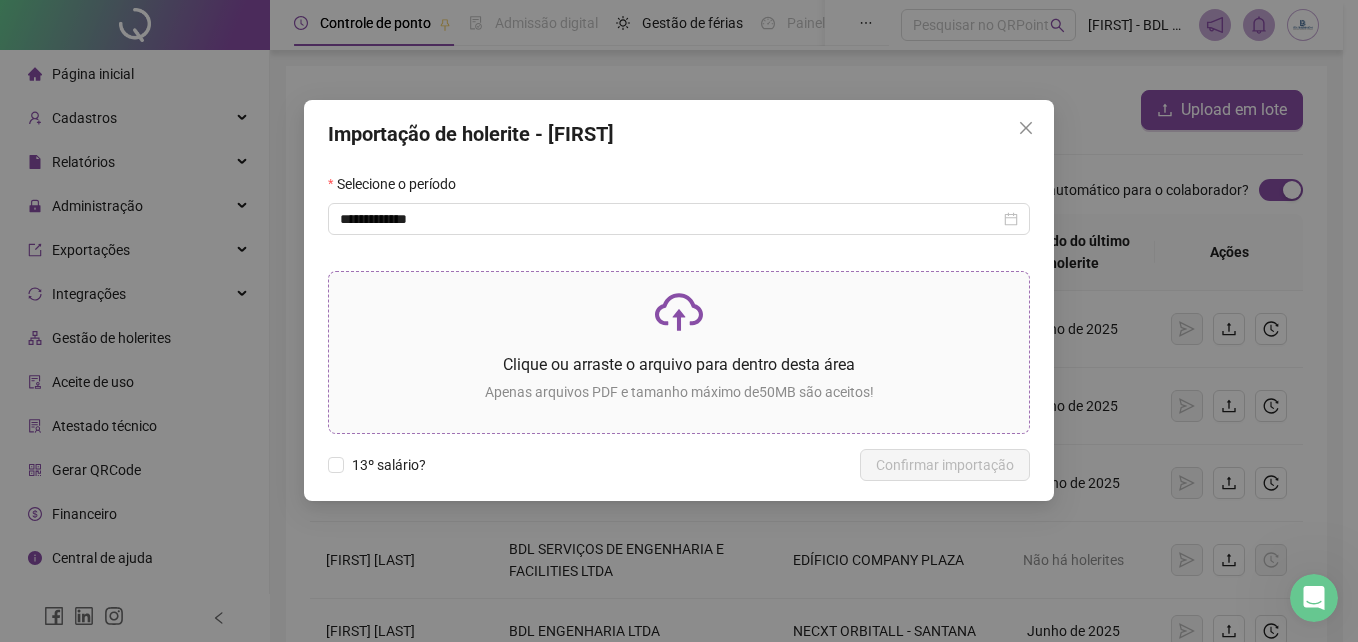 click 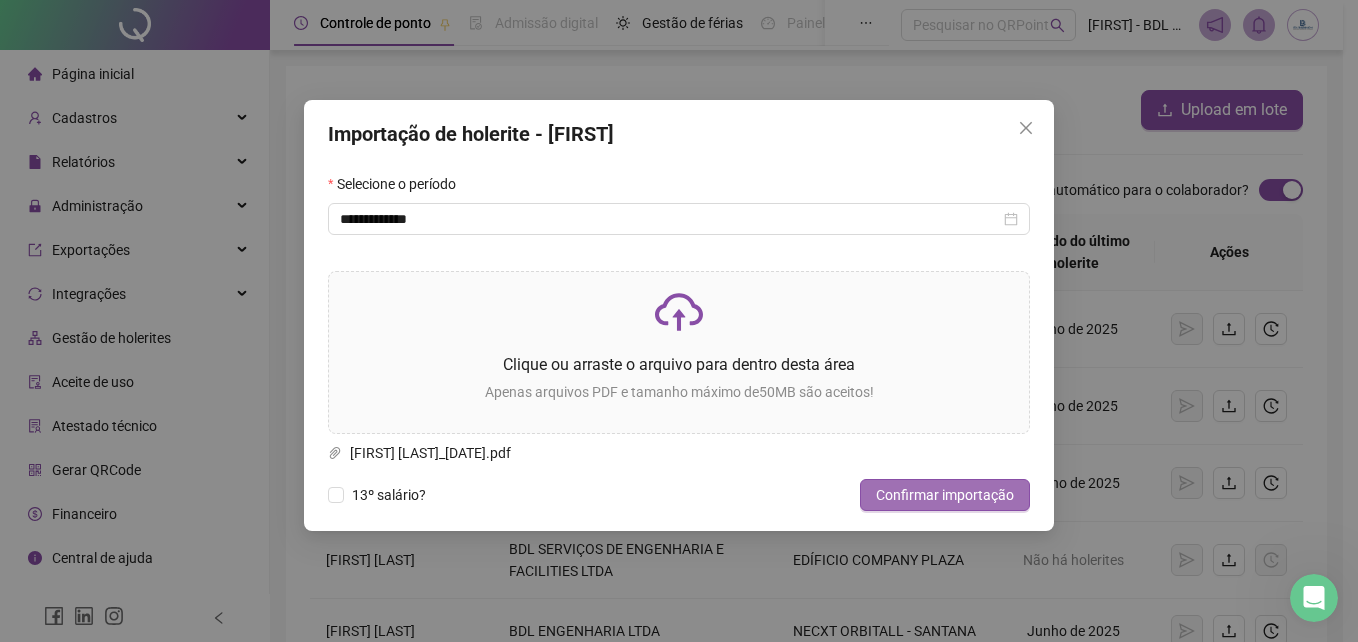 click on "Confirmar importação" at bounding box center (945, 495) 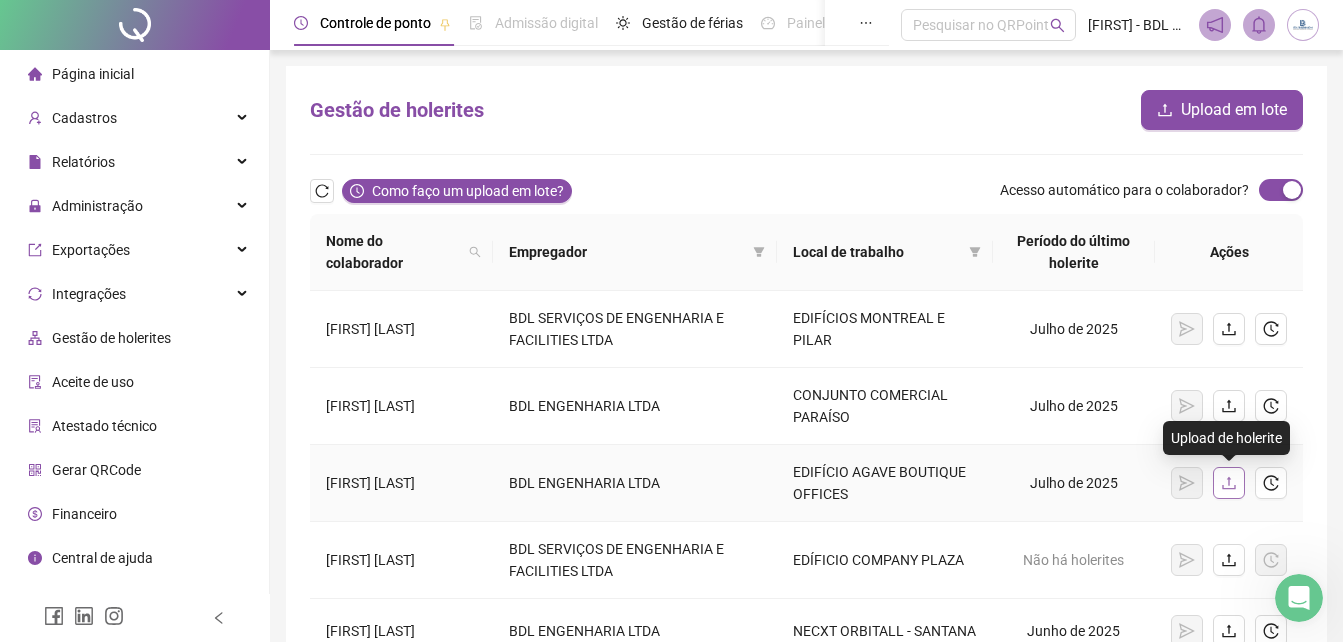 click 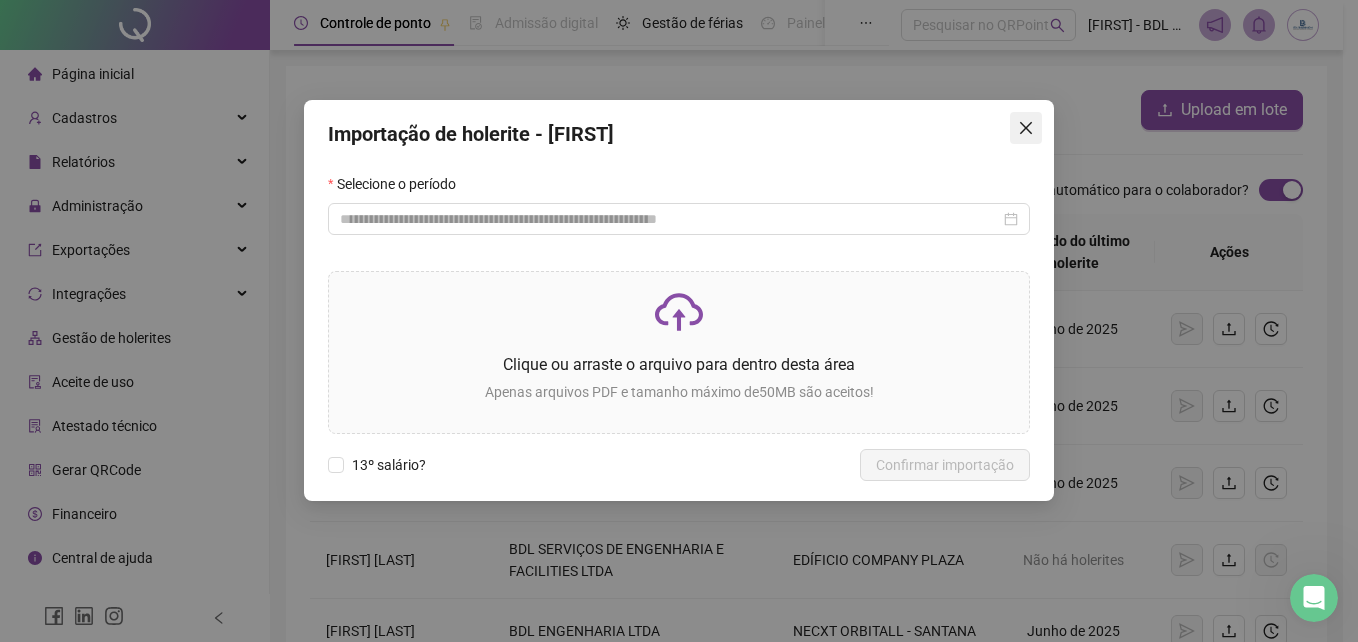 click at bounding box center [1026, 128] 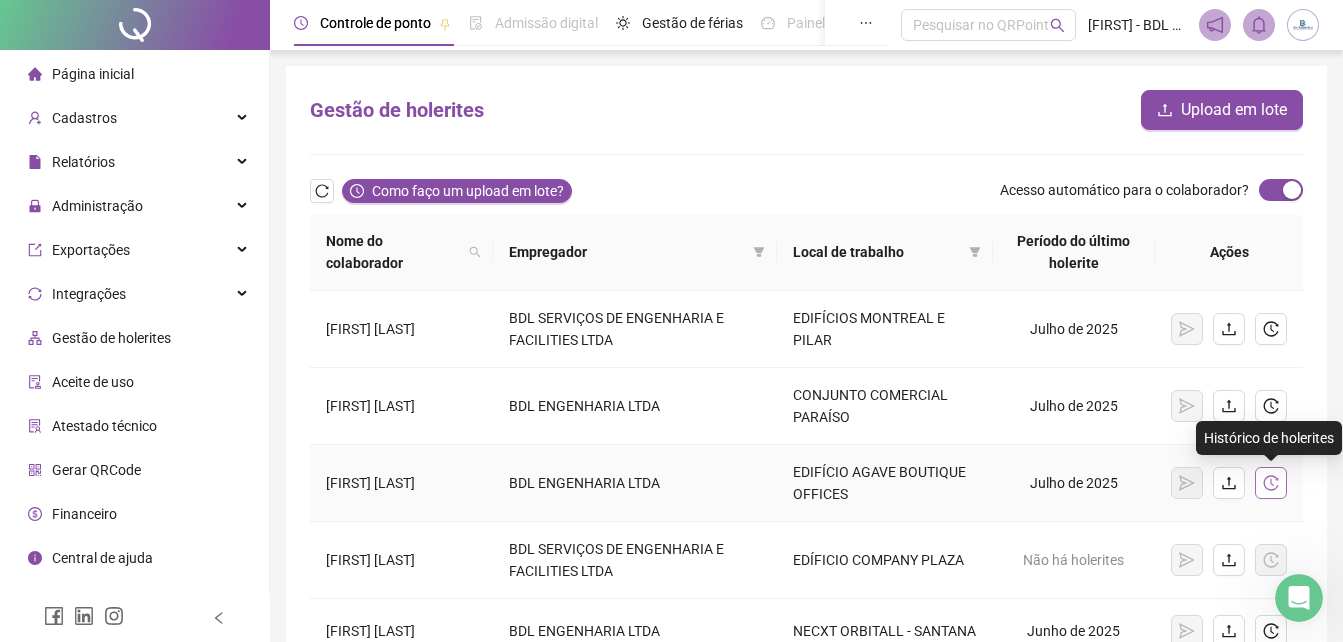 click 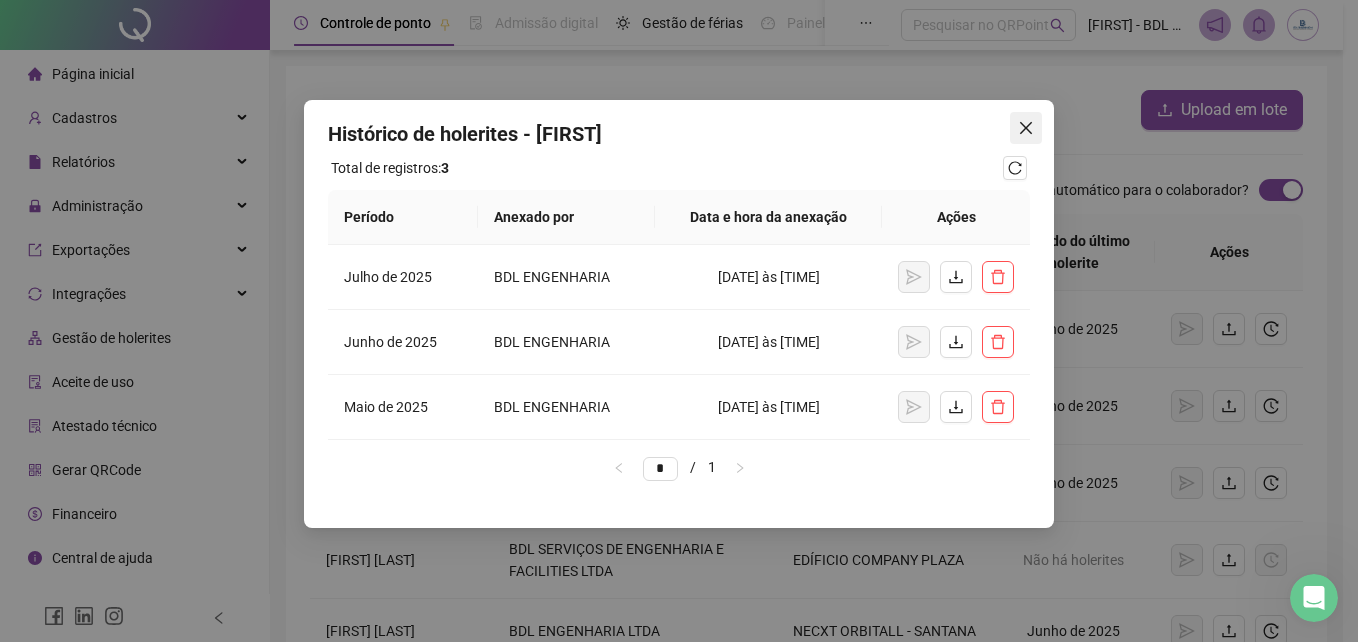 click 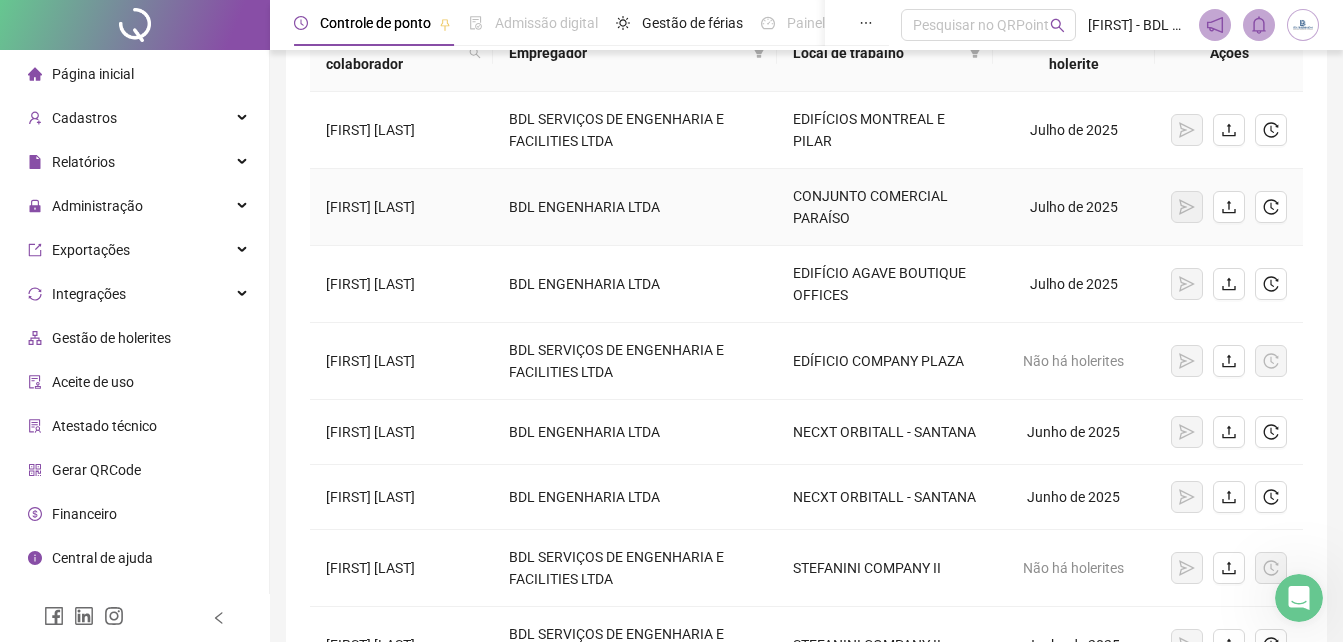 scroll, scrollTop: 200, scrollLeft: 0, axis: vertical 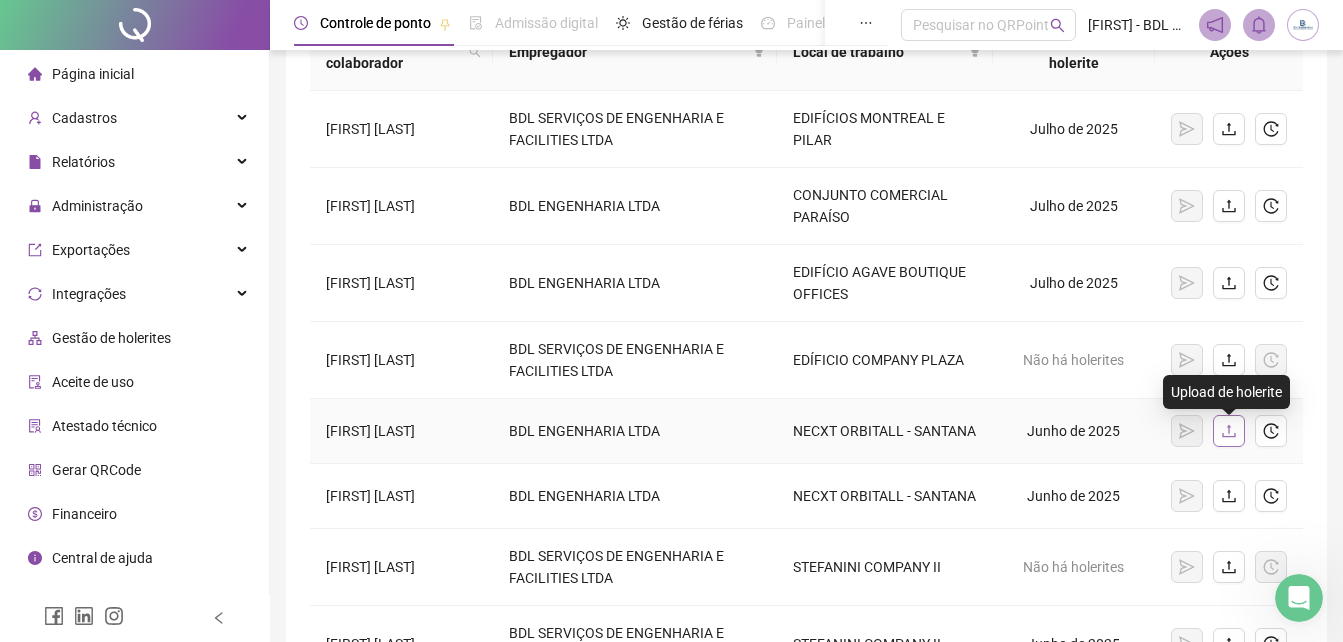 click 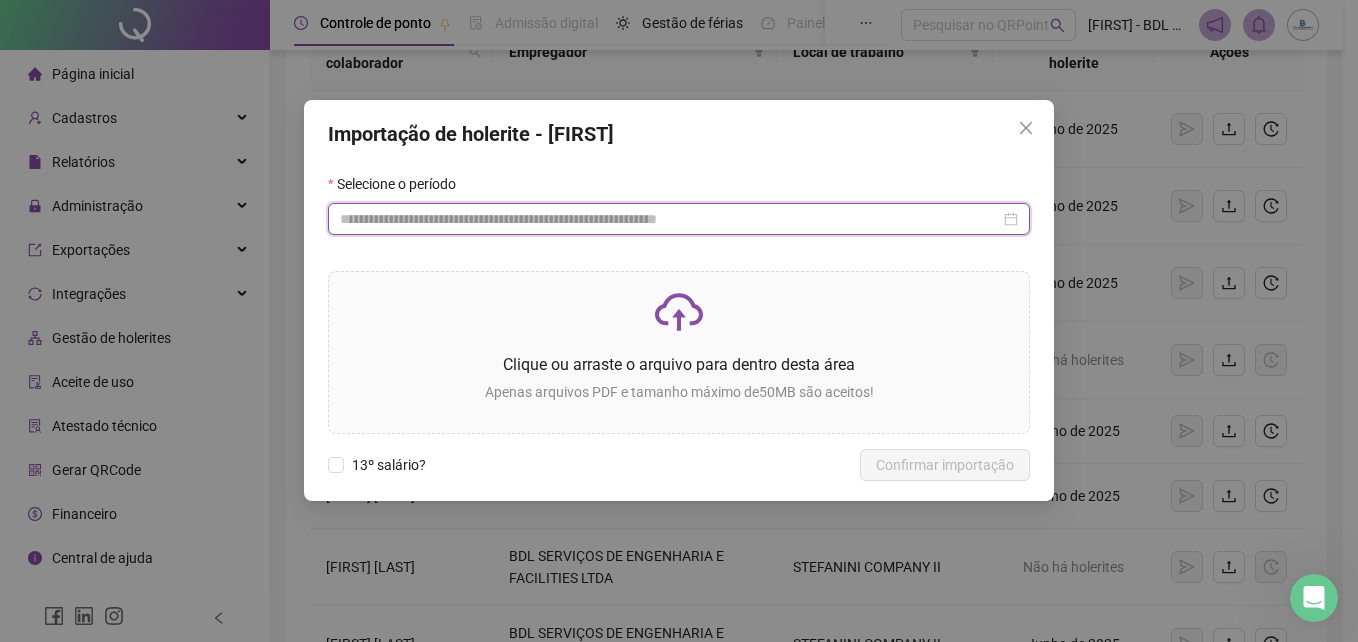 click at bounding box center (670, 219) 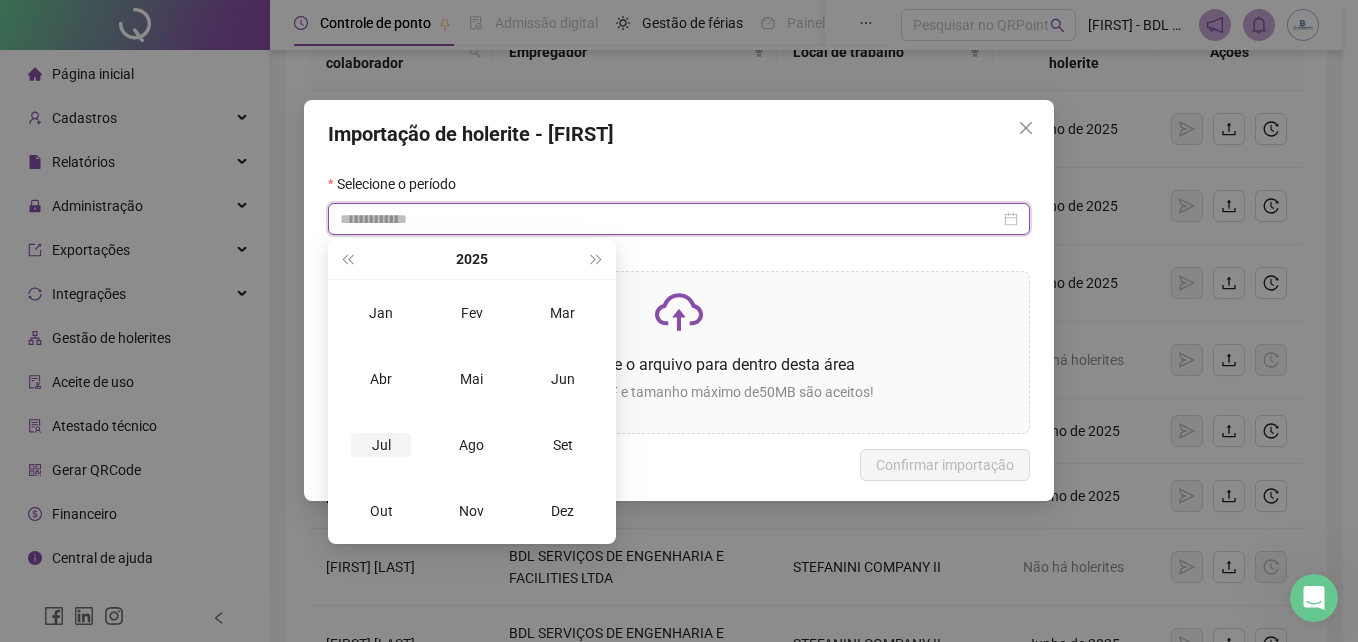 type on "**********" 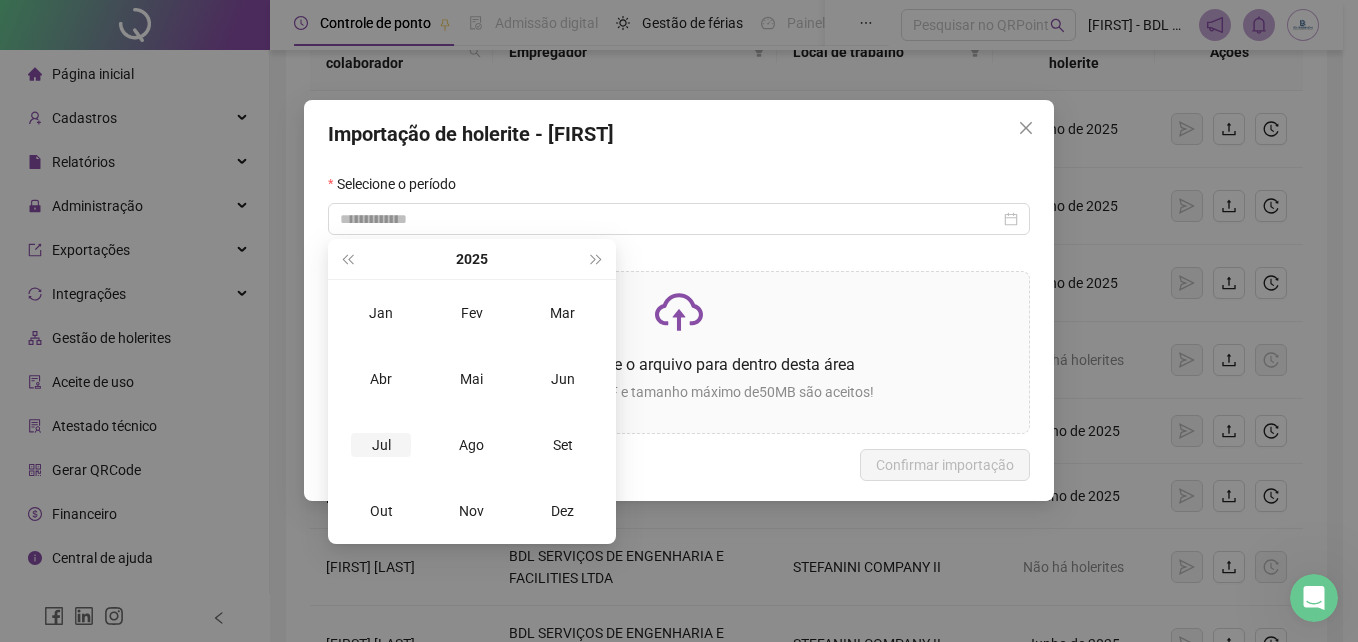 click on "Jul" at bounding box center (381, 445) 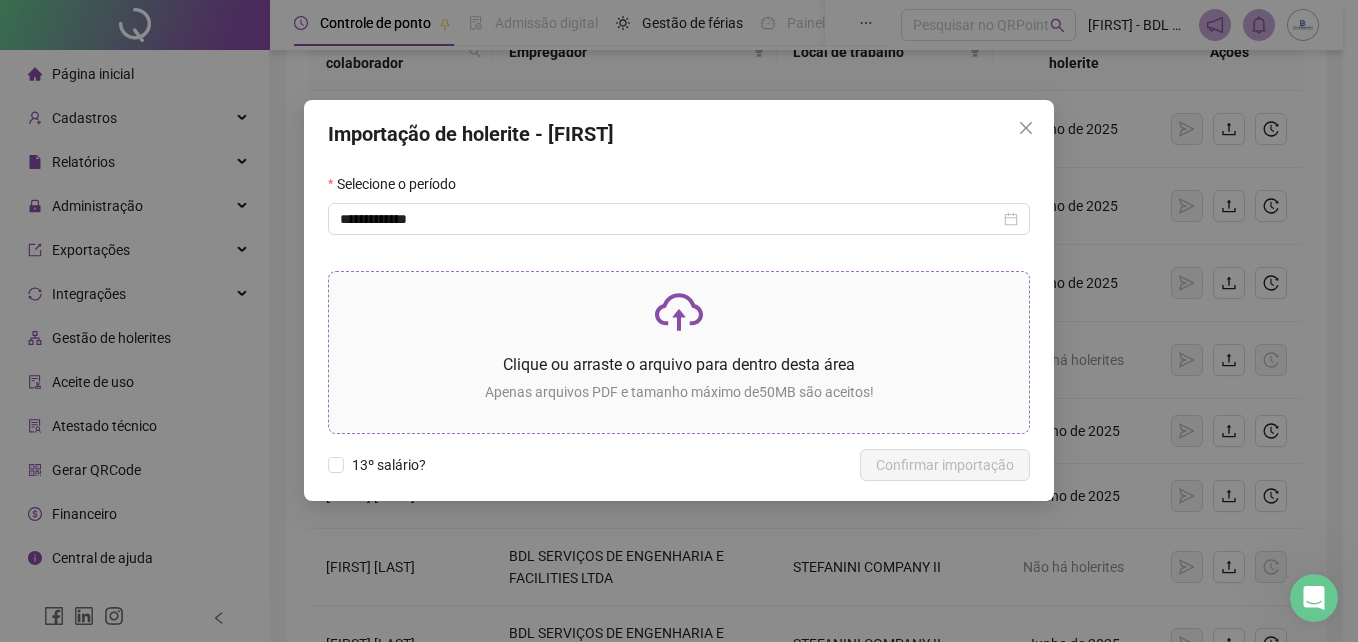 click 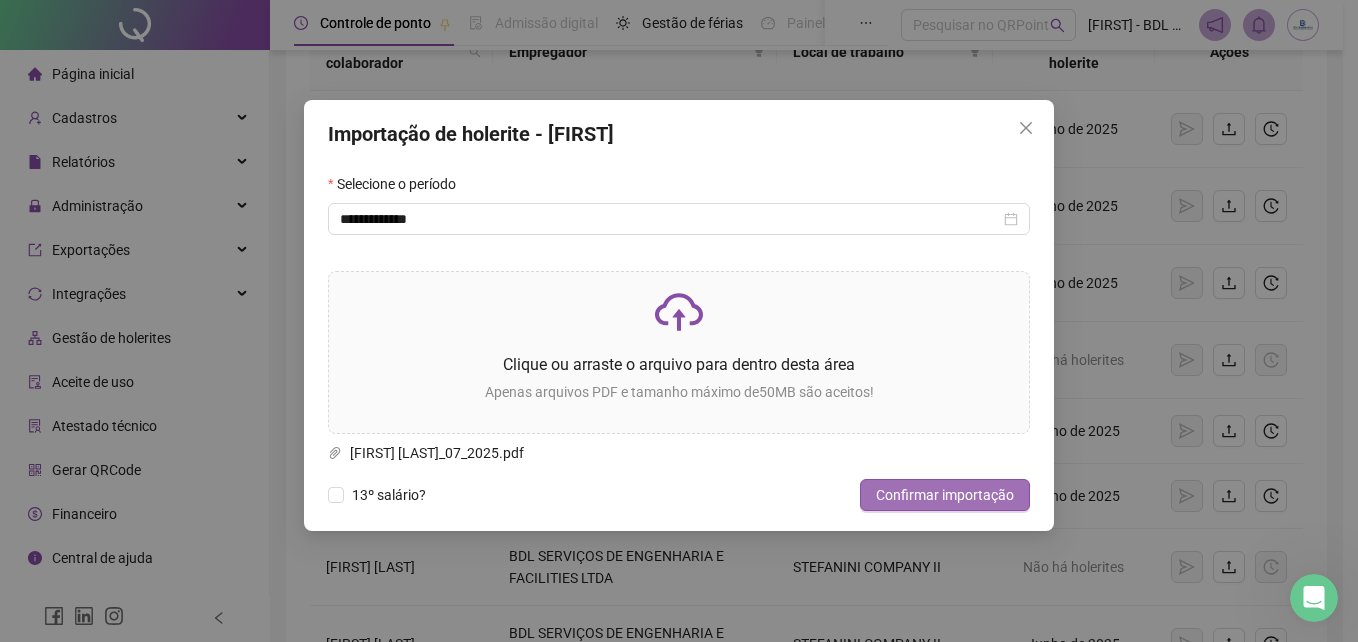 click on "Confirmar importação" at bounding box center (945, 495) 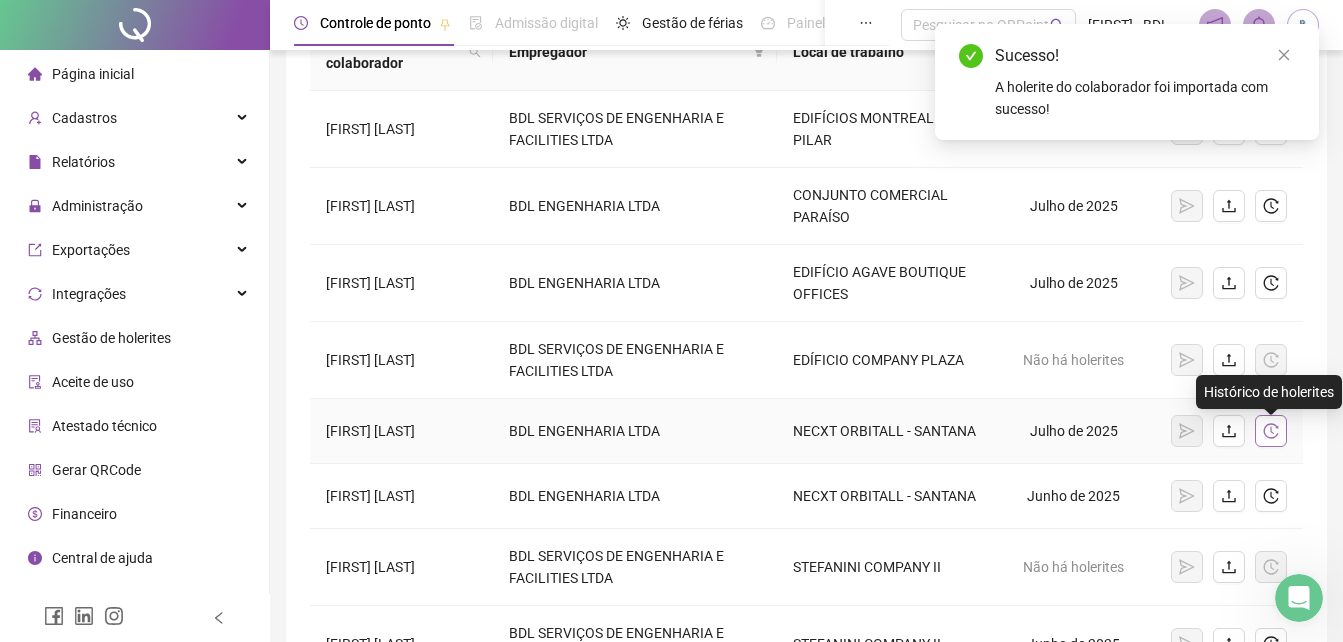 click at bounding box center [1271, 431] 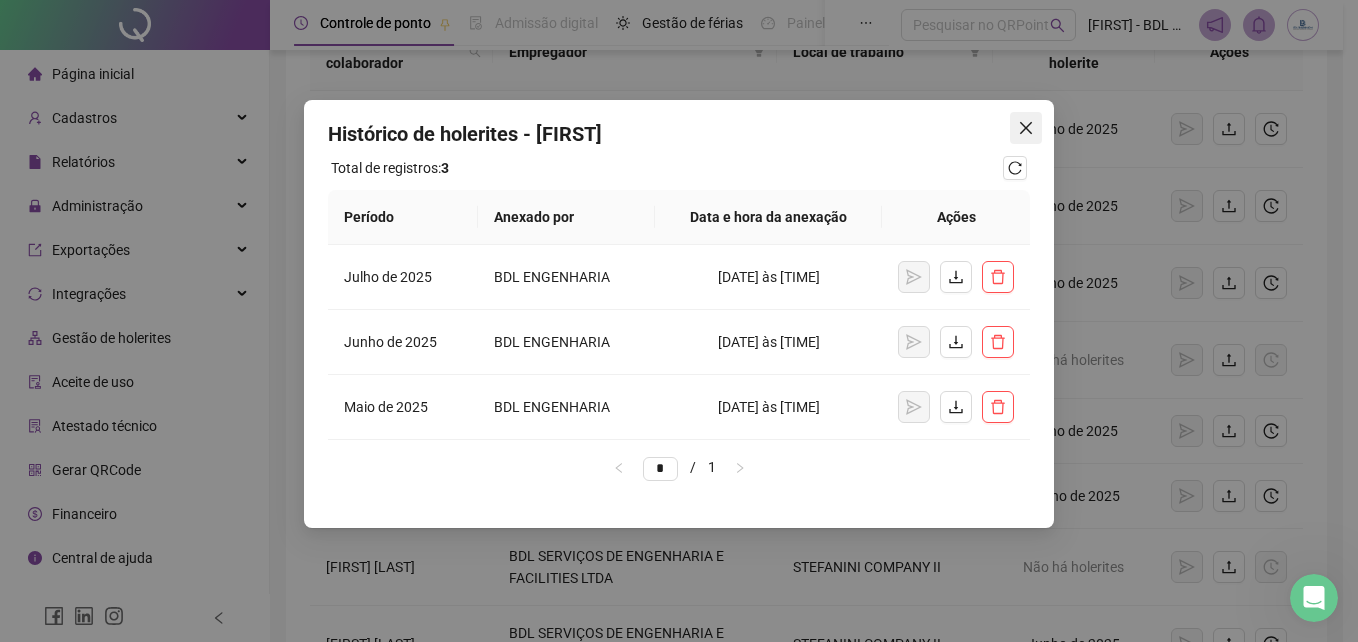 click 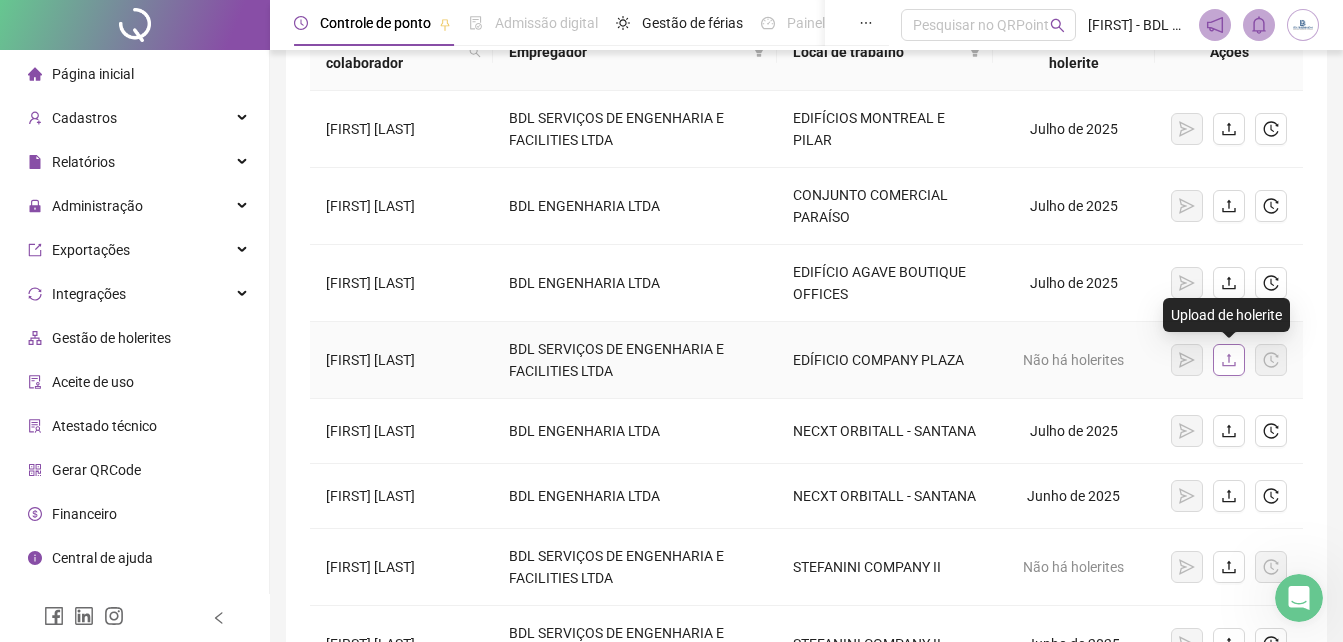 click at bounding box center [1229, 360] 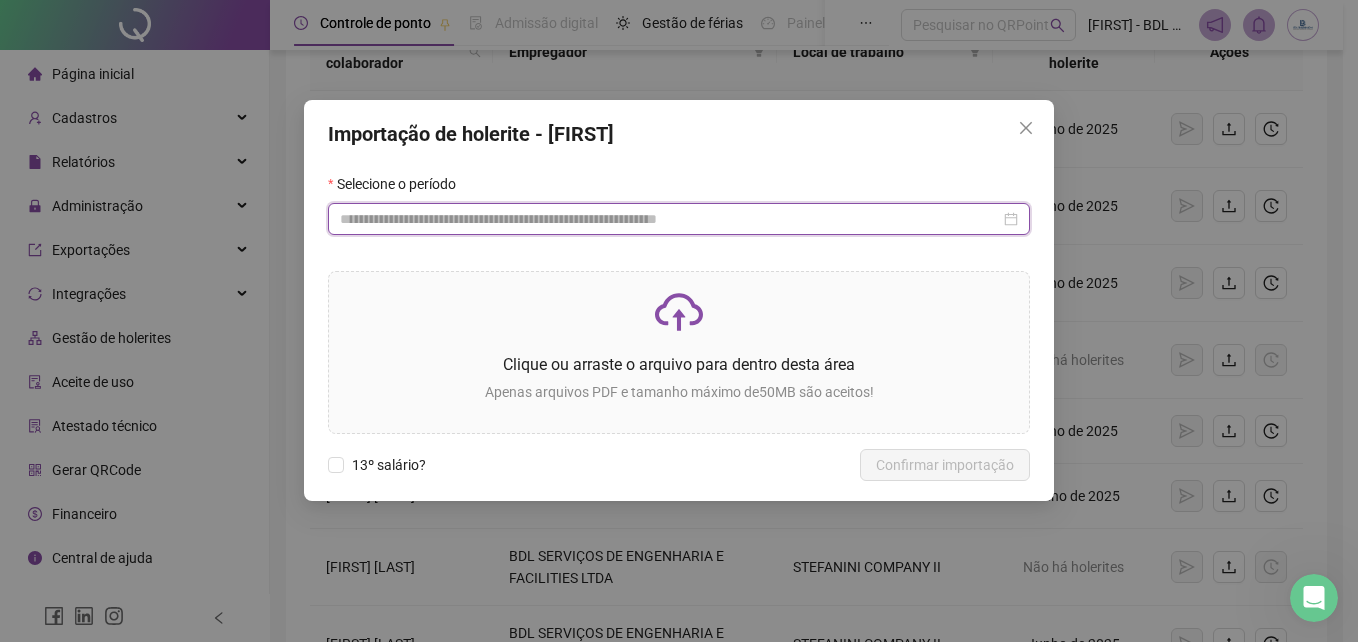 click at bounding box center [670, 219] 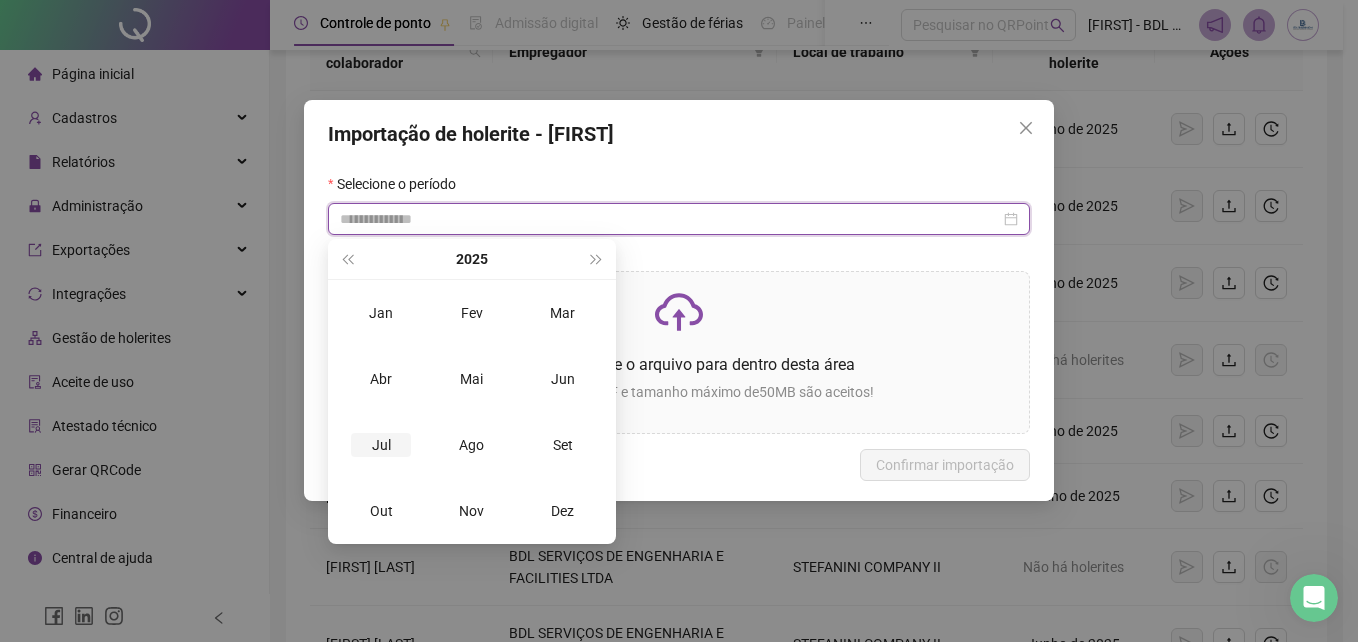 type on "**********" 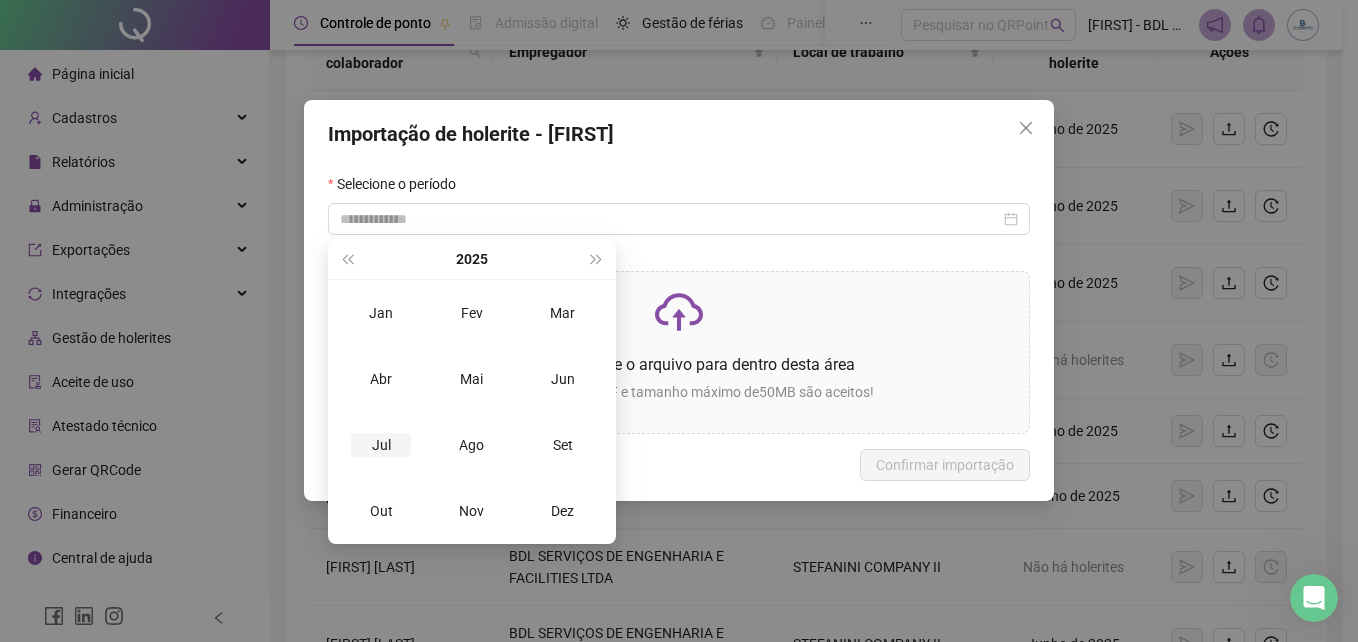 click on "Jul" at bounding box center (381, 445) 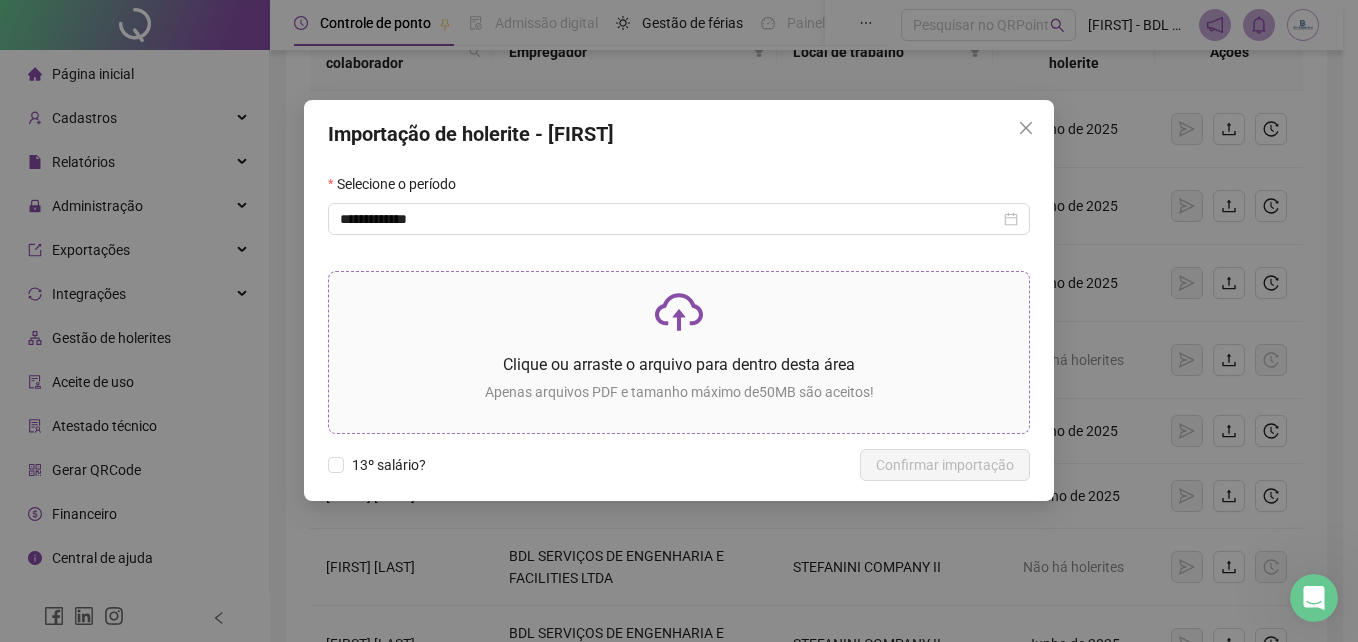 click 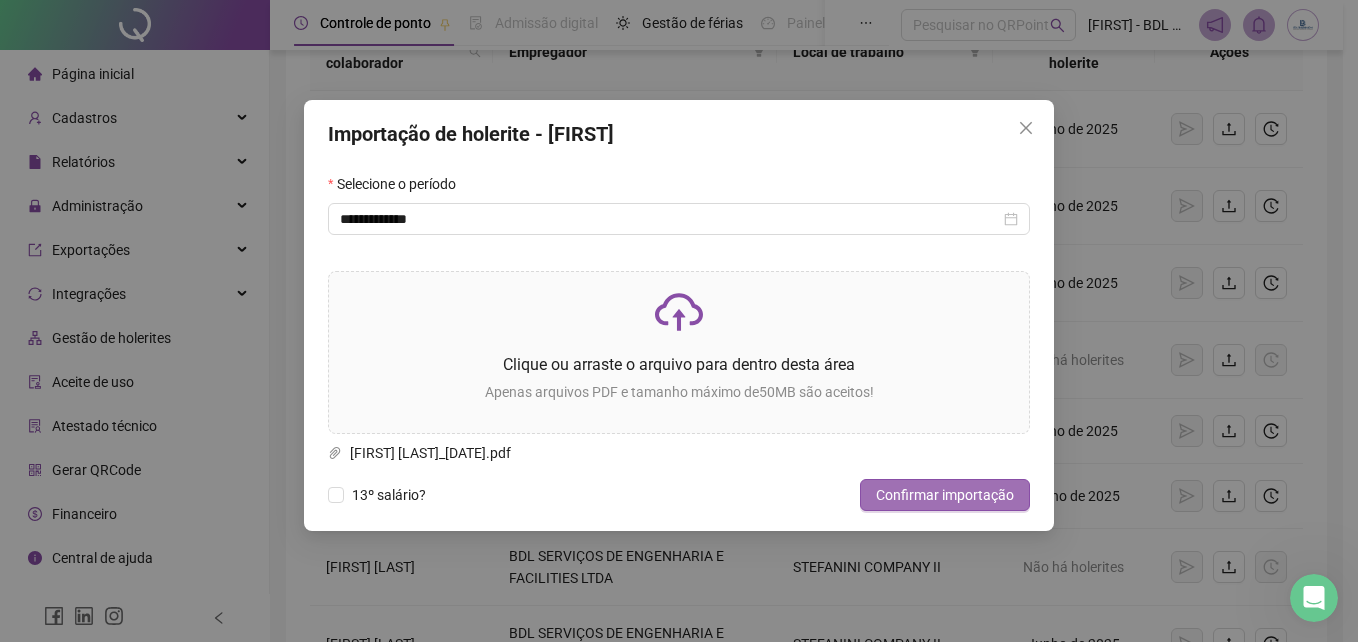 click on "Confirmar importação" at bounding box center (945, 495) 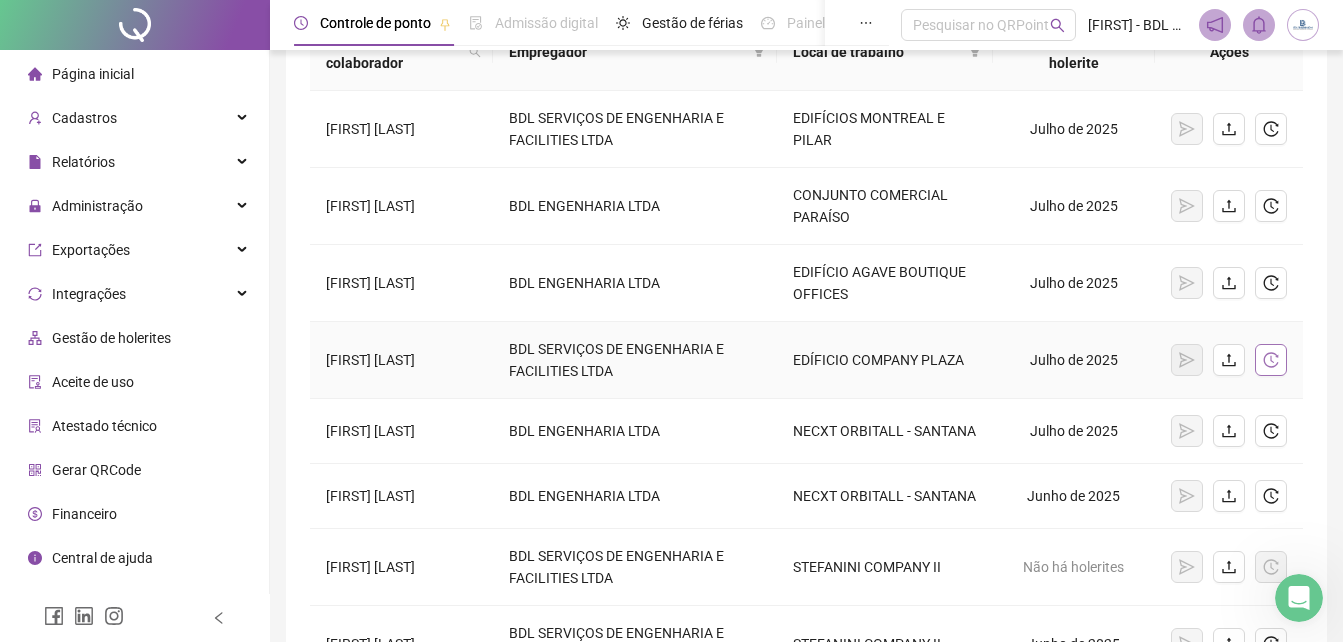 click 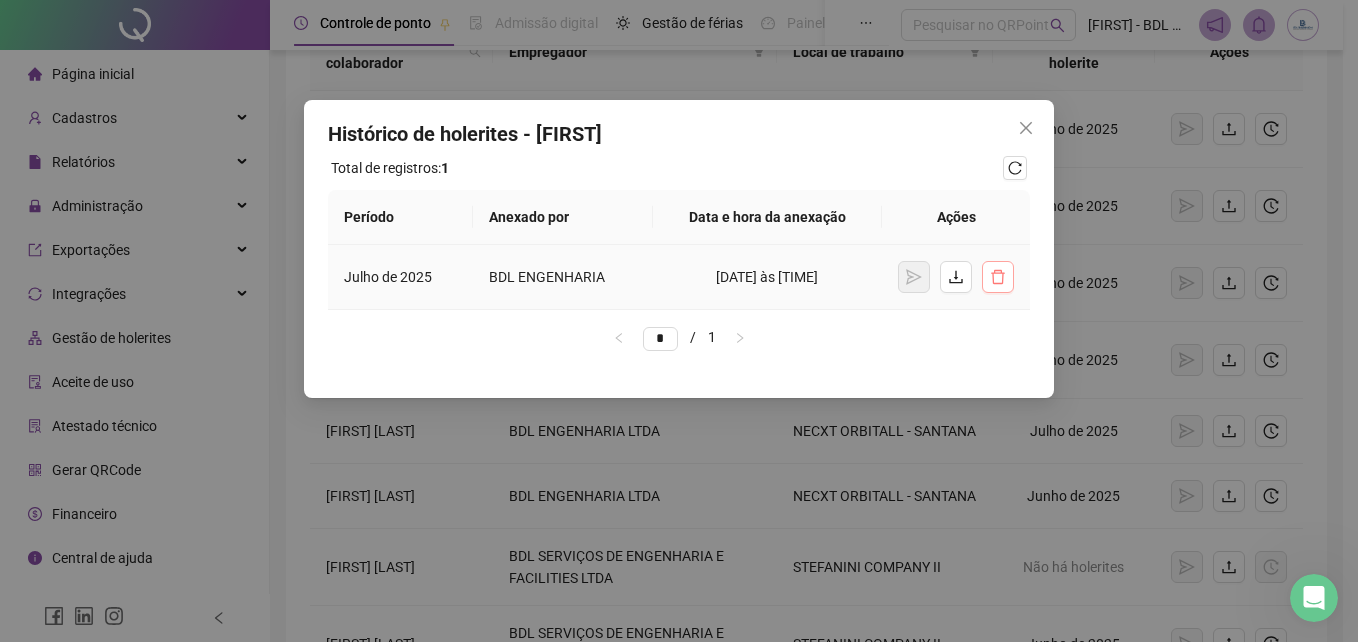 click 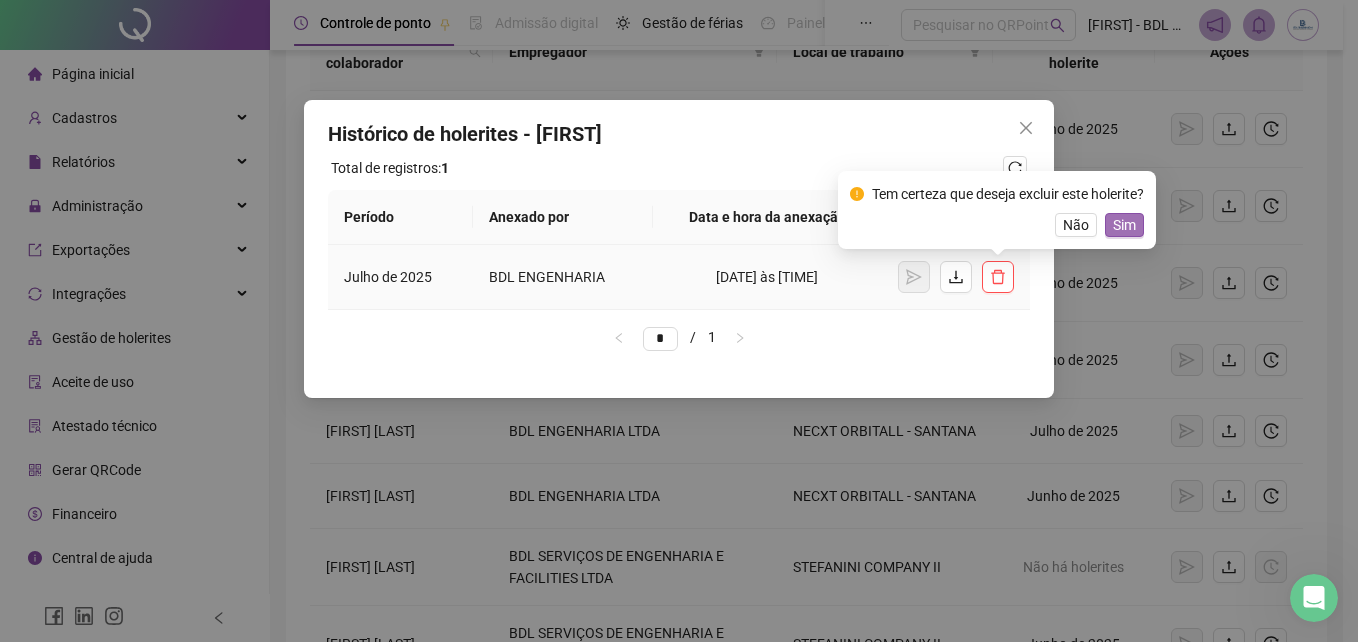 click on "Sim" at bounding box center (1124, 225) 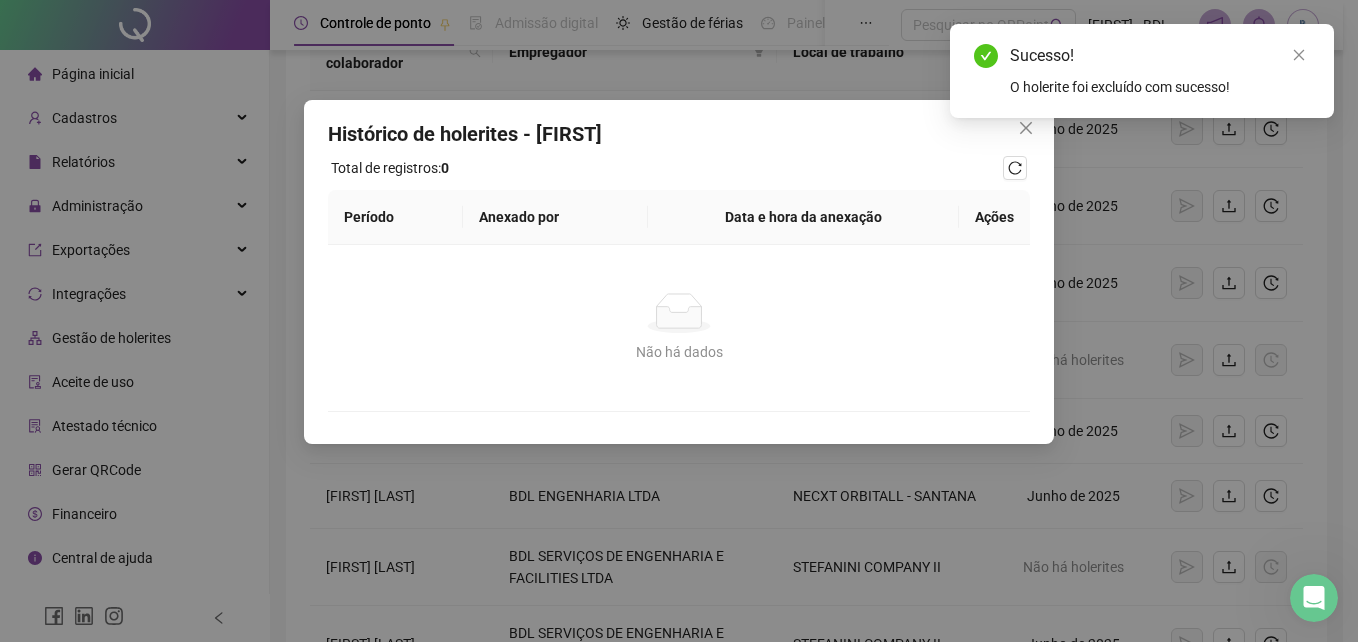 click on "Sucesso! O holerite foi excluído com sucesso!" at bounding box center (1142, 71) 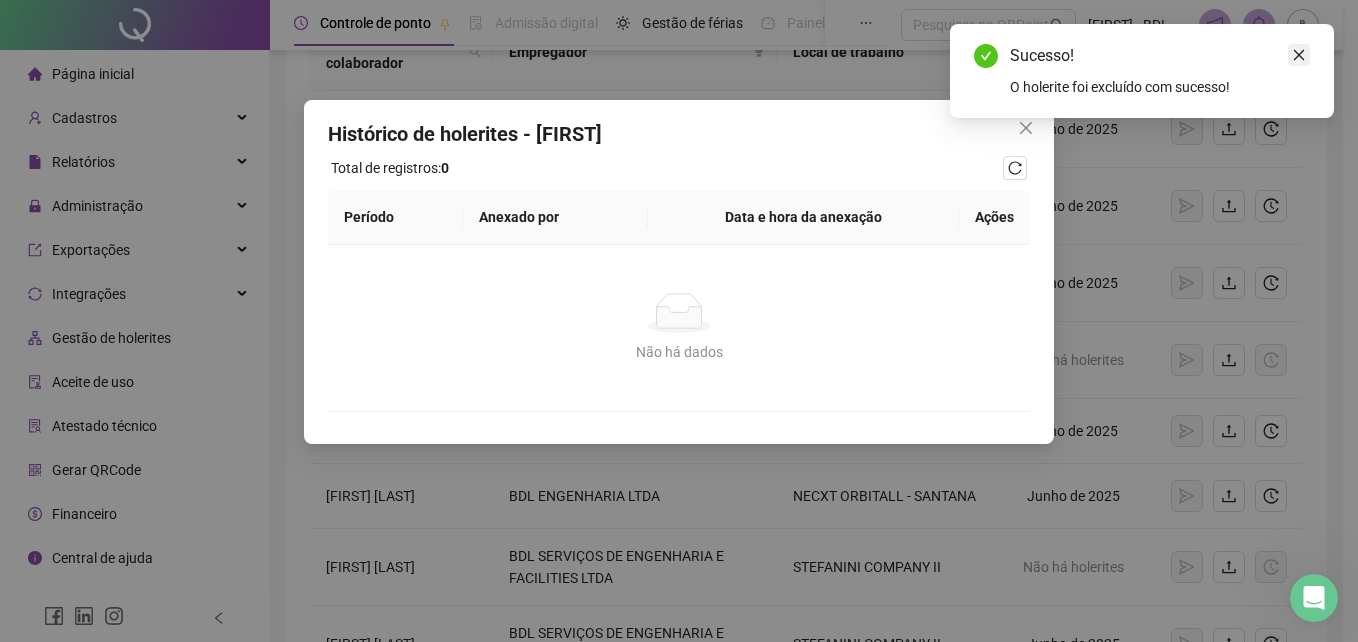 drag, startPoint x: 1307, startPoint y: 55, endPoint x: 1082, endPoint y: 72, distance: 225.64131 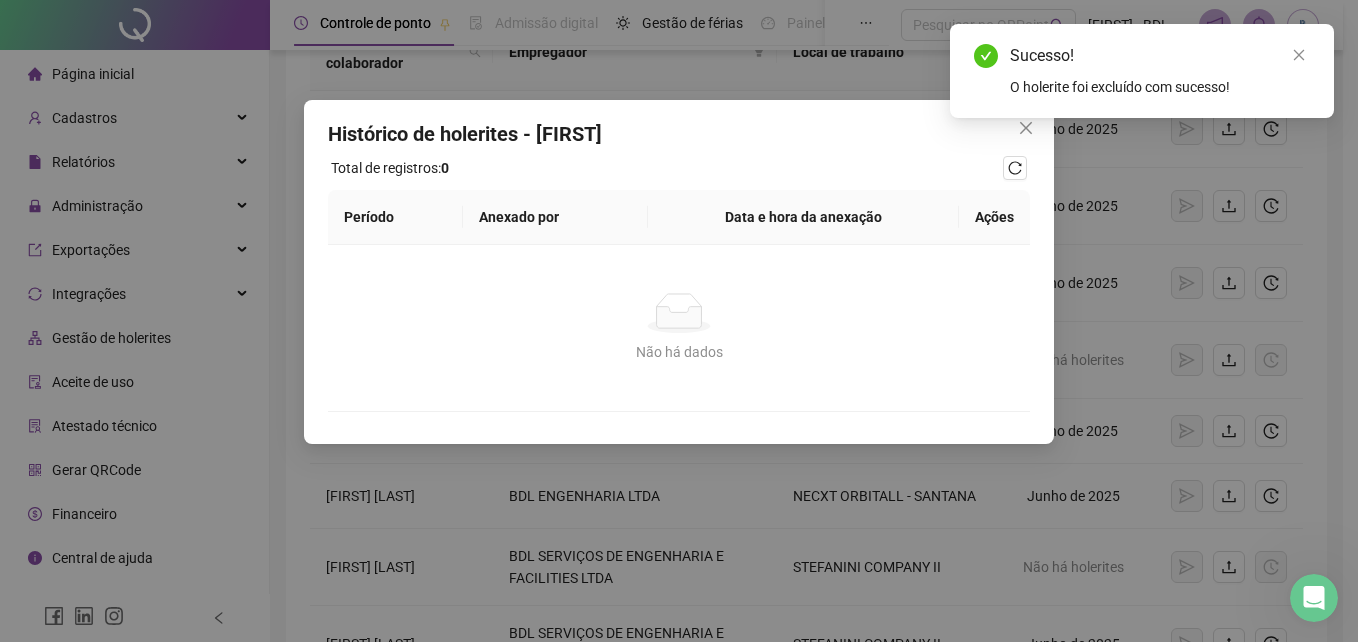 click at bounding box center [1299, 55] 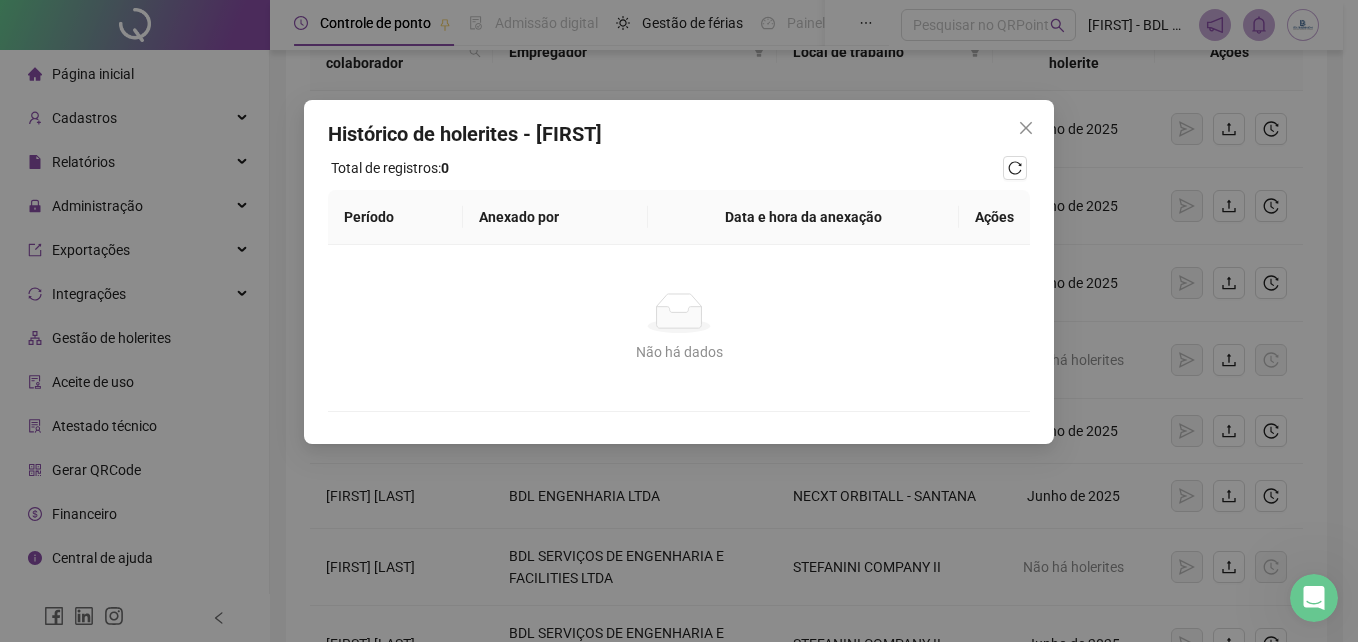click at bounding box center [1026, 128] 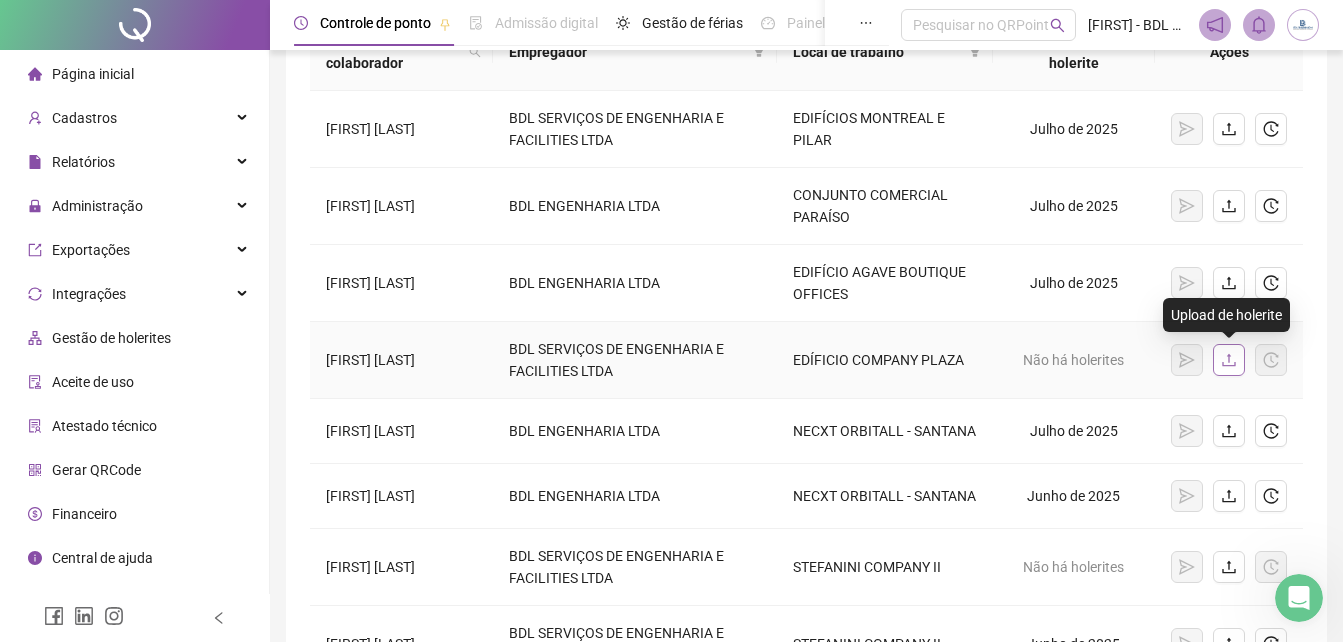click at bounding box center [1229, 360] 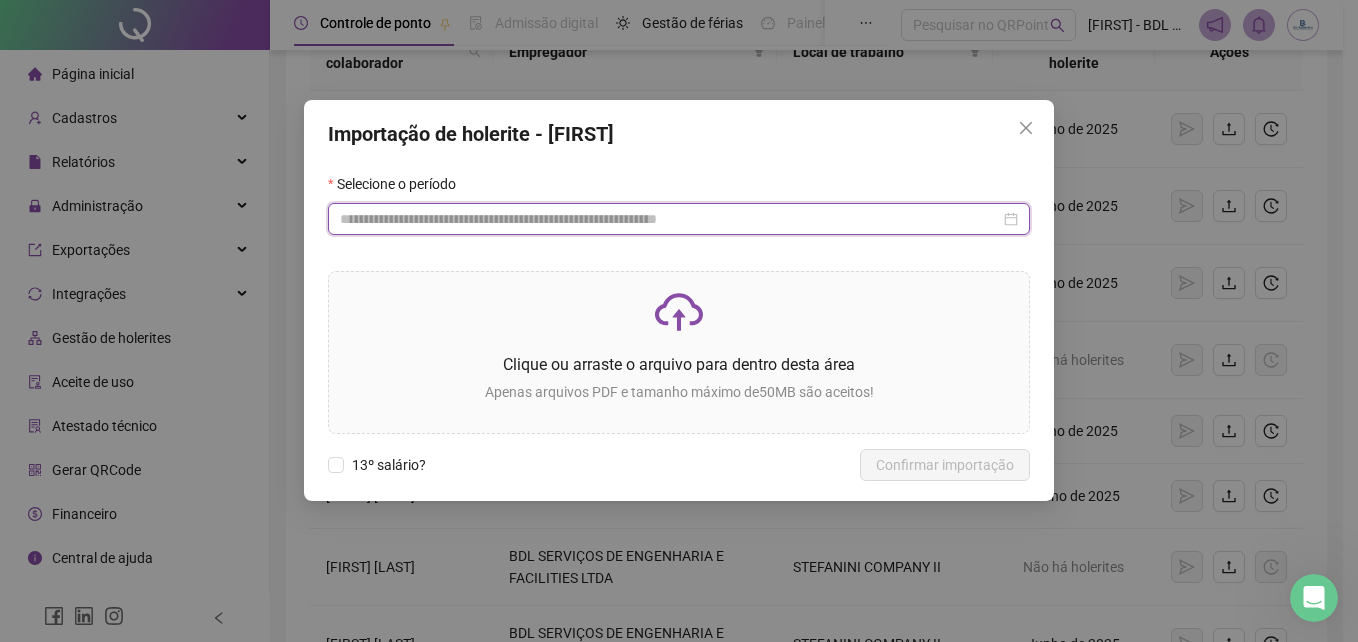 click at bounding box center (670, 219) 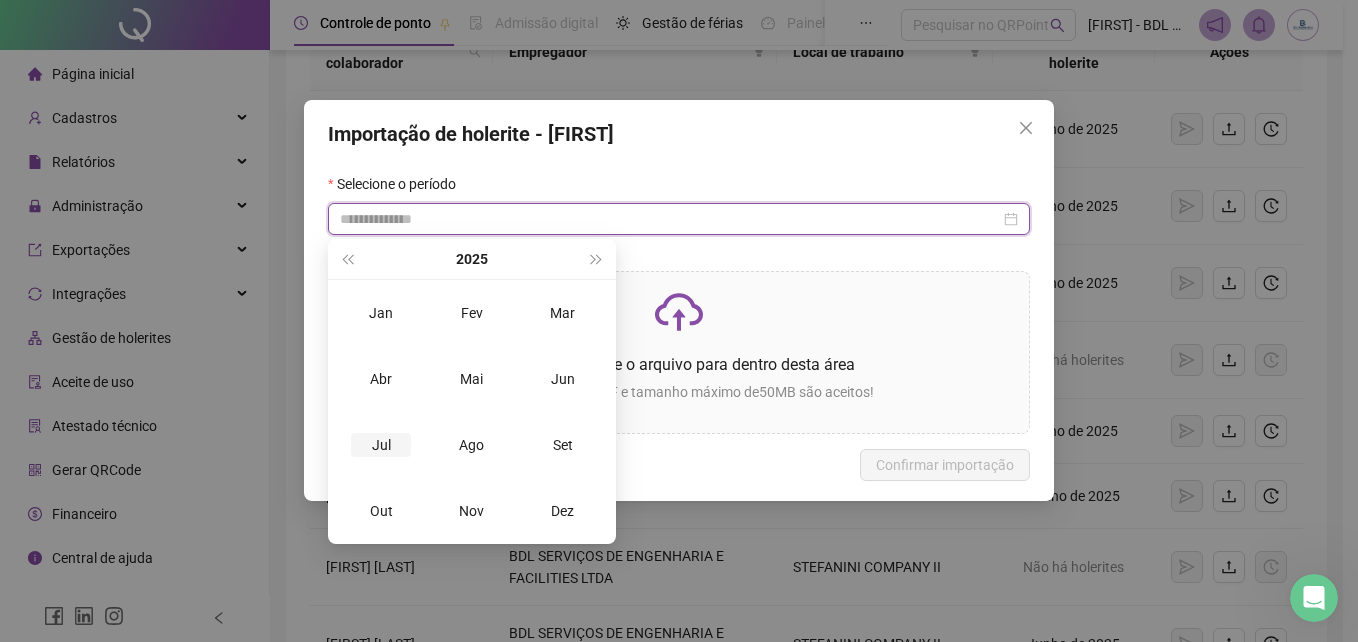 type on "**********" 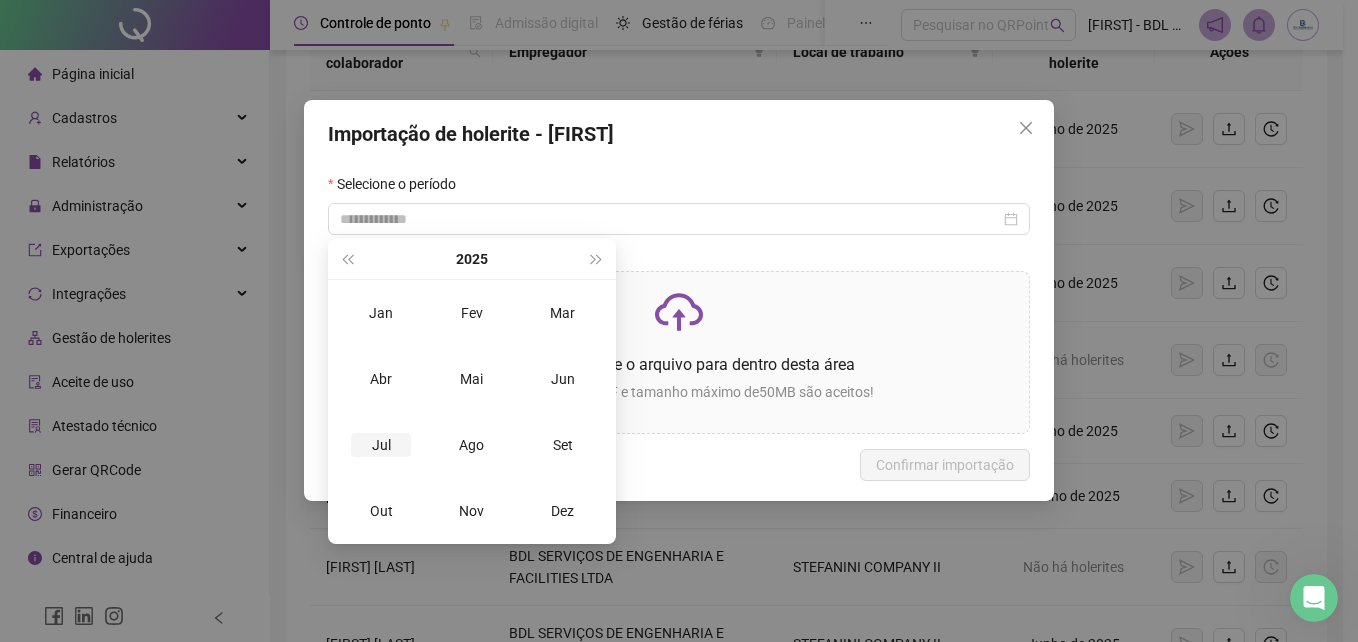 click on "Jul" at bounding box center (381, 445) 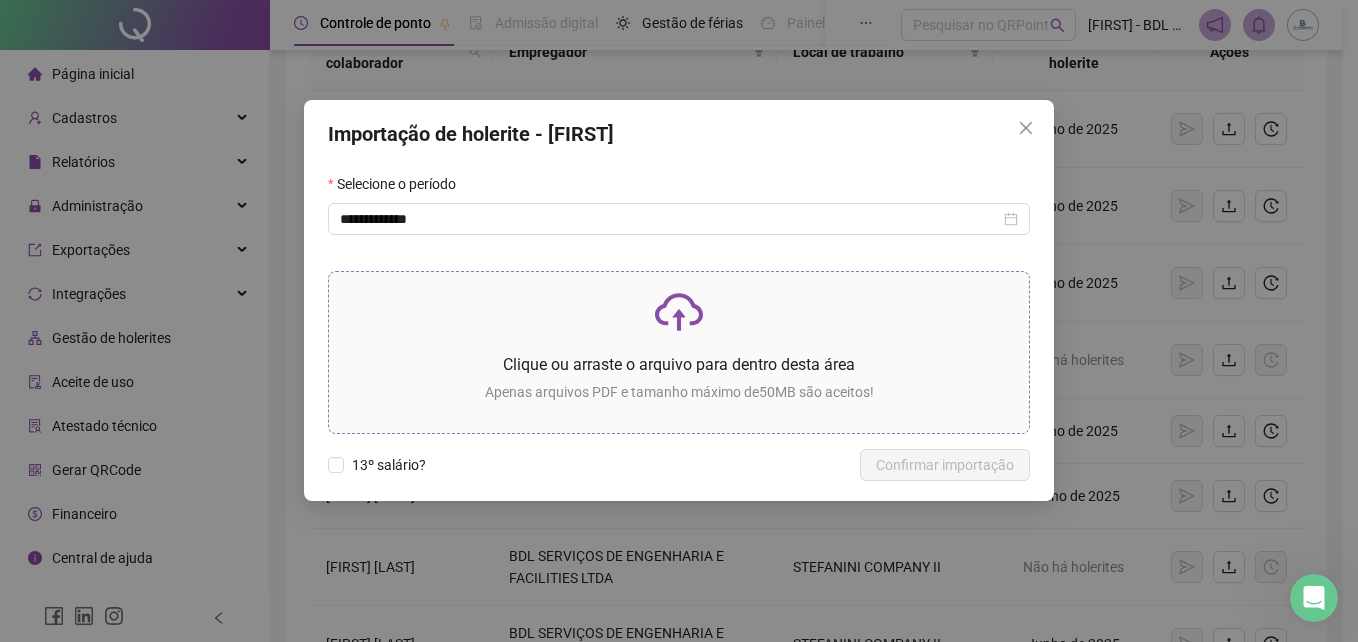 click 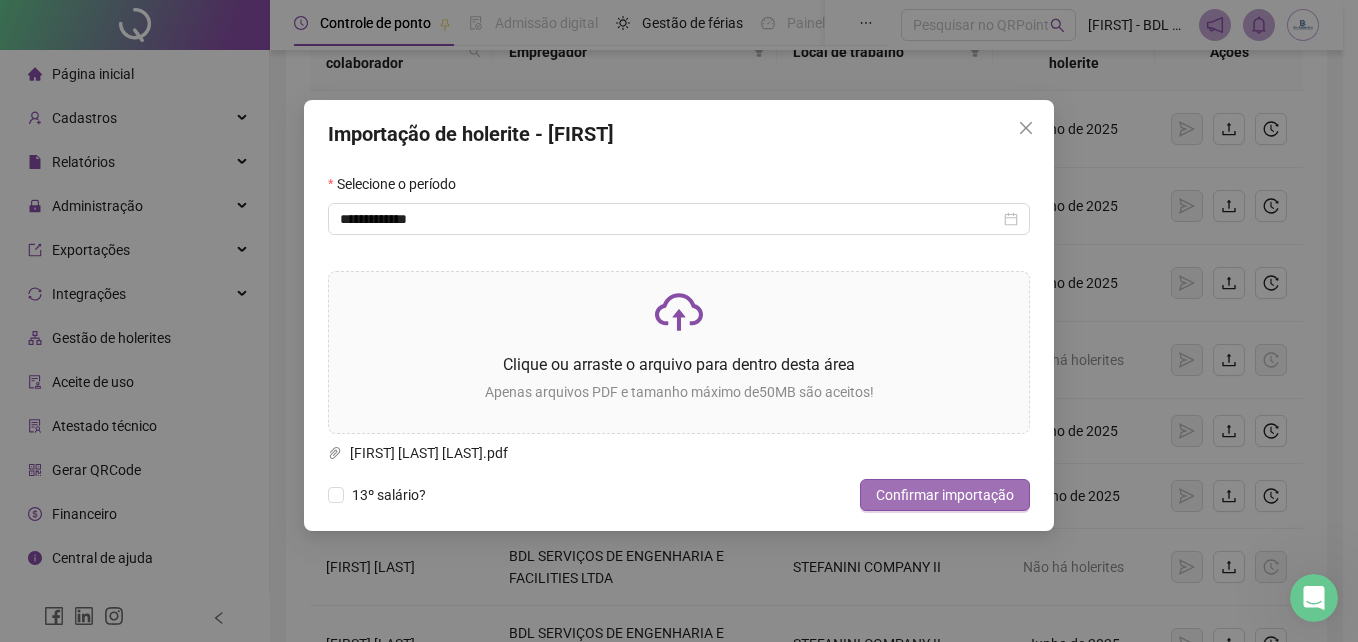 click on "Confirmar importação" at bounding box center (945, 495) 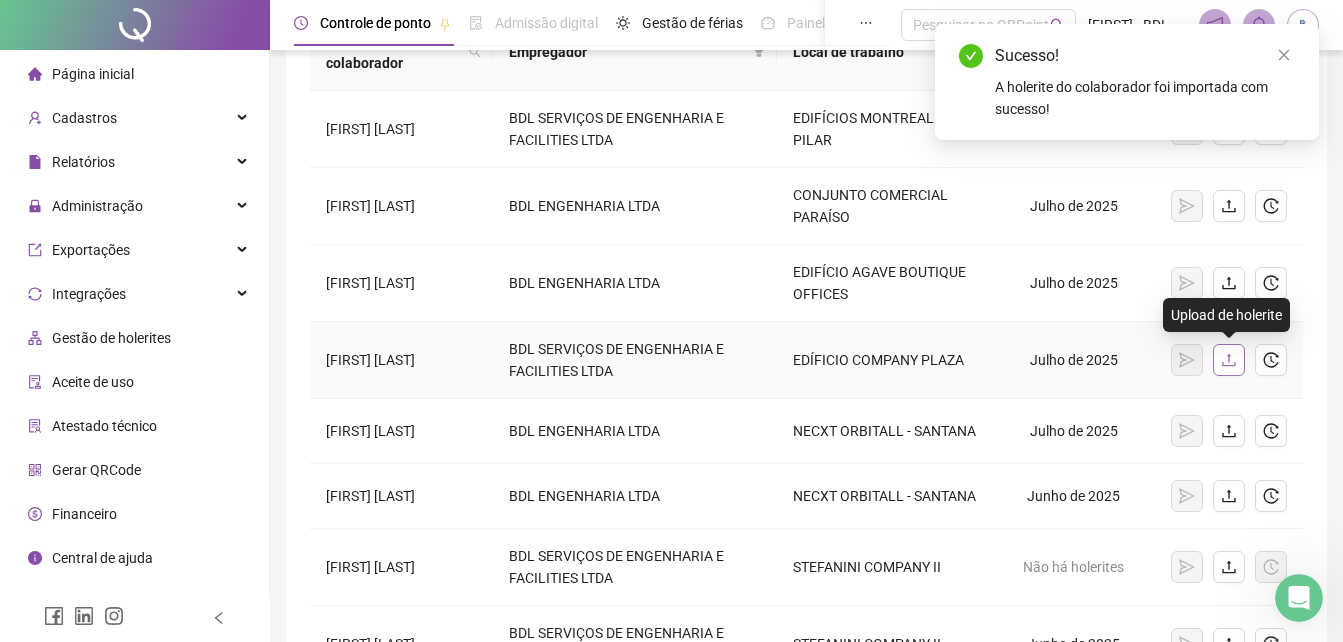 click at bounding box center [1229, 360] 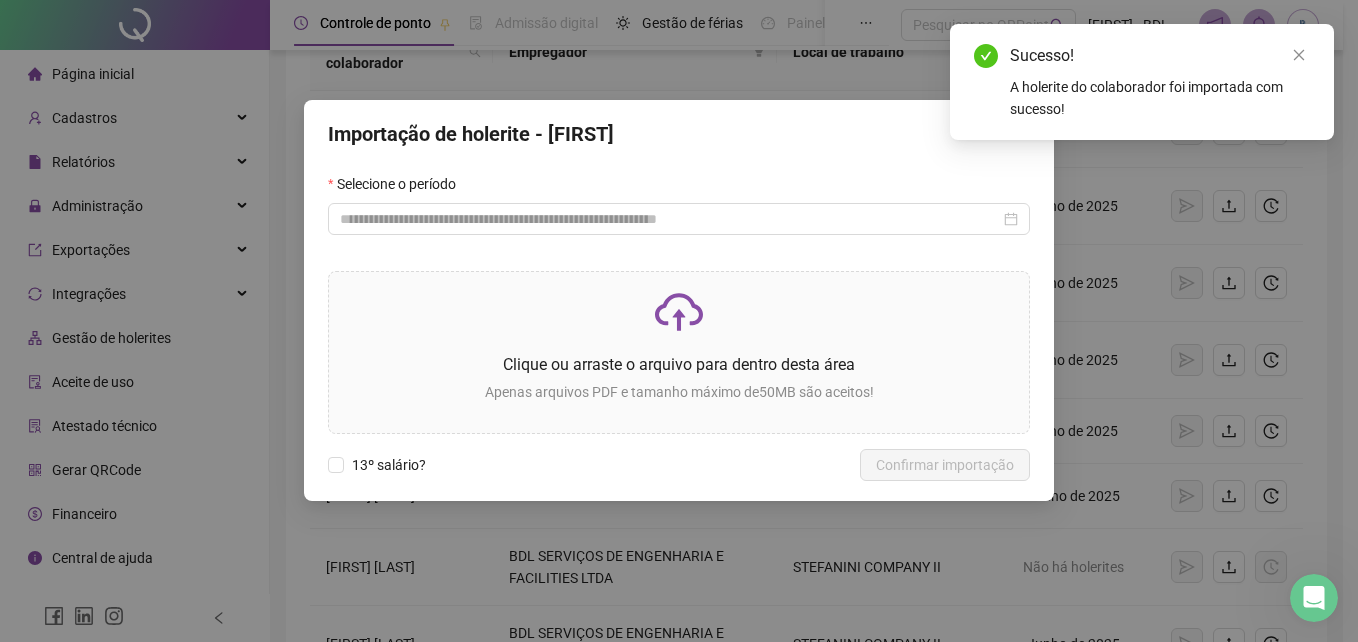 drag, startPoint x: 1299, startPoint y: 53, endPoint x: 1284, endPoint y: 54, distance: 15.033297 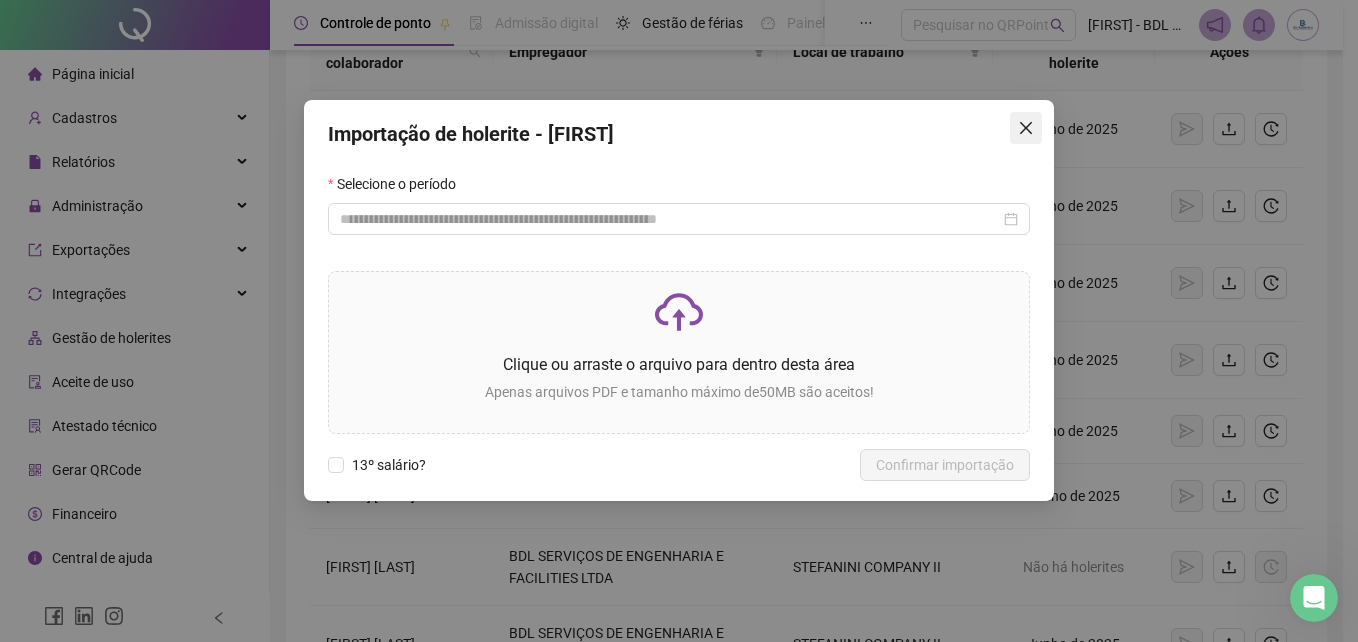 click 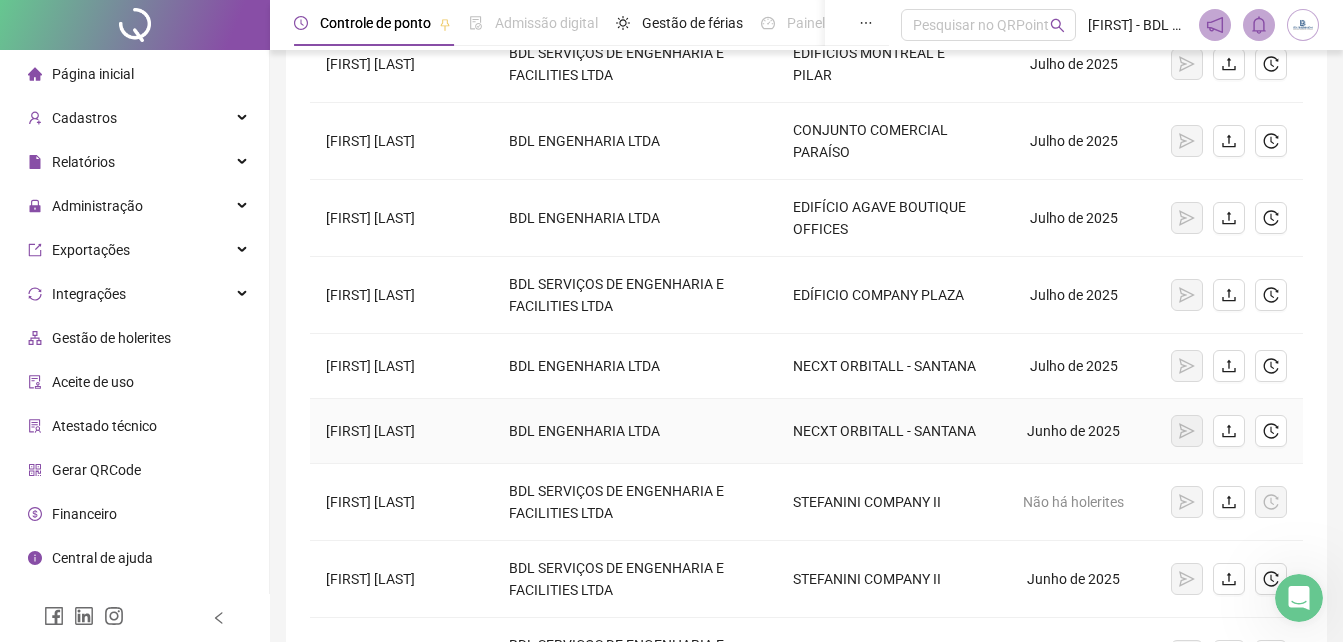 scroll, scrollTop: 300, scrollLeft: 0, axis: vertical 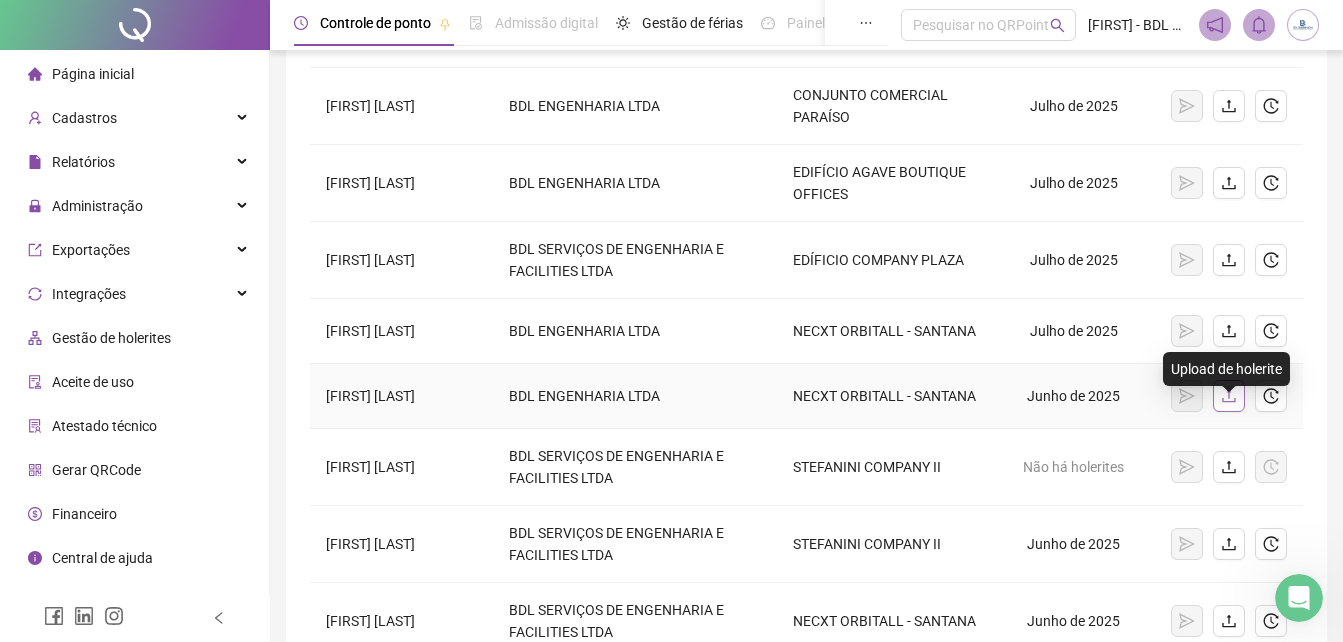 click 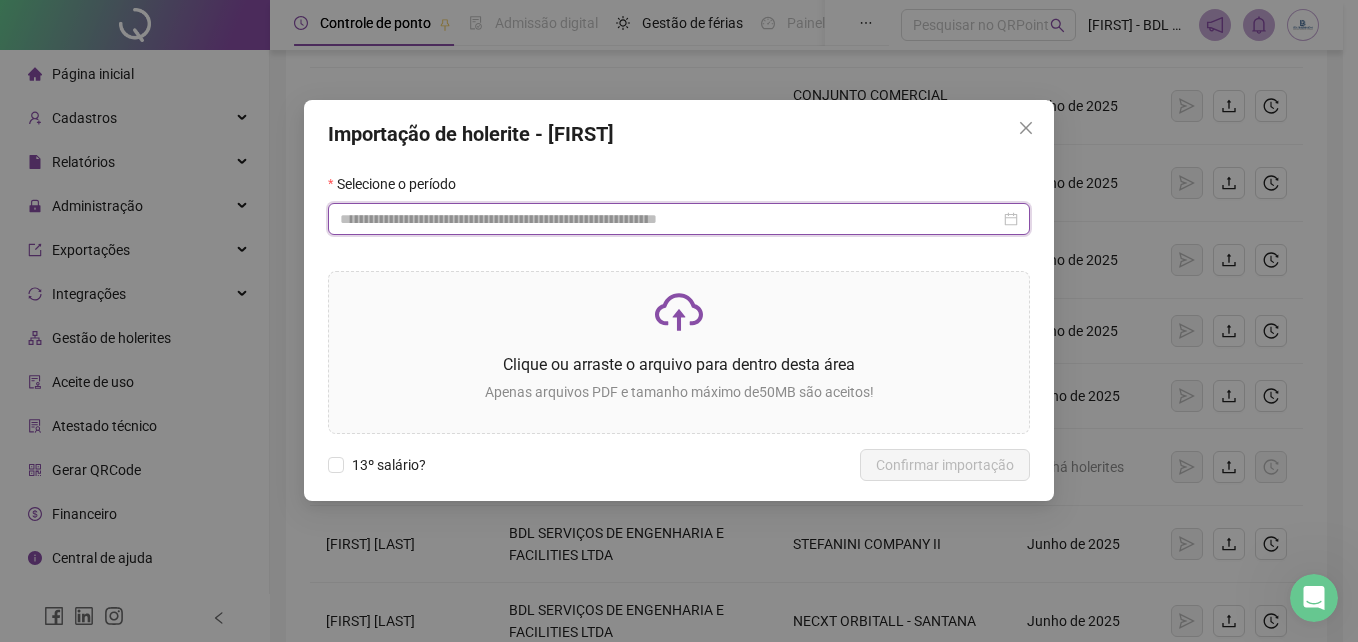 click at bounding box center [670, 219] 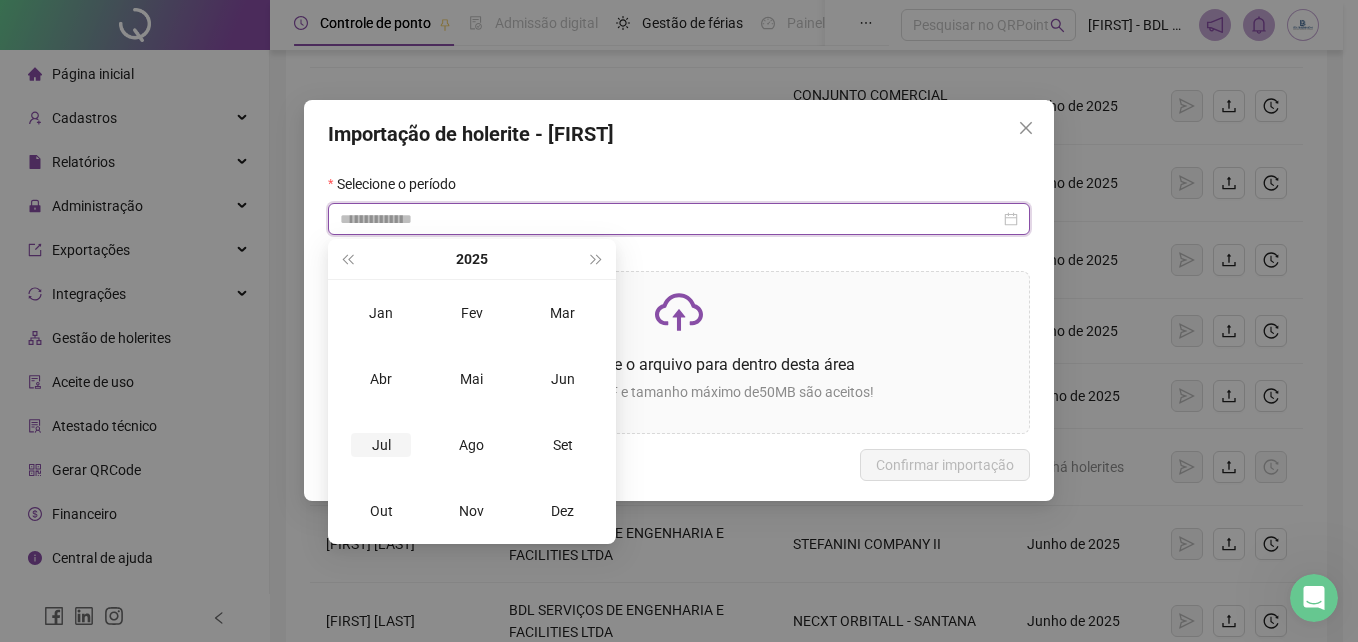 type on "**********" 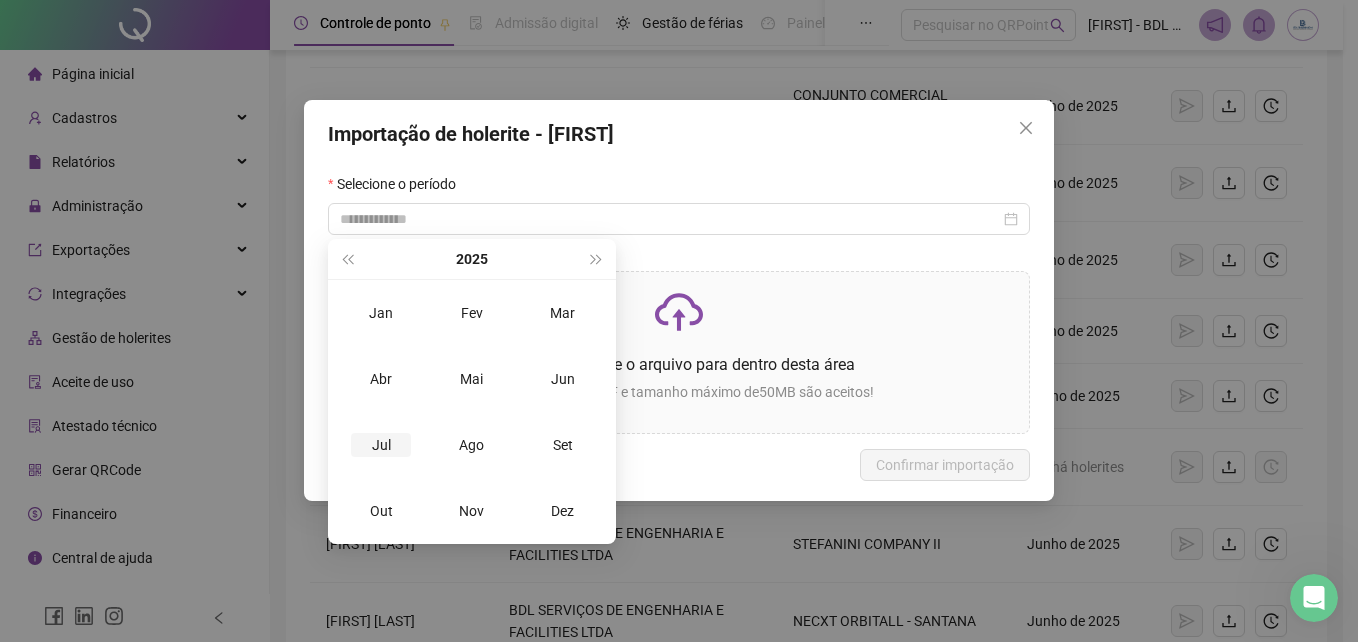 click on "Jul" at bounding box center [381, 445] 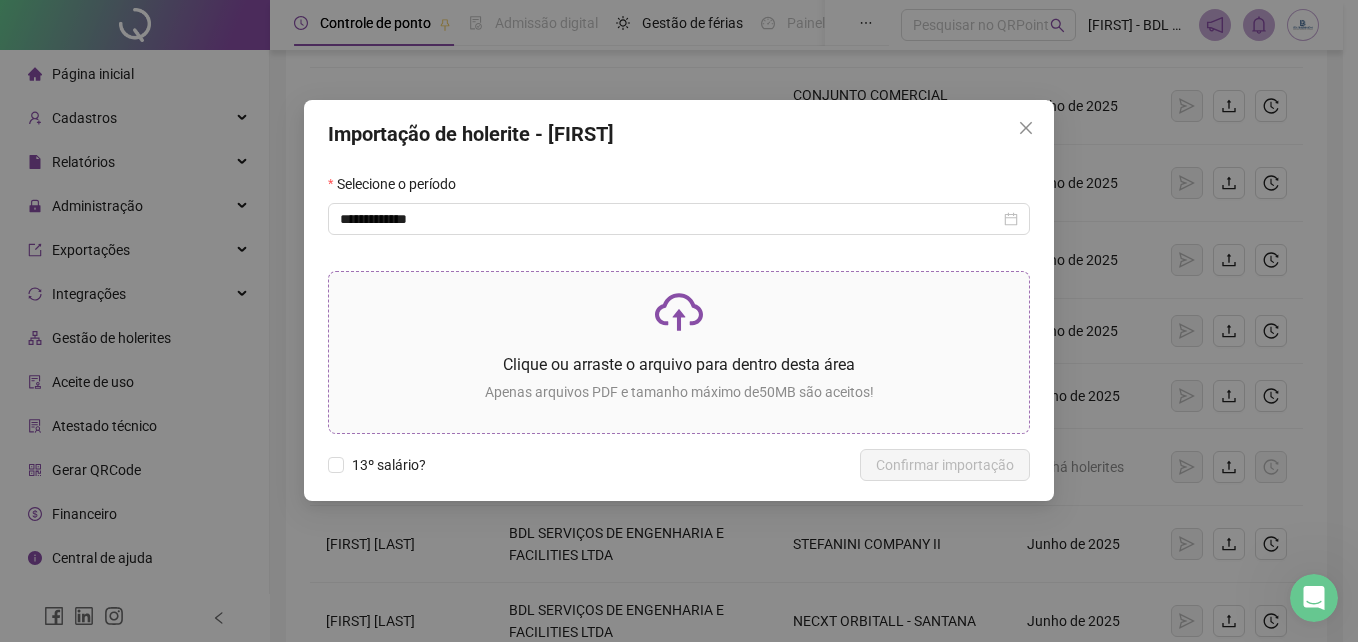 click 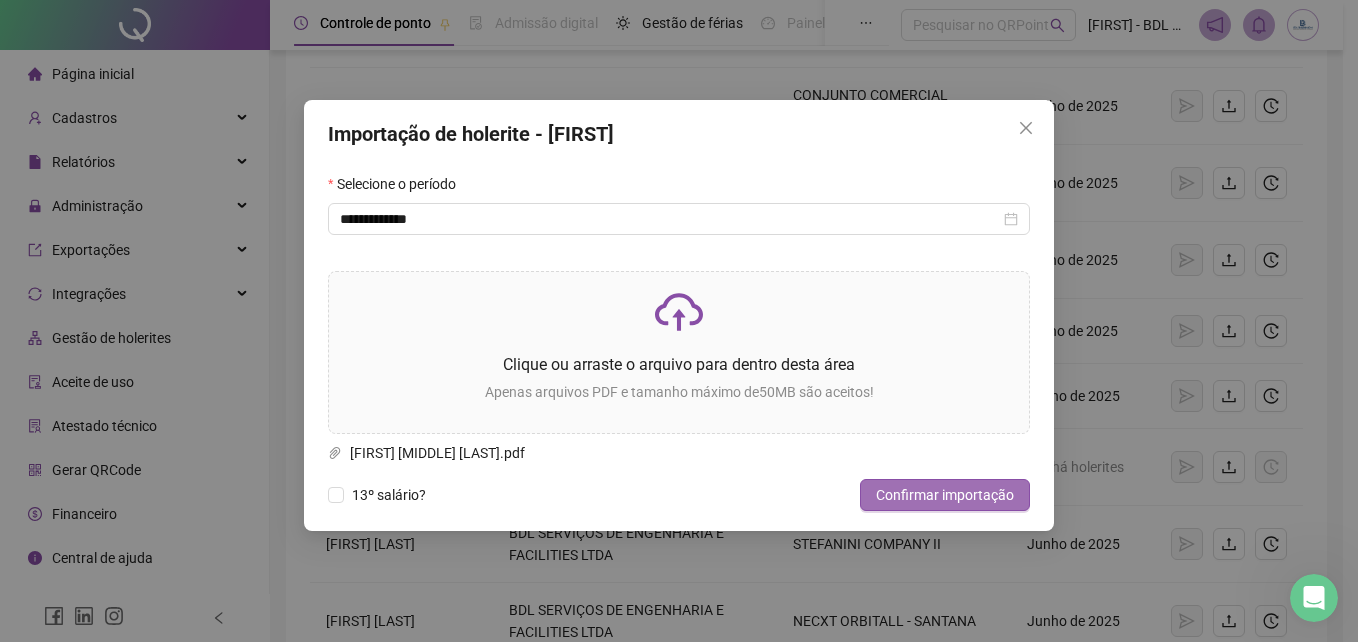 click on "Confirmar importação" at bounding box center (945, 495) 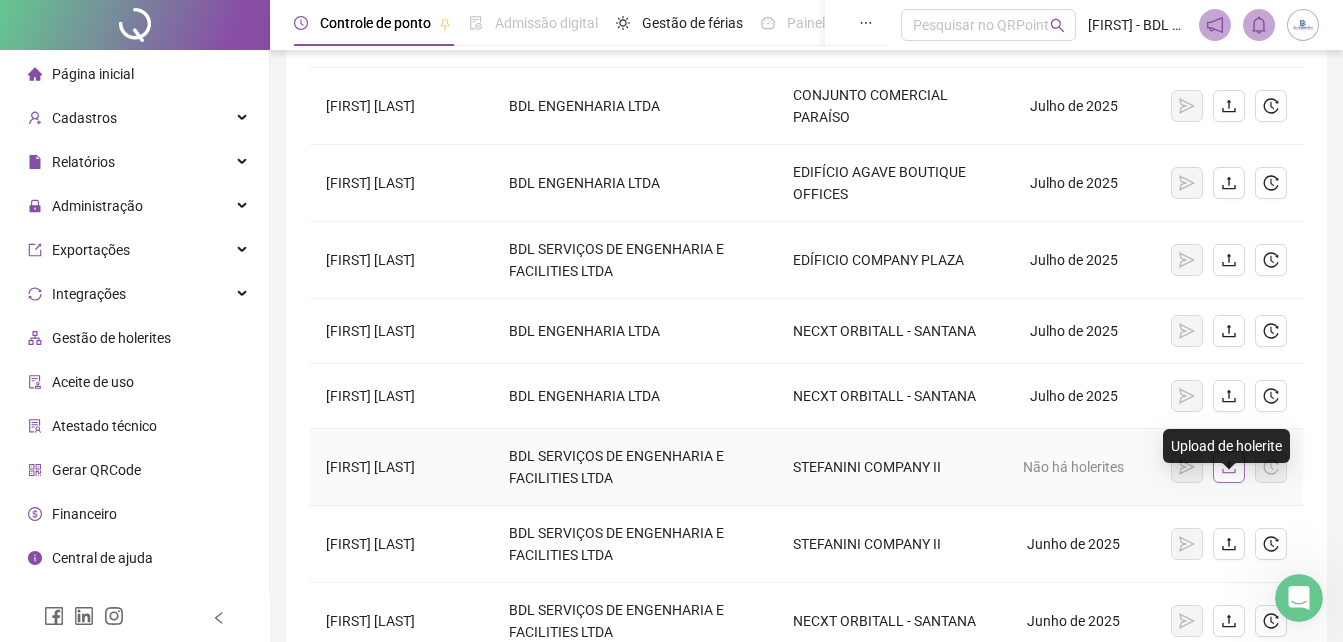 click at bounding box center [1229, 467] 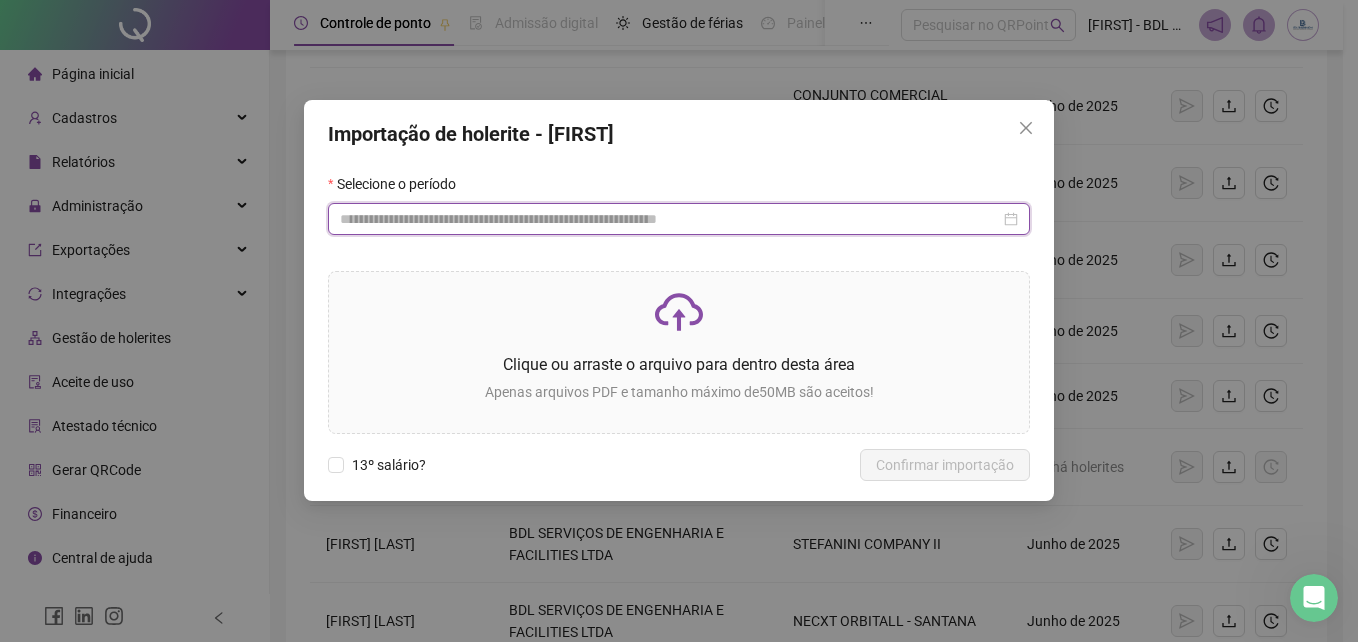 click at bounding box center [670, 219] 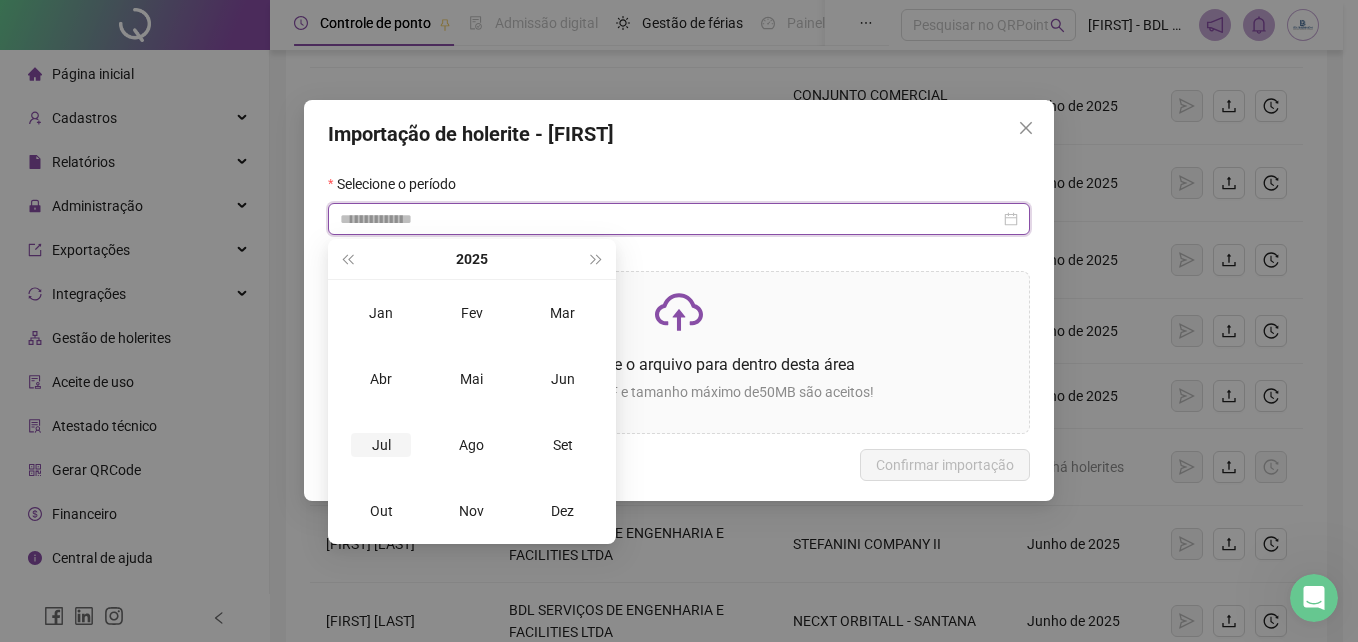 type on "**********" 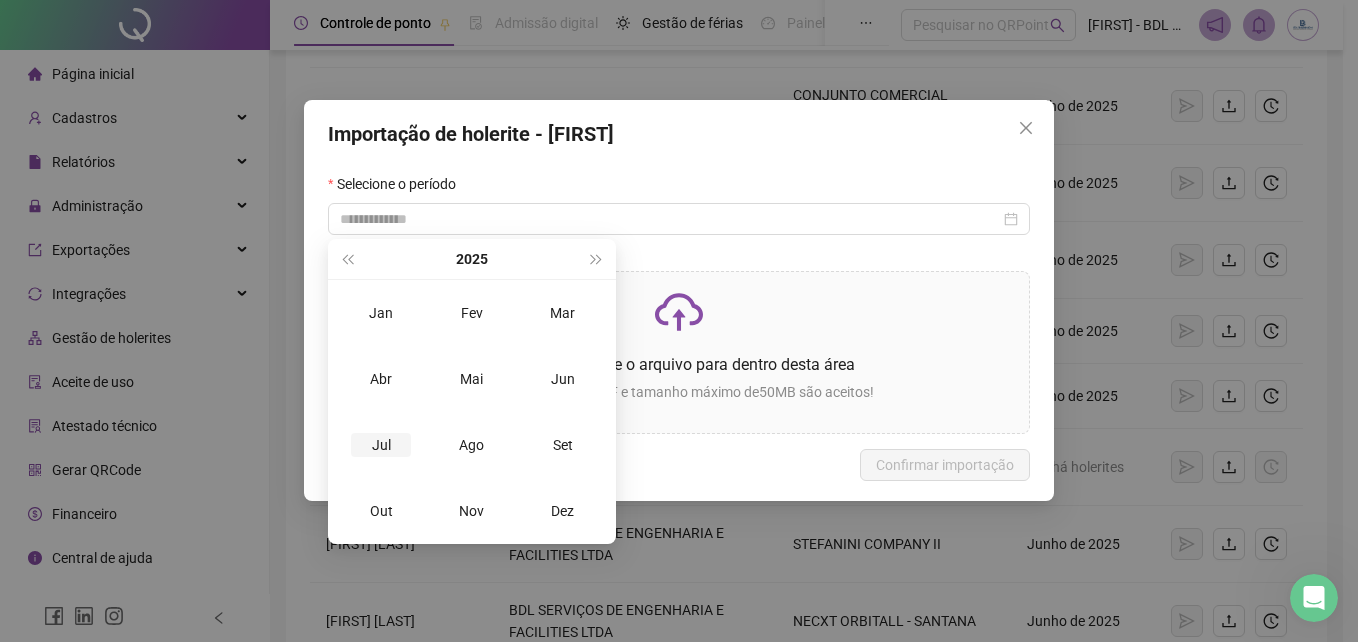 click on "Jul" at bounding box center (381, 445) 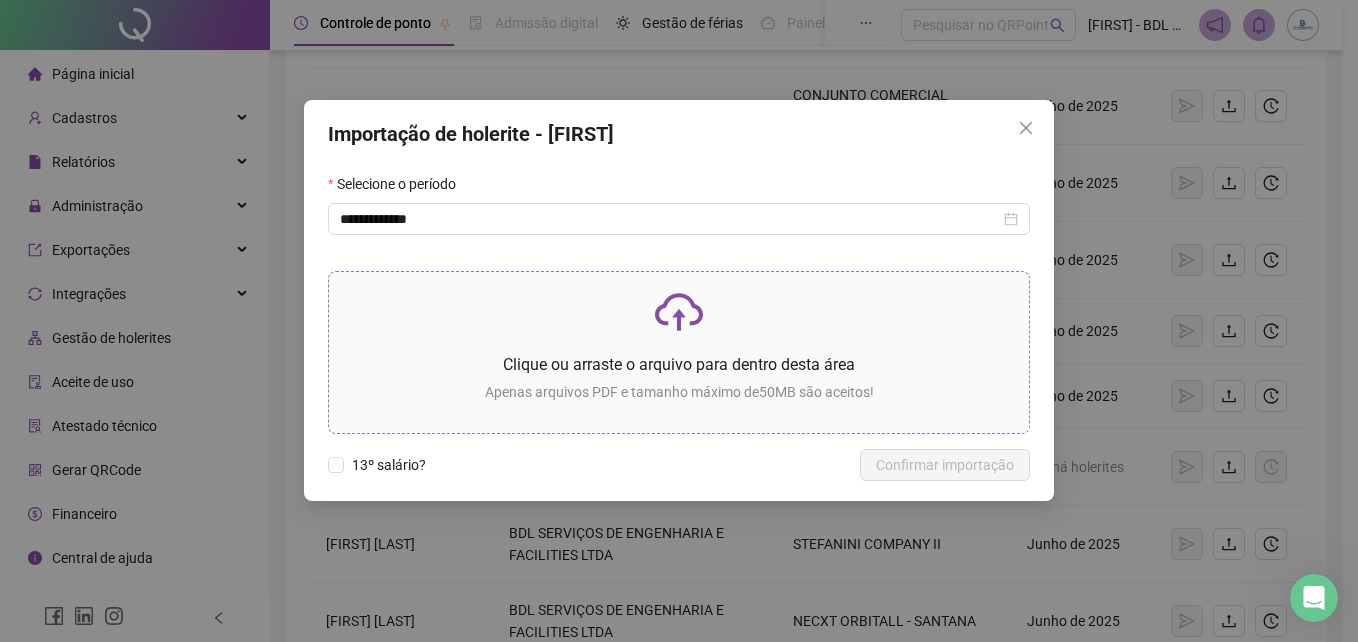 click 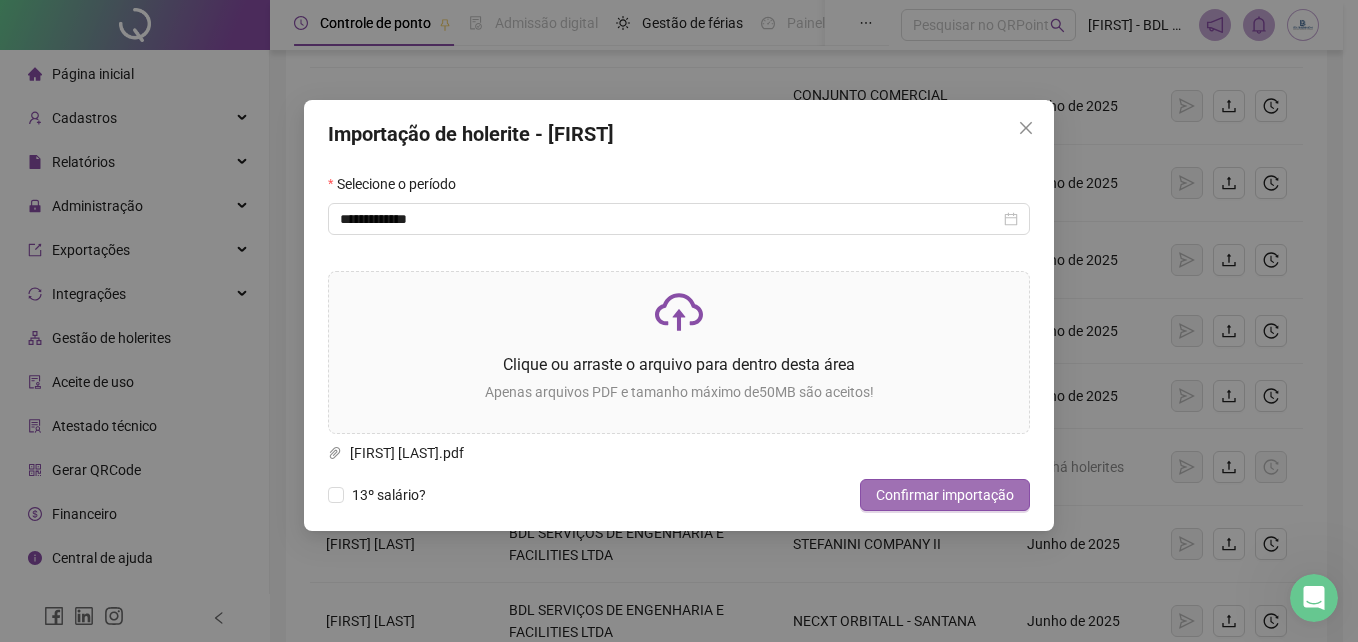 click on "Confirmar importação" at bounding box center (945, 495) 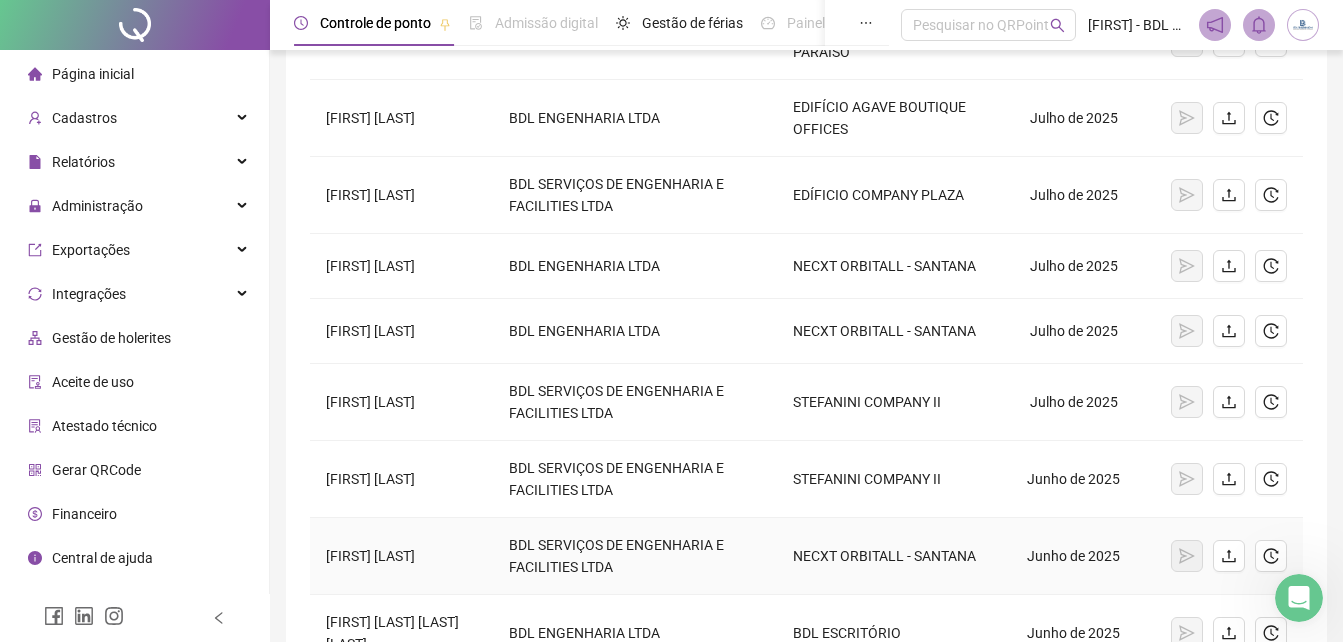 scroll, scrollTop: 400, scrollLeft: 0, axis: vertical 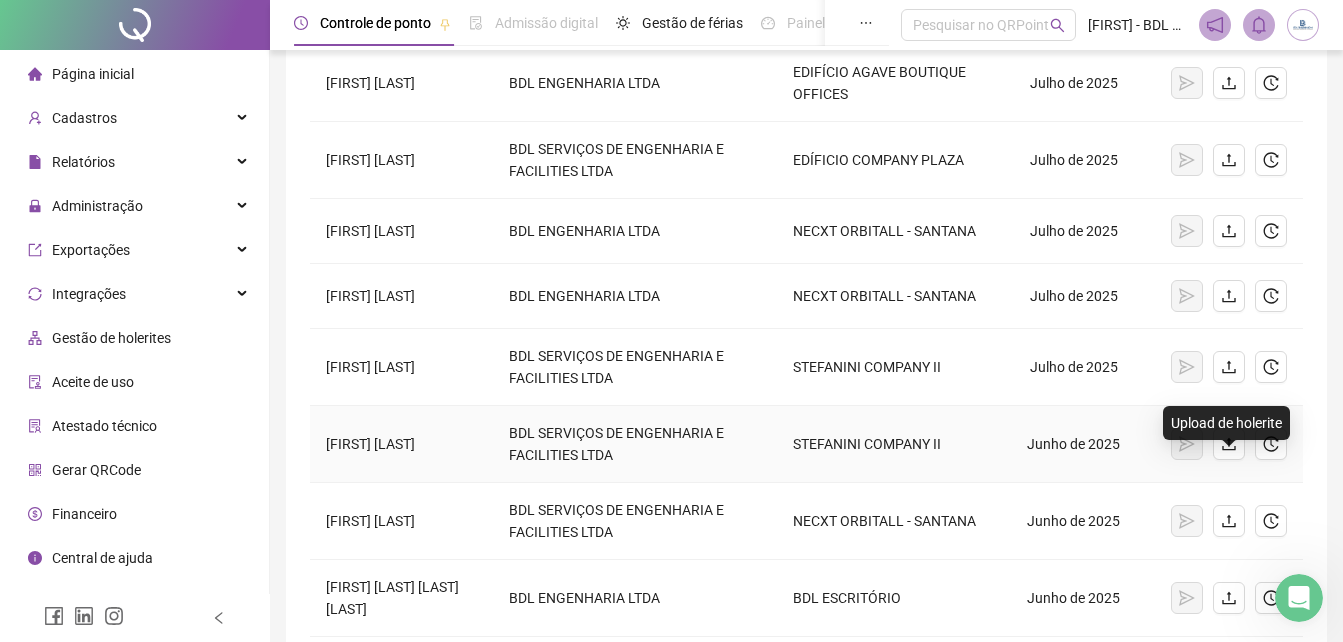 click at bounding box center (1229, 444) 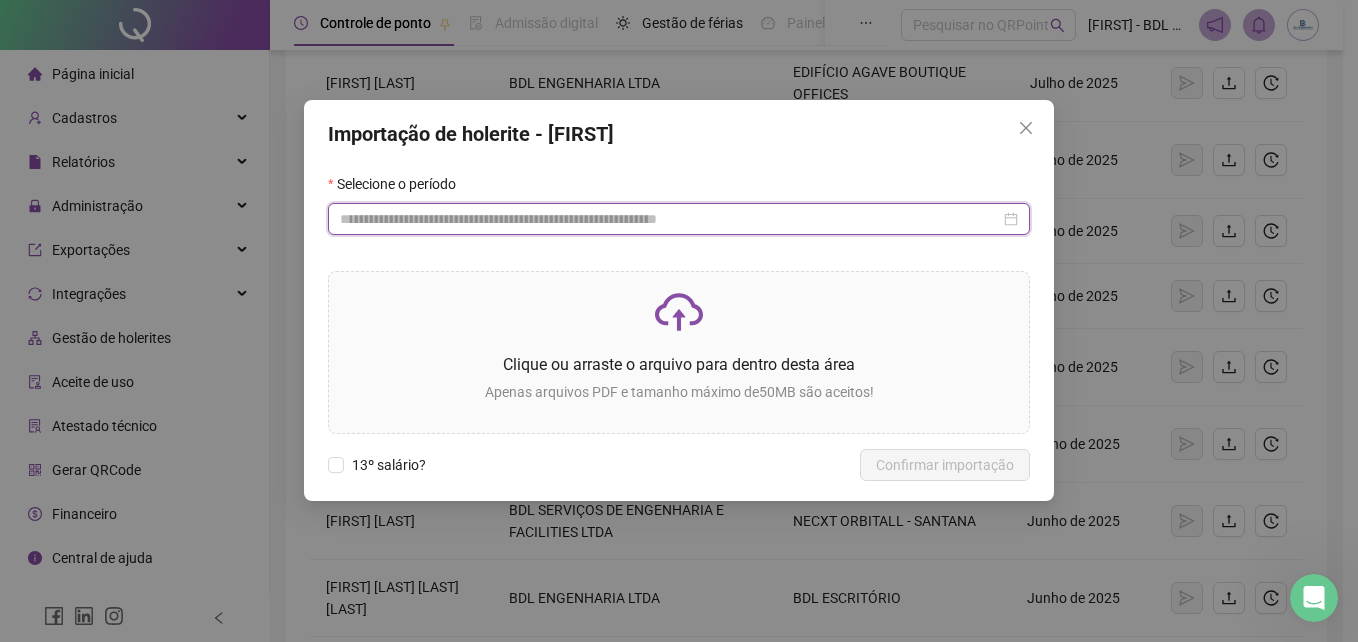 click at bounding box center [670, 219] 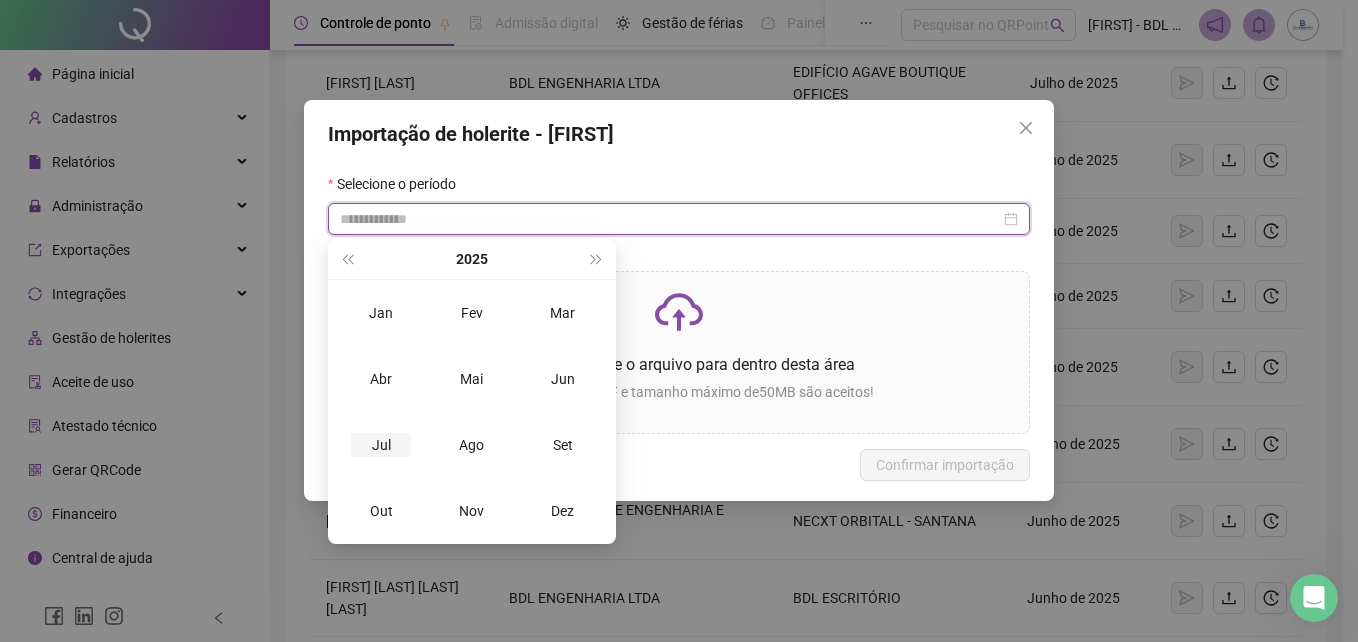 type on "**********" 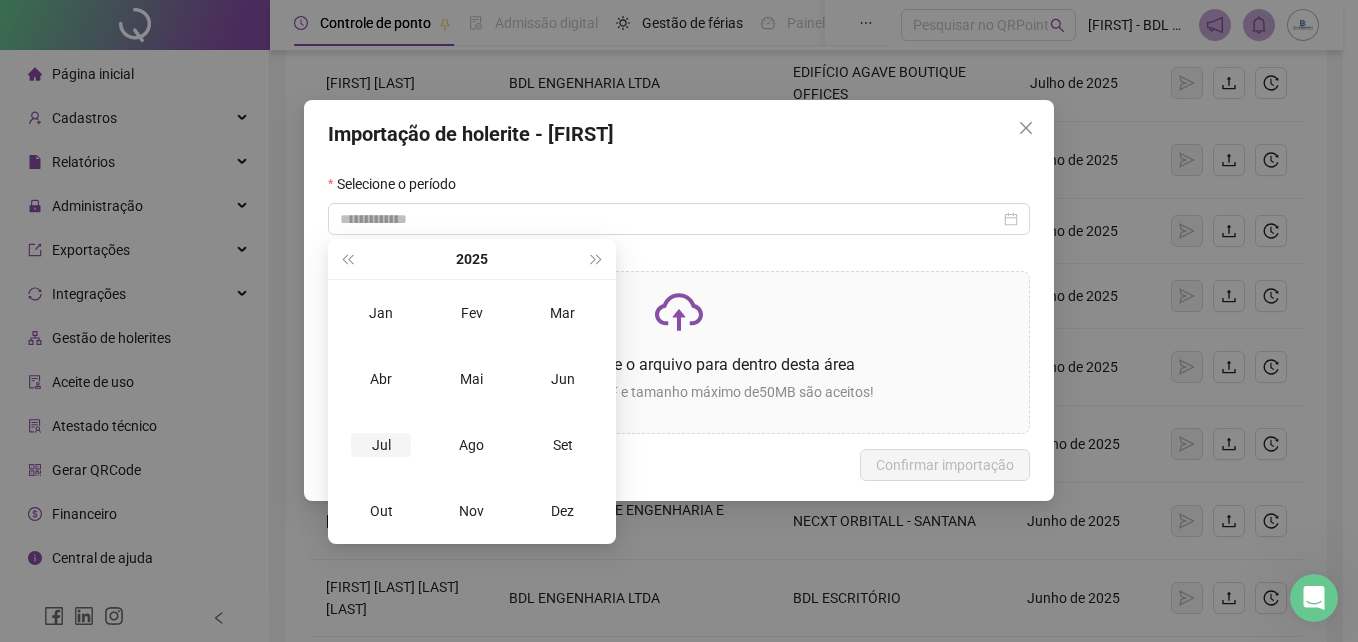 click on "Jul" at bounding box center (381, 445) 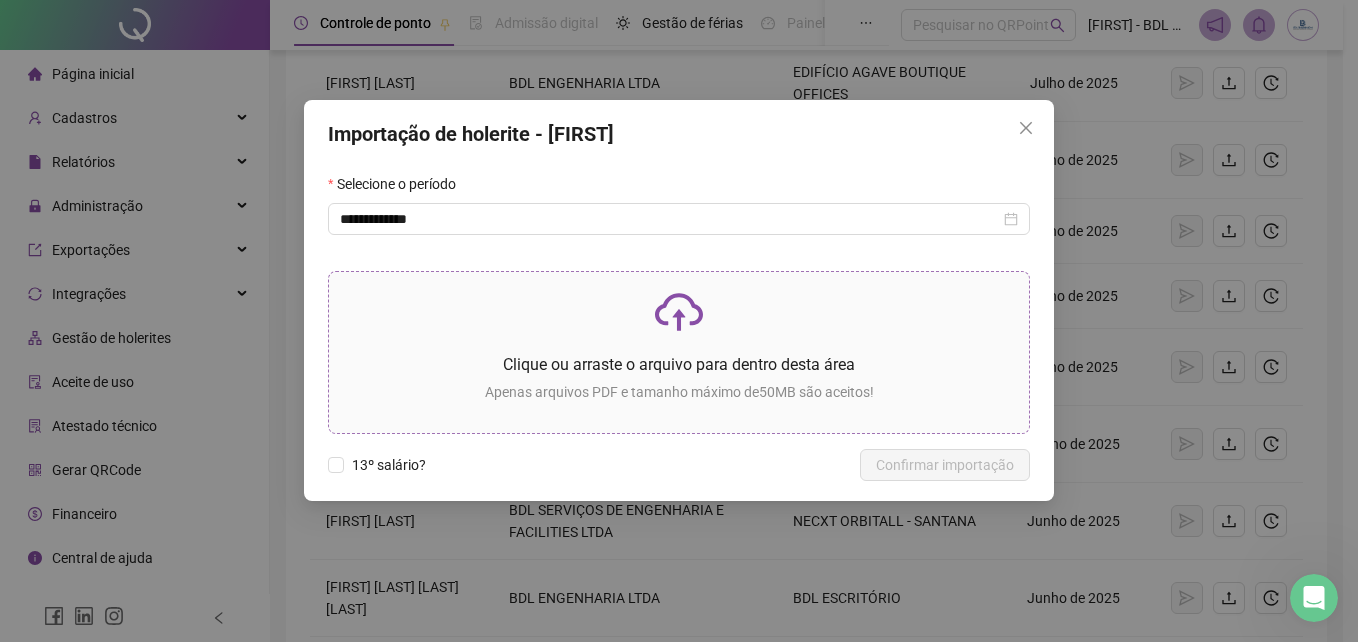 click at bounding box center [679, 312] 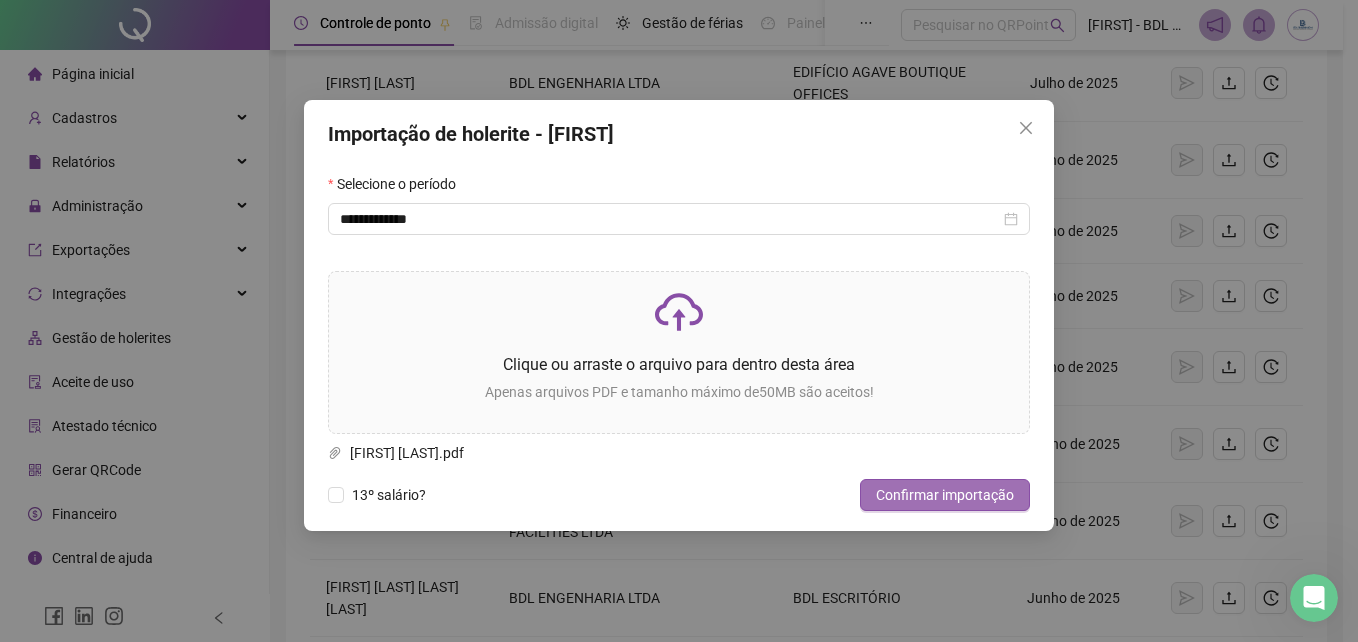 click on "Confirmar importação" at bounding box center (945, 495) 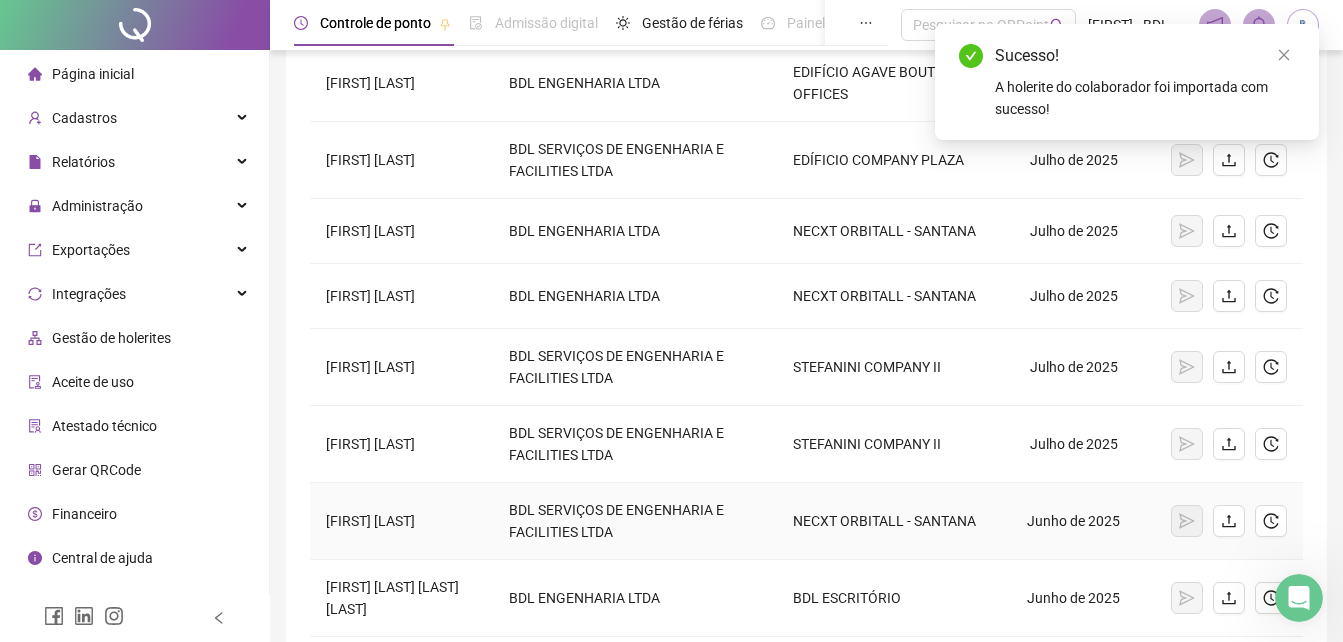 scroll, scrollTop: 500, scrollLeft: 0, axis: vertical 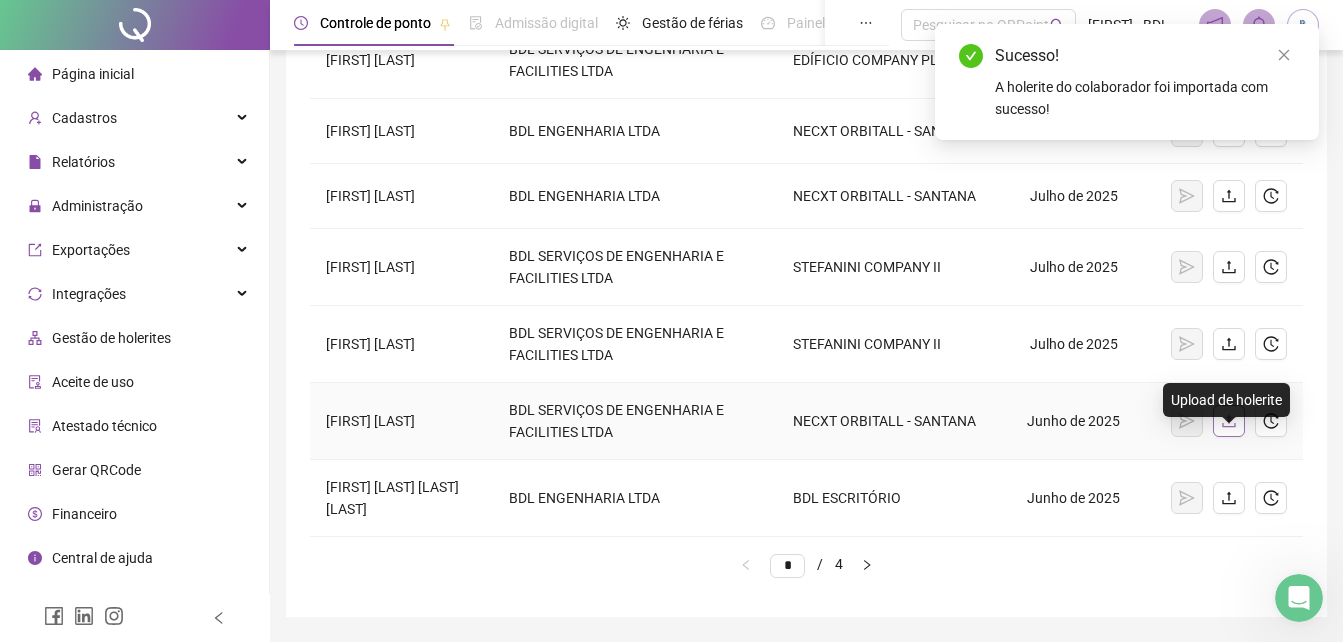 click at bounding box center (1229, 421) 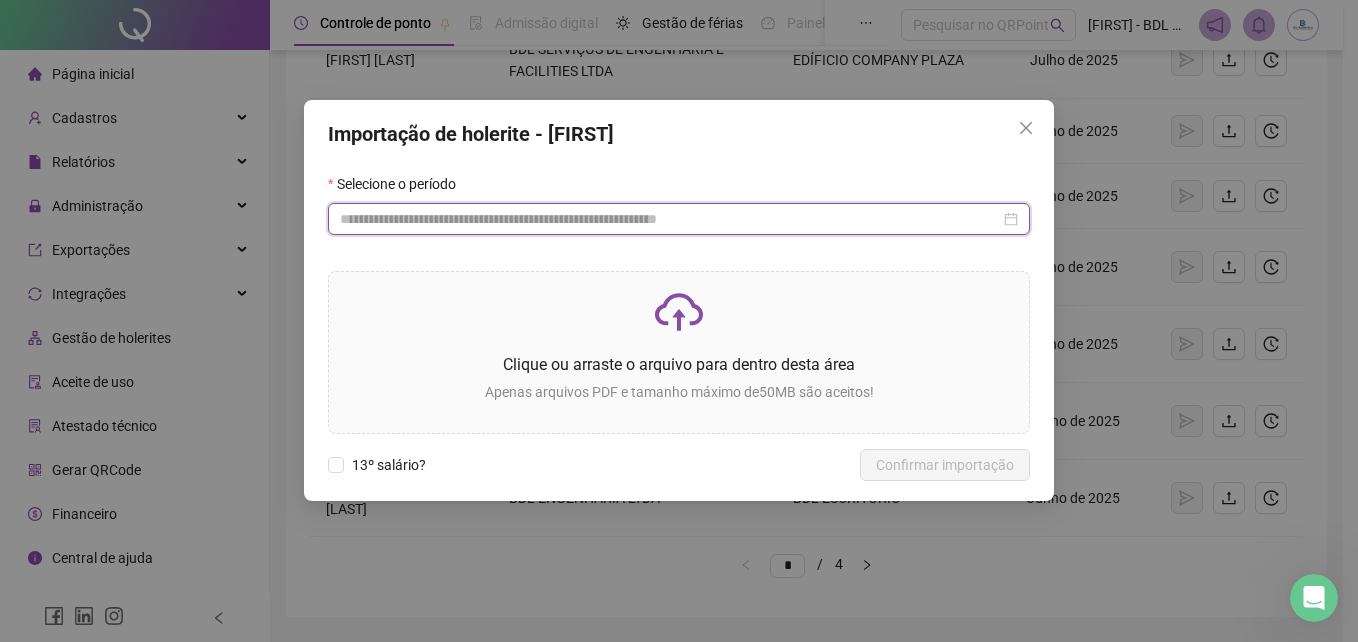 click at bounding box center (670, 219) 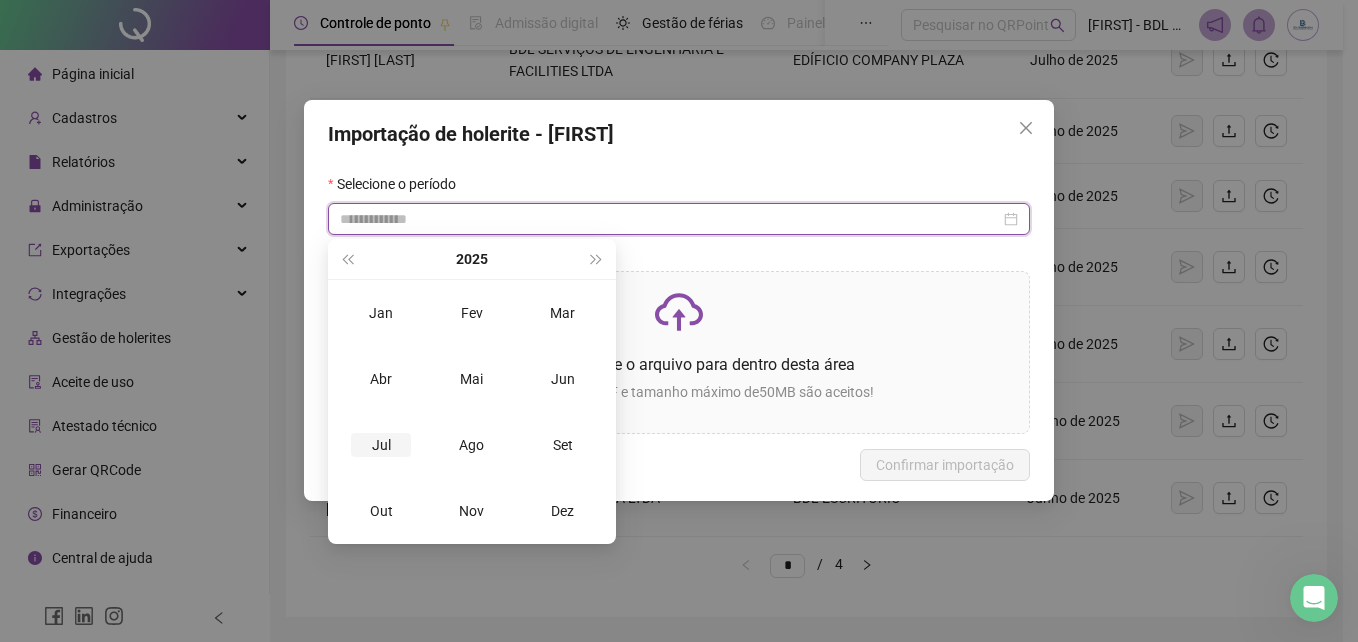 type on "**********" 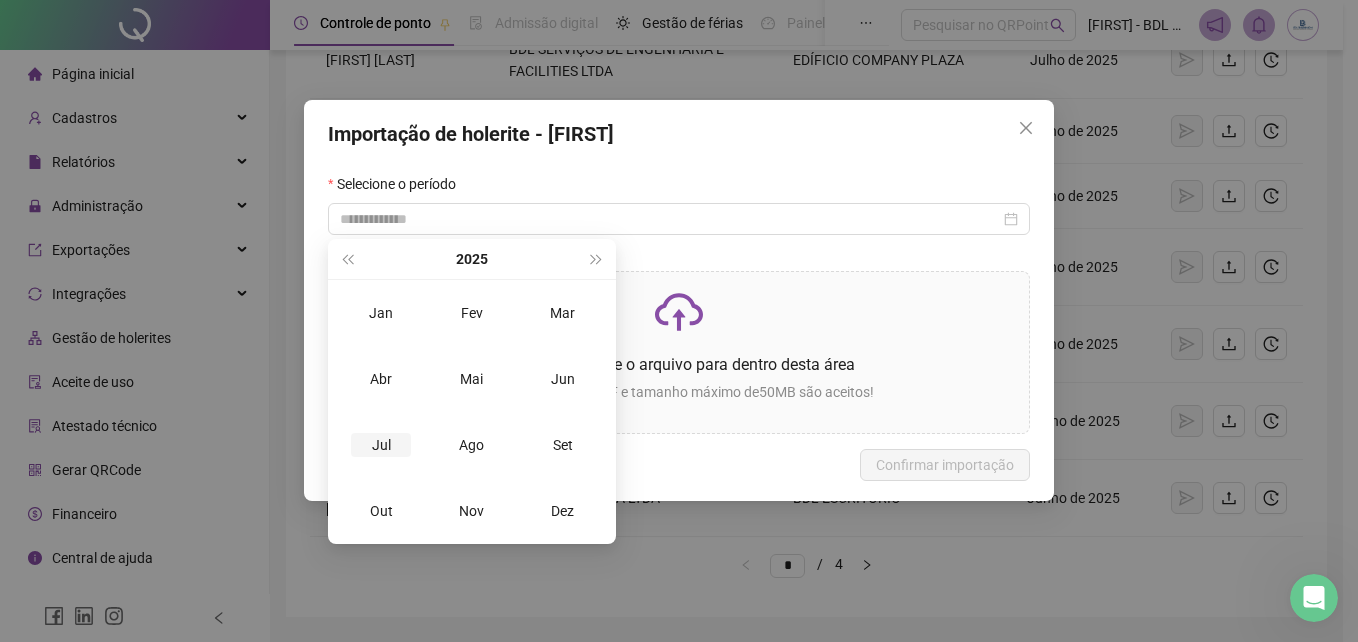 click on "Jul" at bounding box center [381, 445] 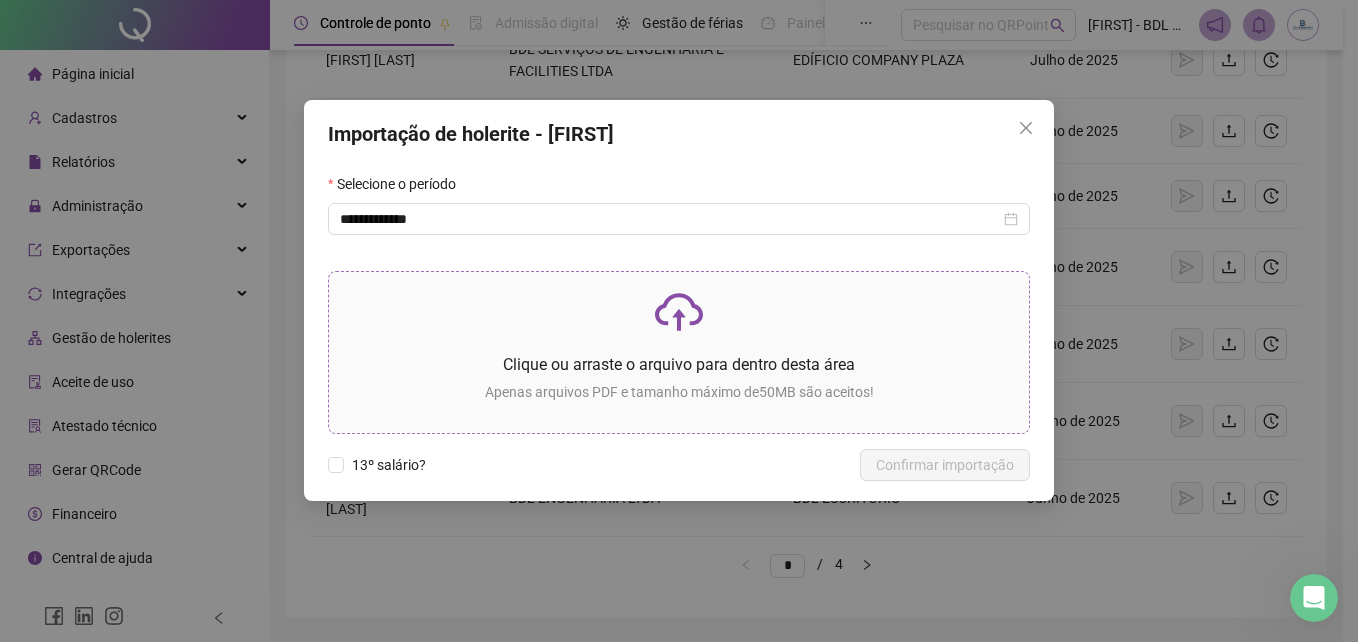 click 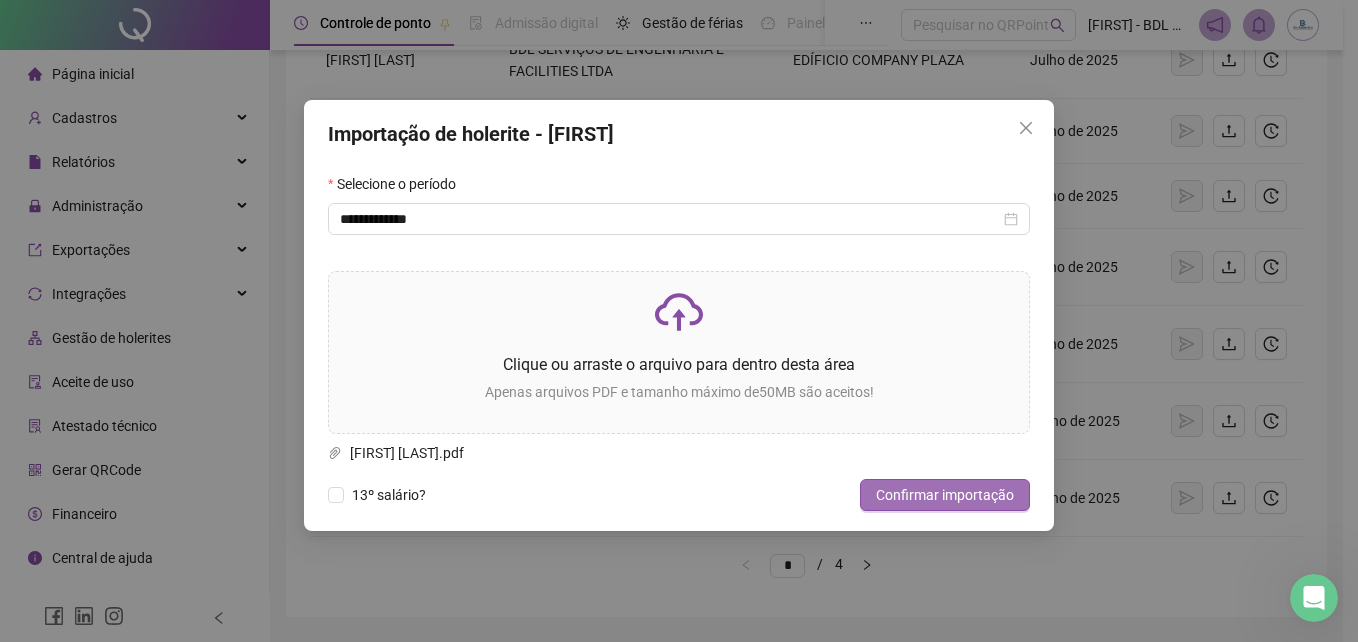 click on "Confirmar importação" at bounding box center [945, 495] 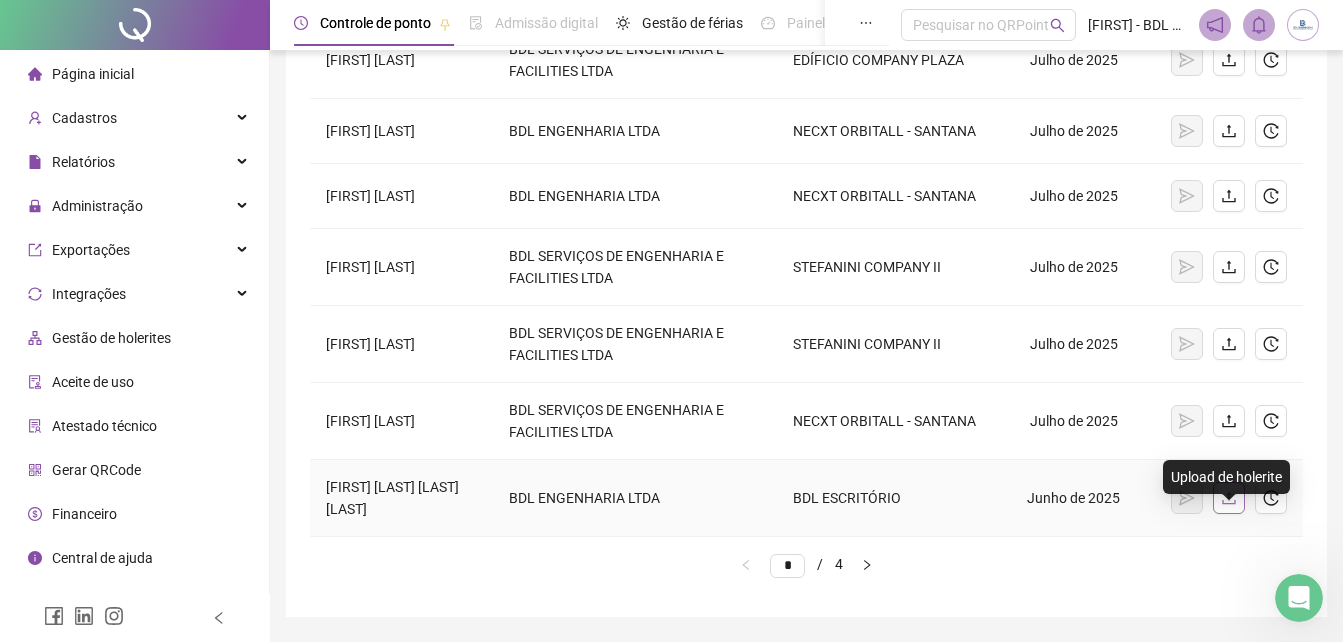 click at bounding box center (1229, 498) 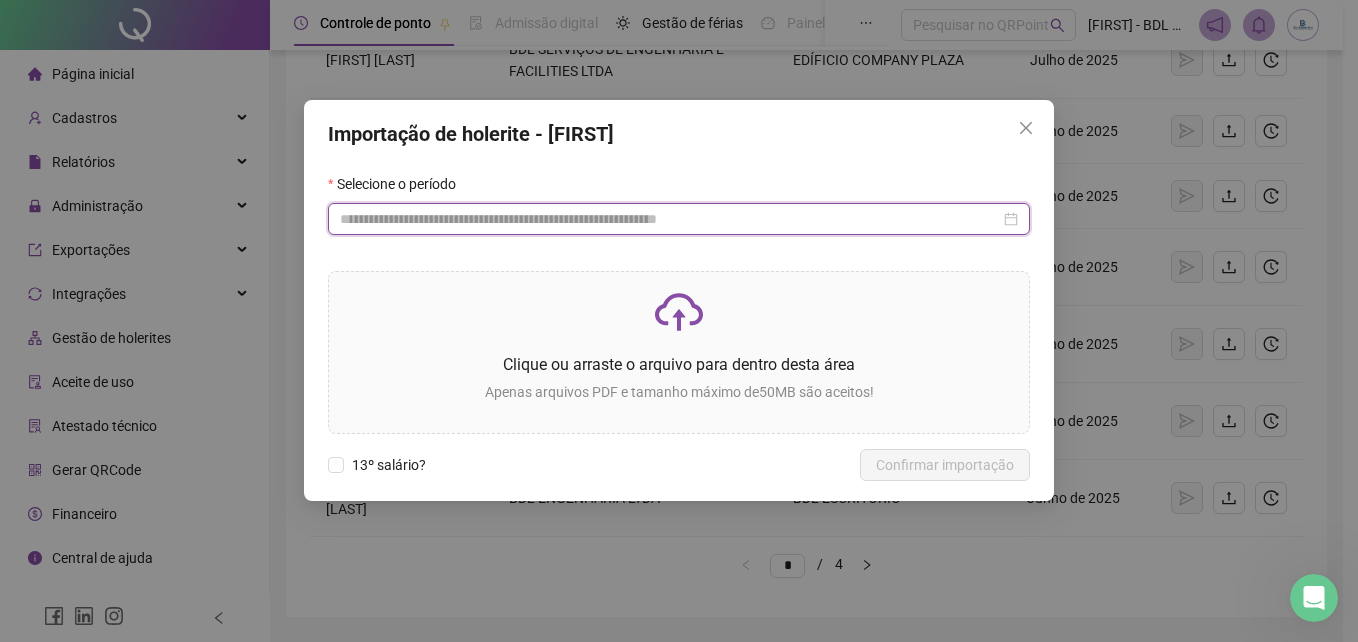 click at bounding box center [670, 219] 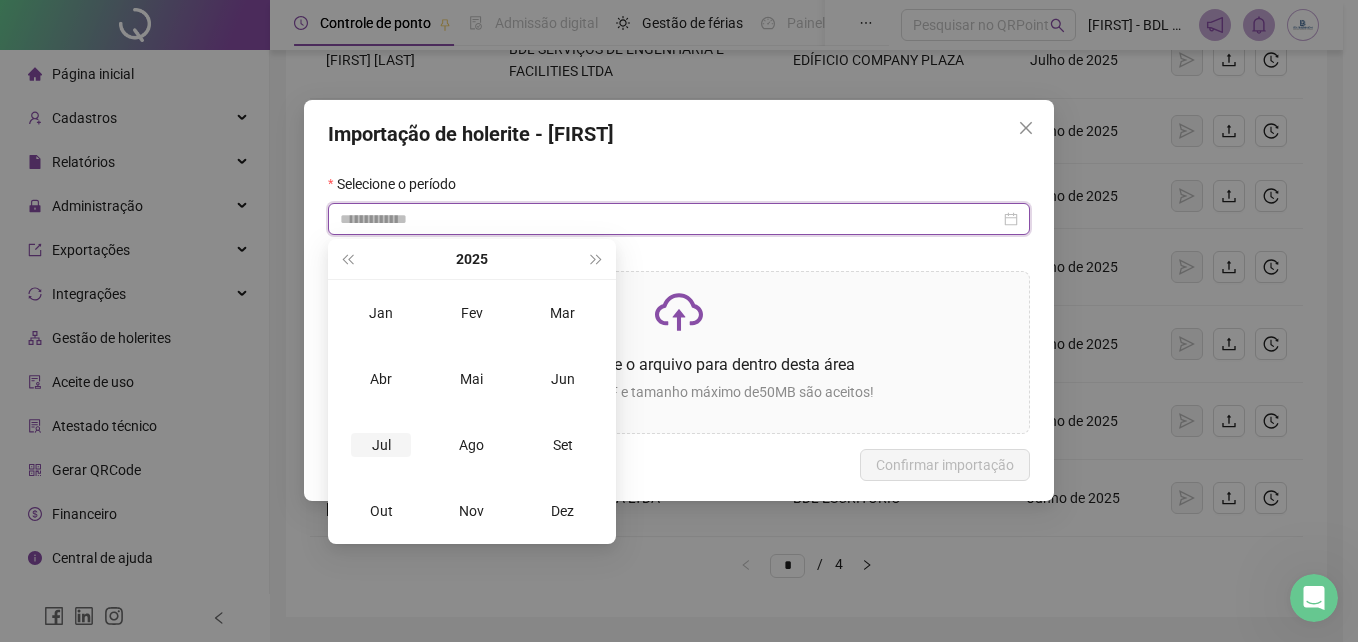 type on "**********" 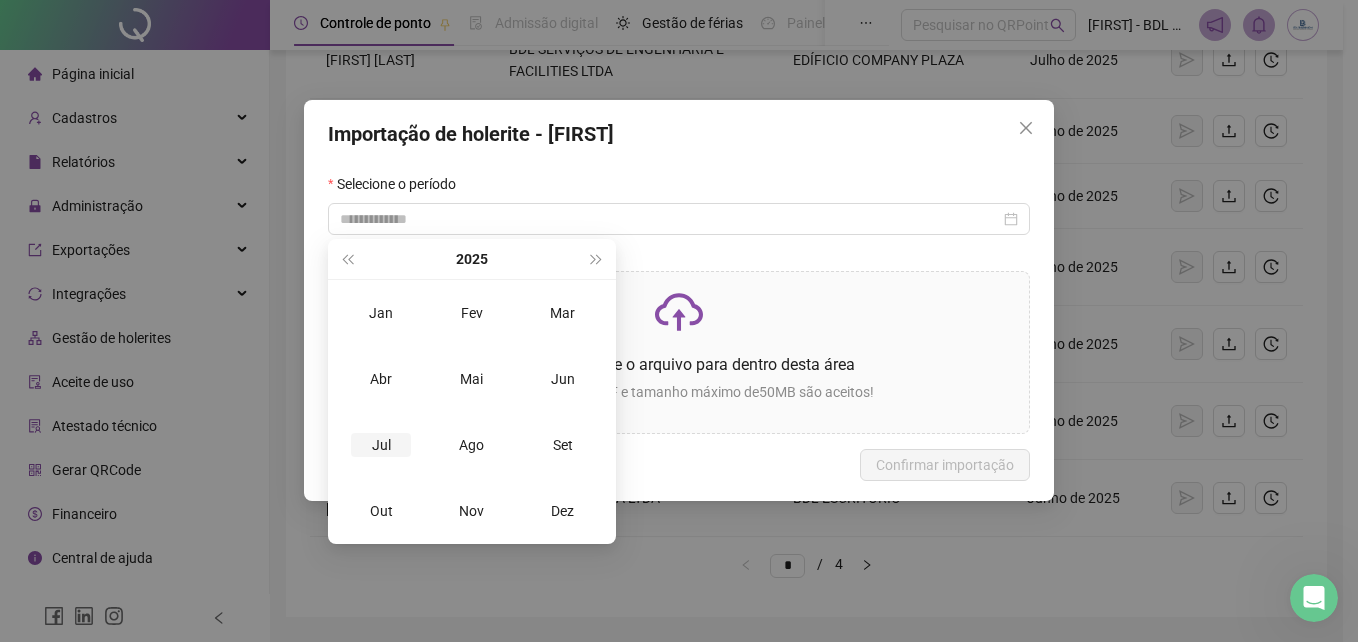click on "Jul" at bounding box center (381, 445) 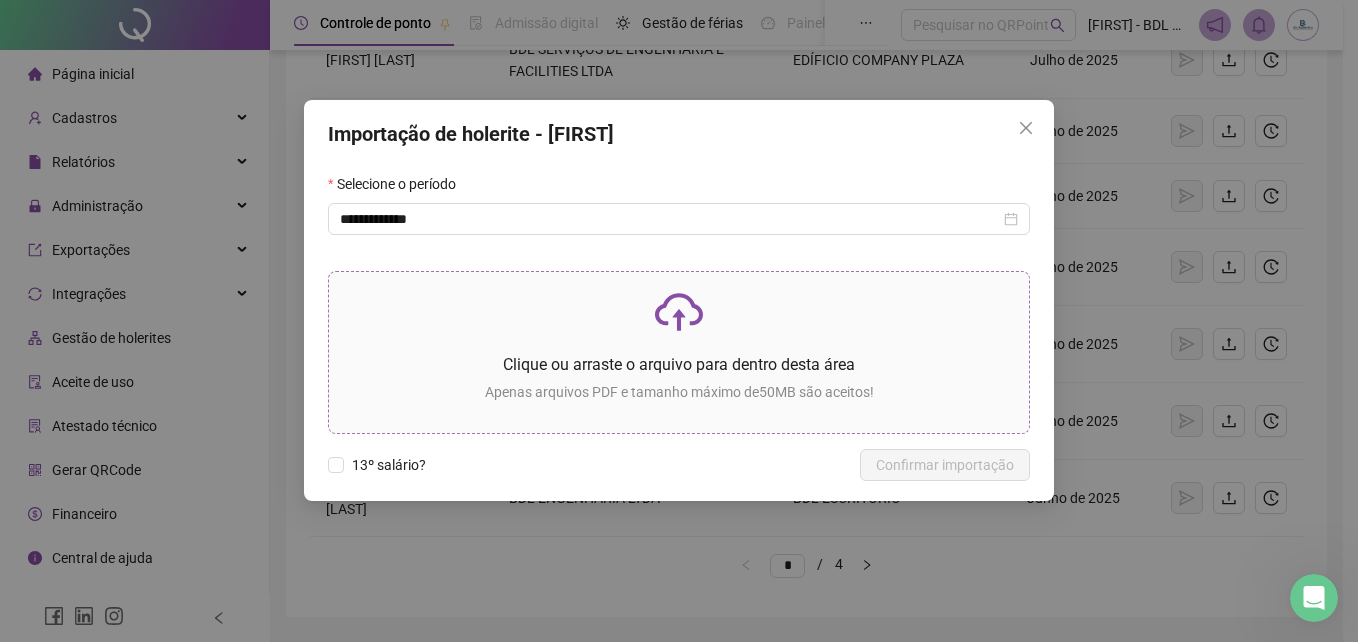 click 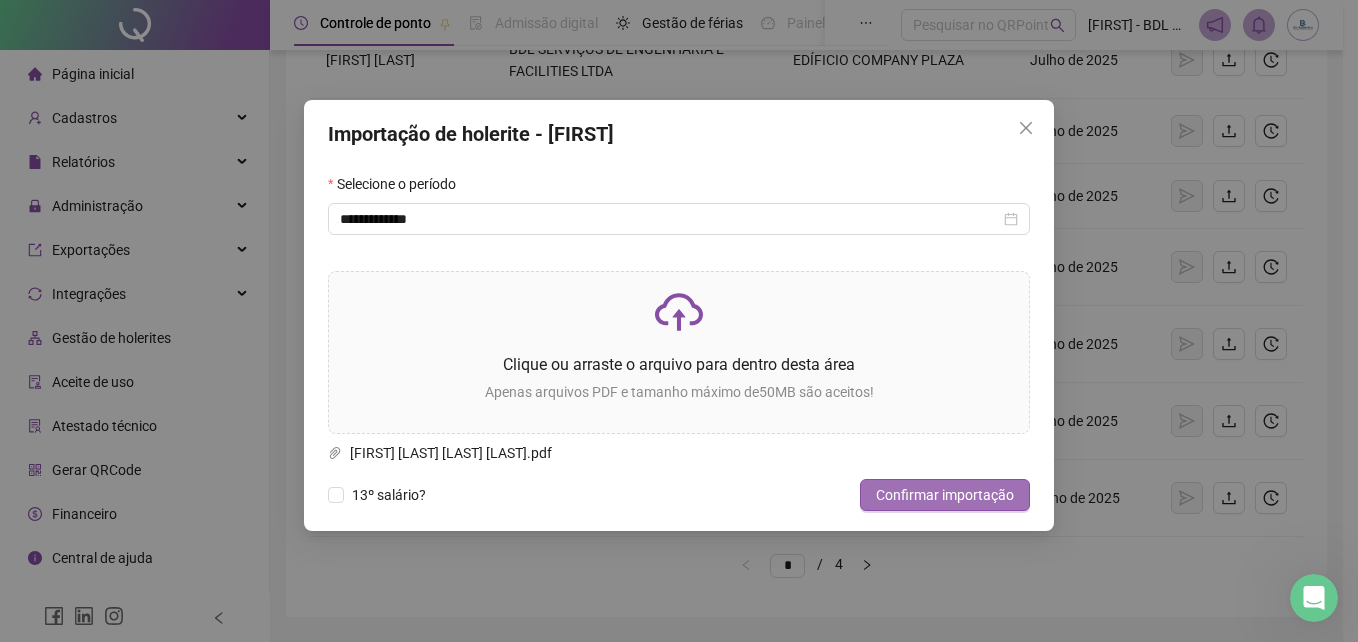 click on "Confirmar importação" at bounding box center [945, 495] 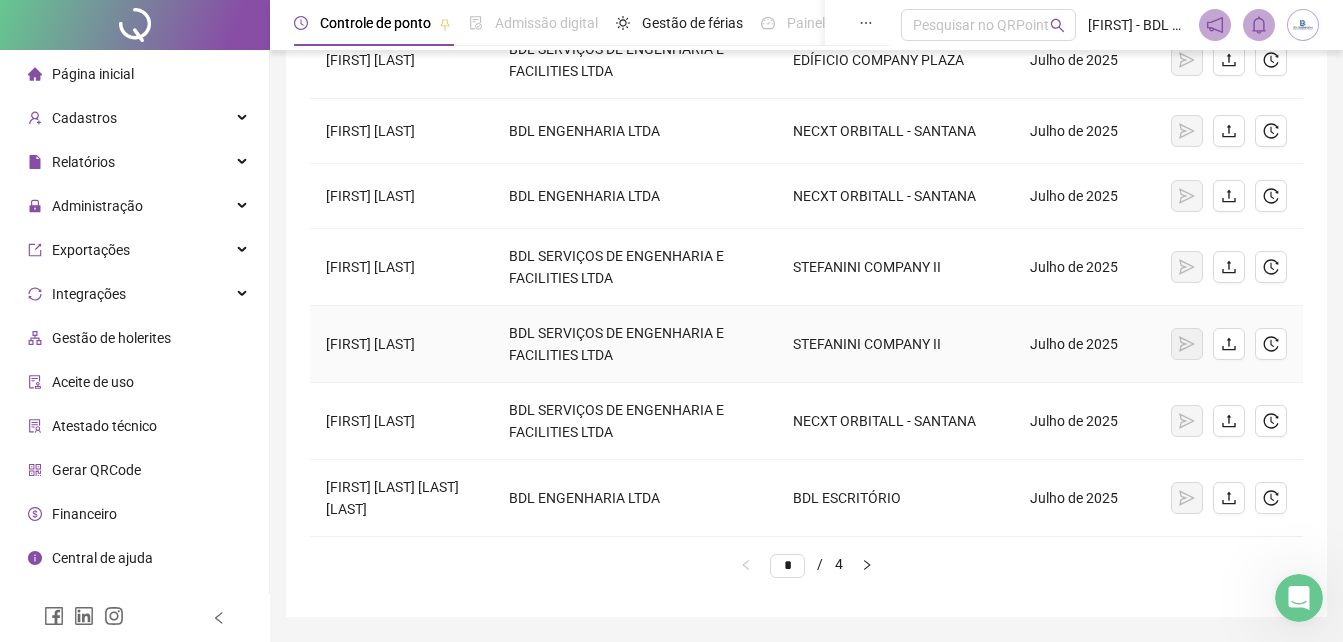 scroll, scrollTop: 585, scrollLeft: 0, axis: vertical 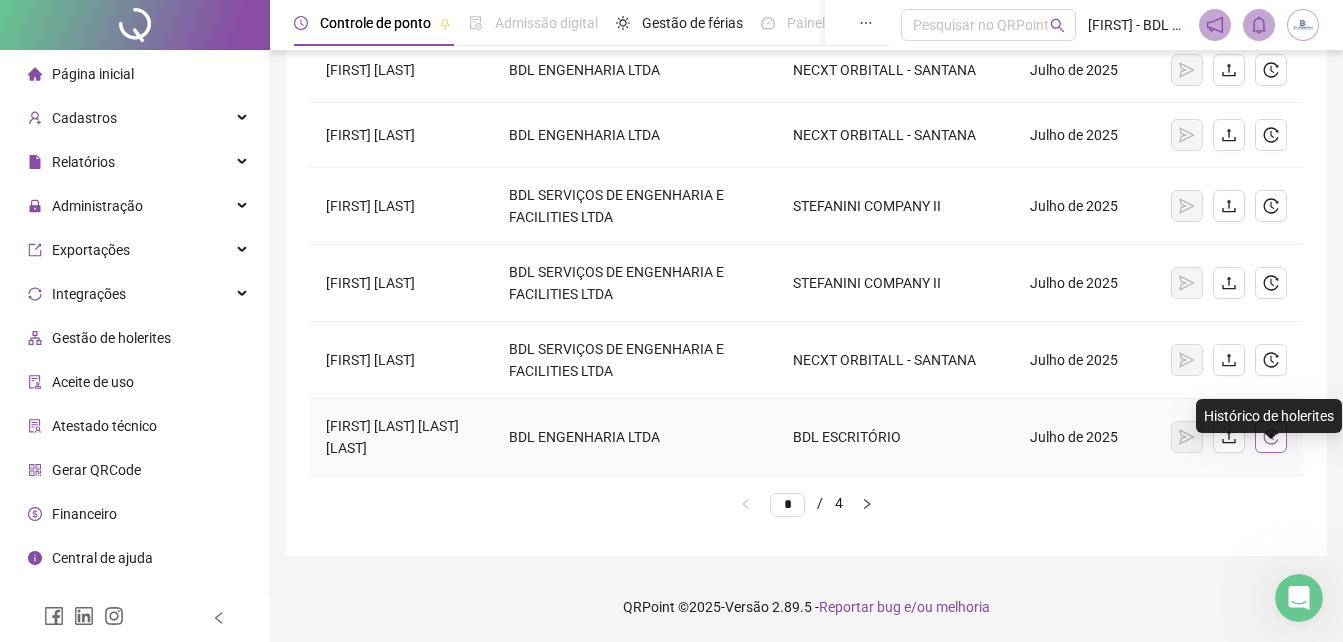 click 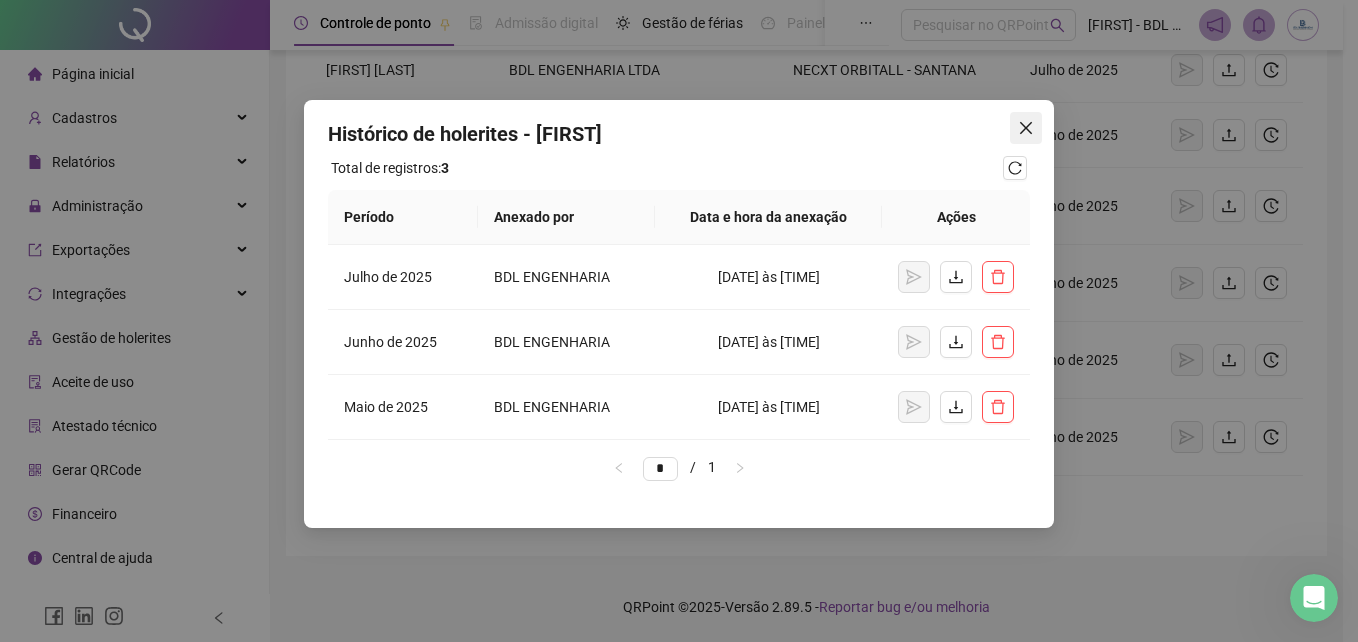 click at bounding box center [1026, 128] 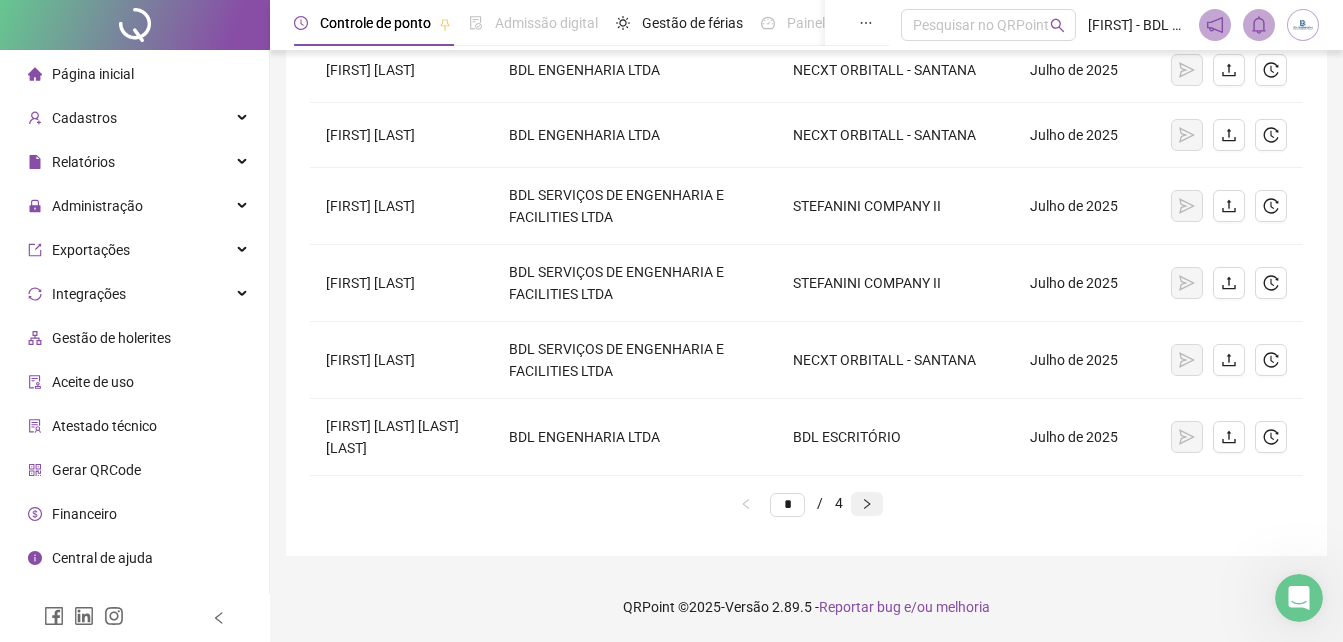 click at bounding box center [867, 504] 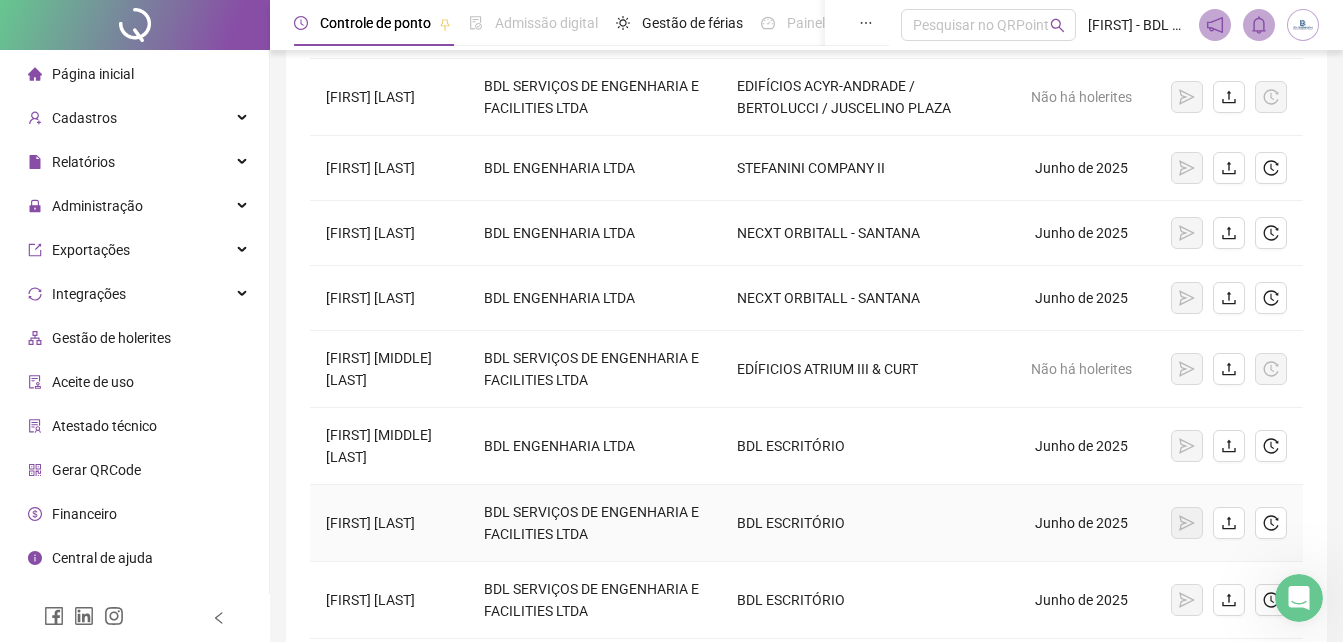 scroll, scrollTop: 61, scrollLeft: 0, axis: vertical 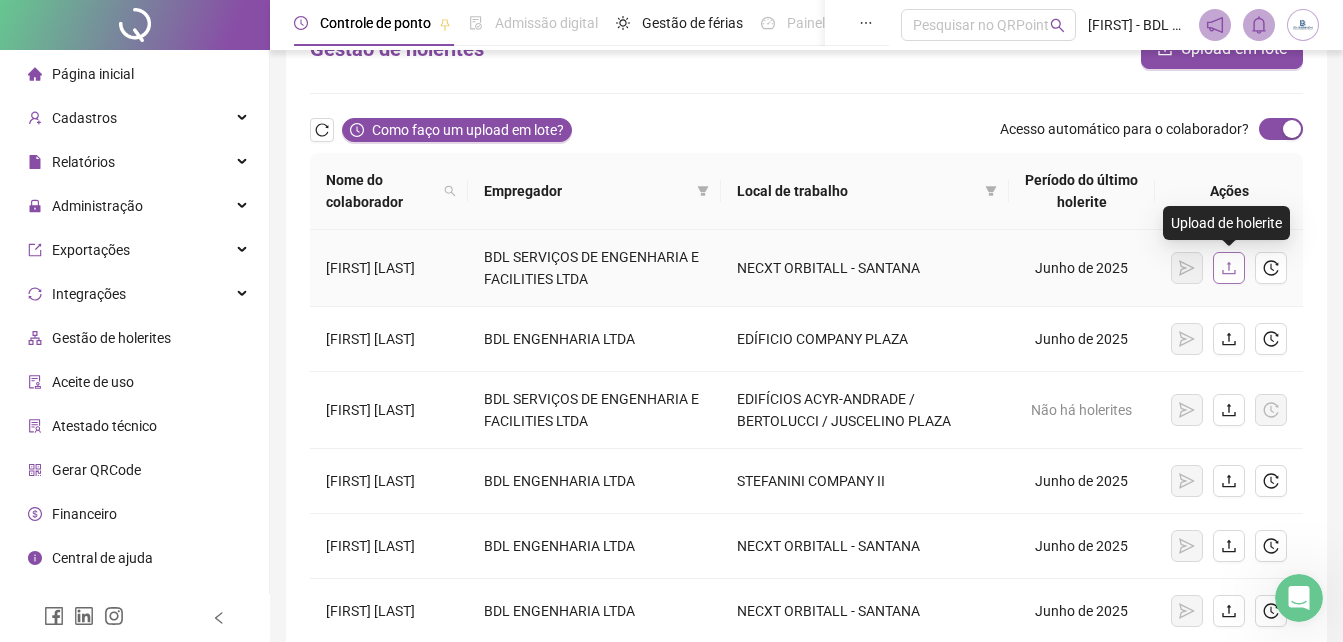 click 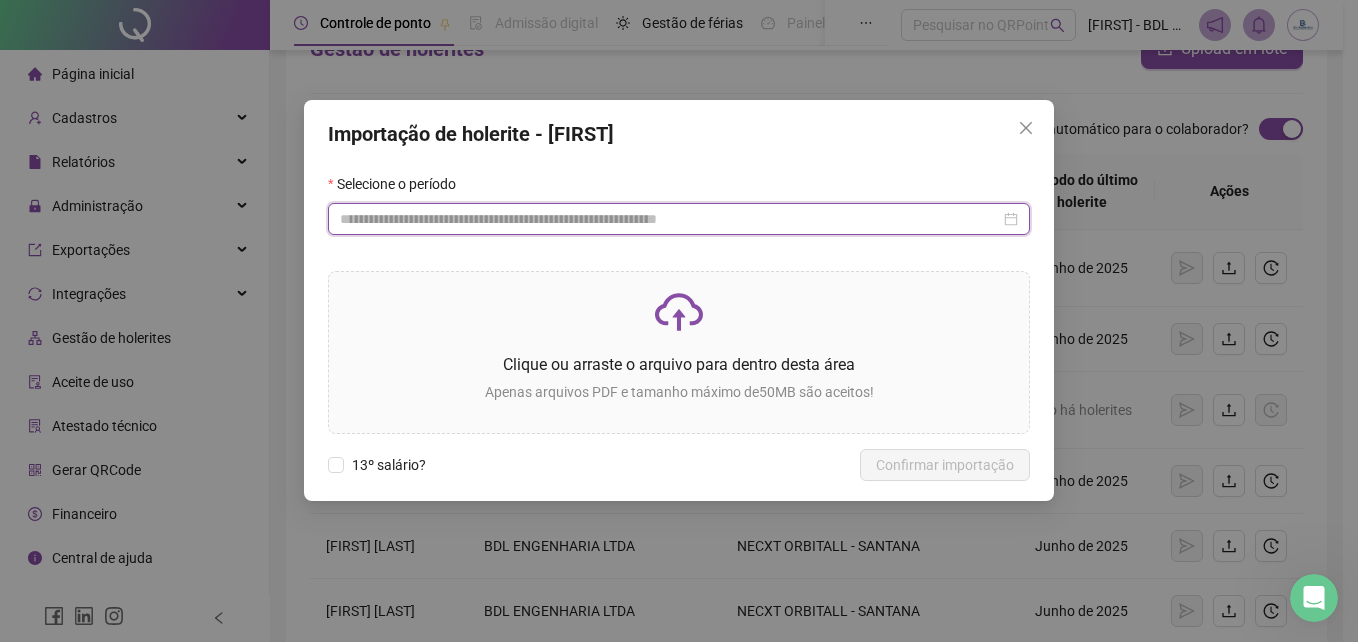 click at bounding box center (670, 219) 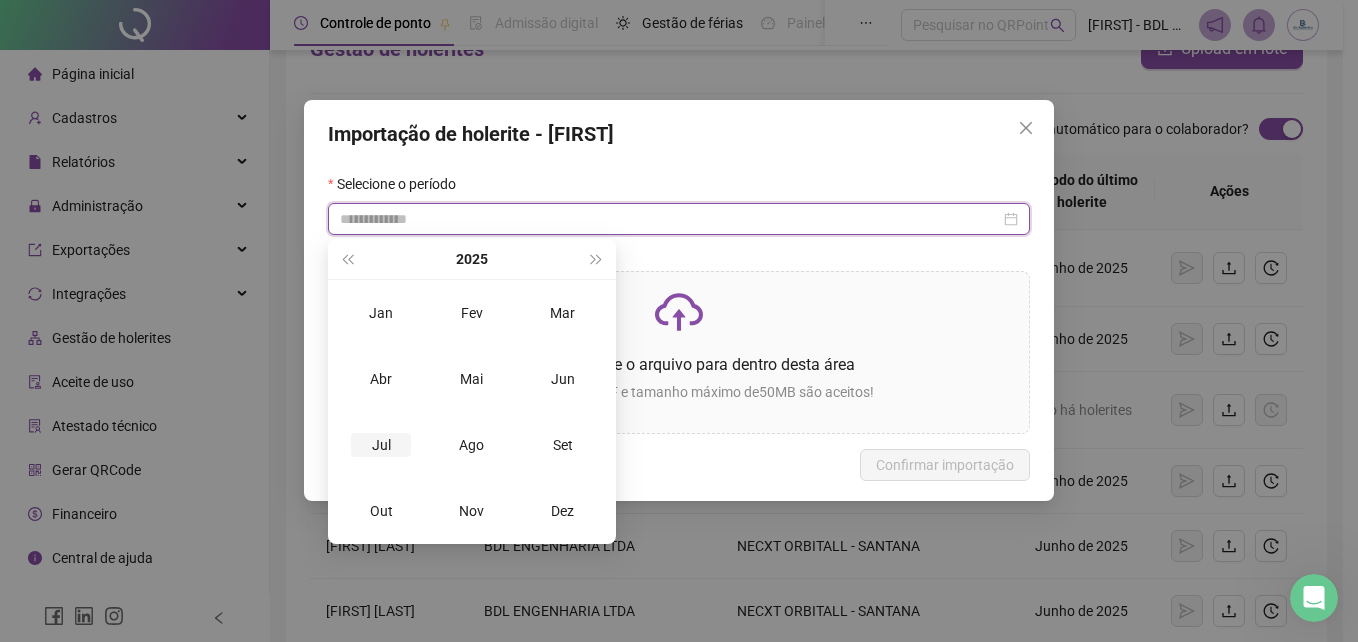 type on "**********" 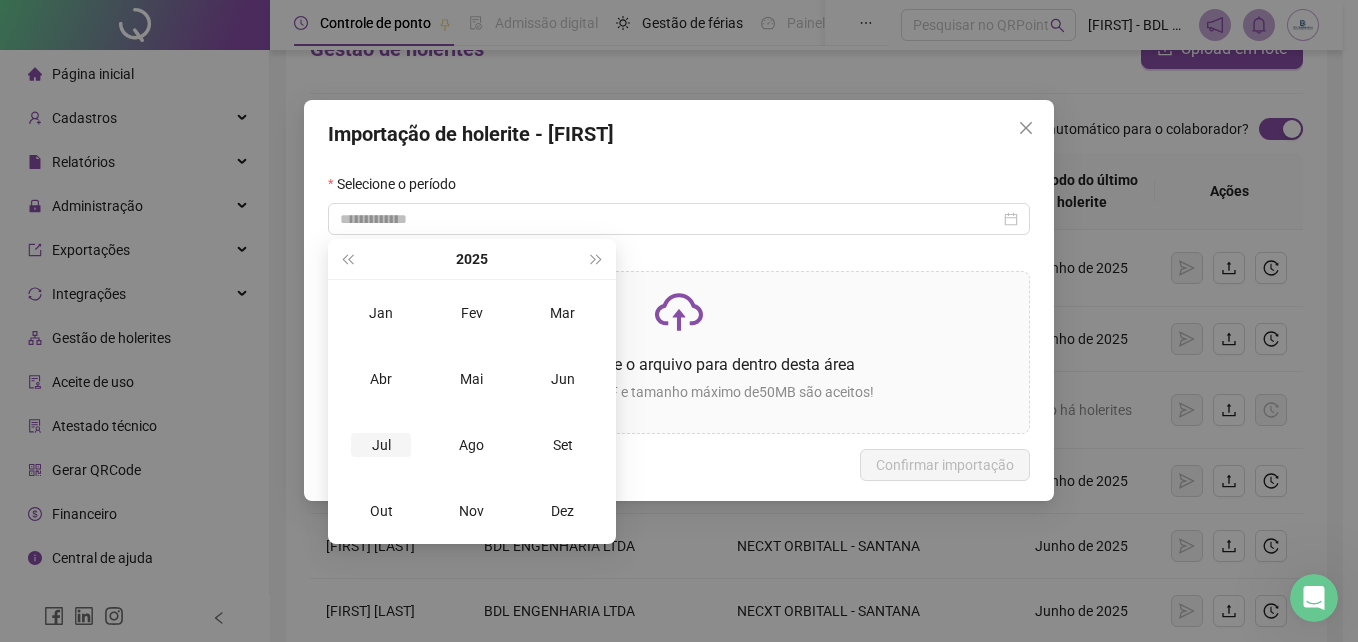 click on "Jul" at bounding box center [381, 445] 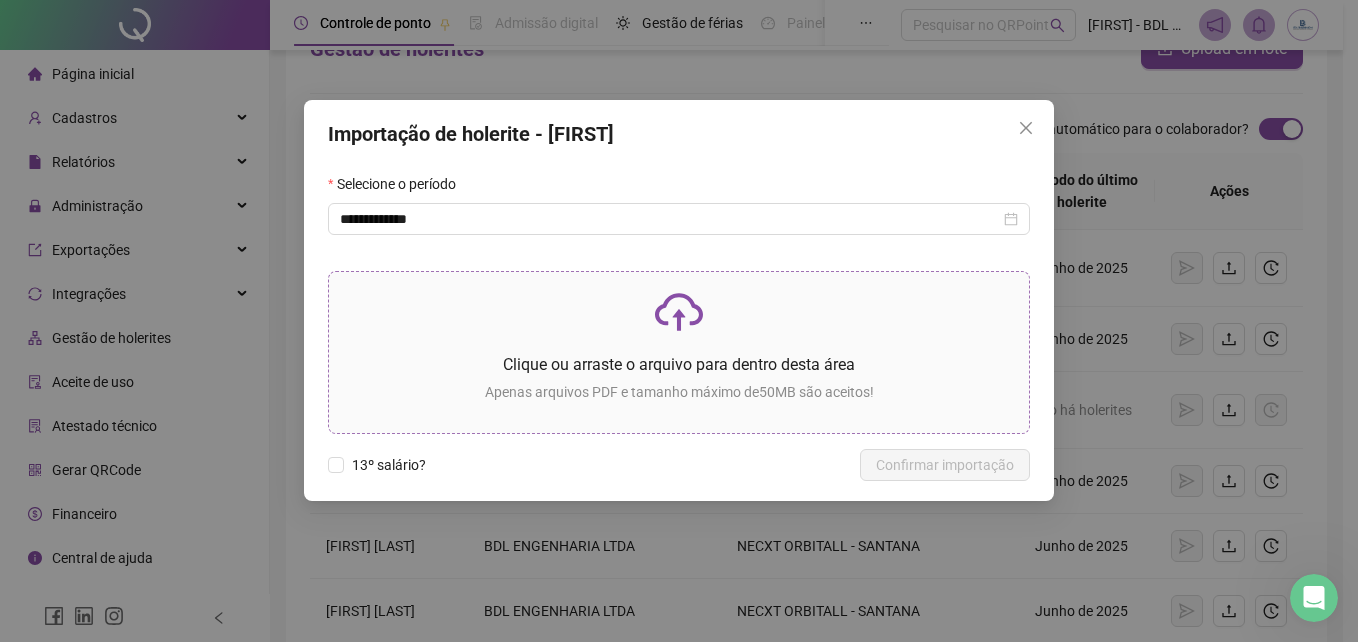 click 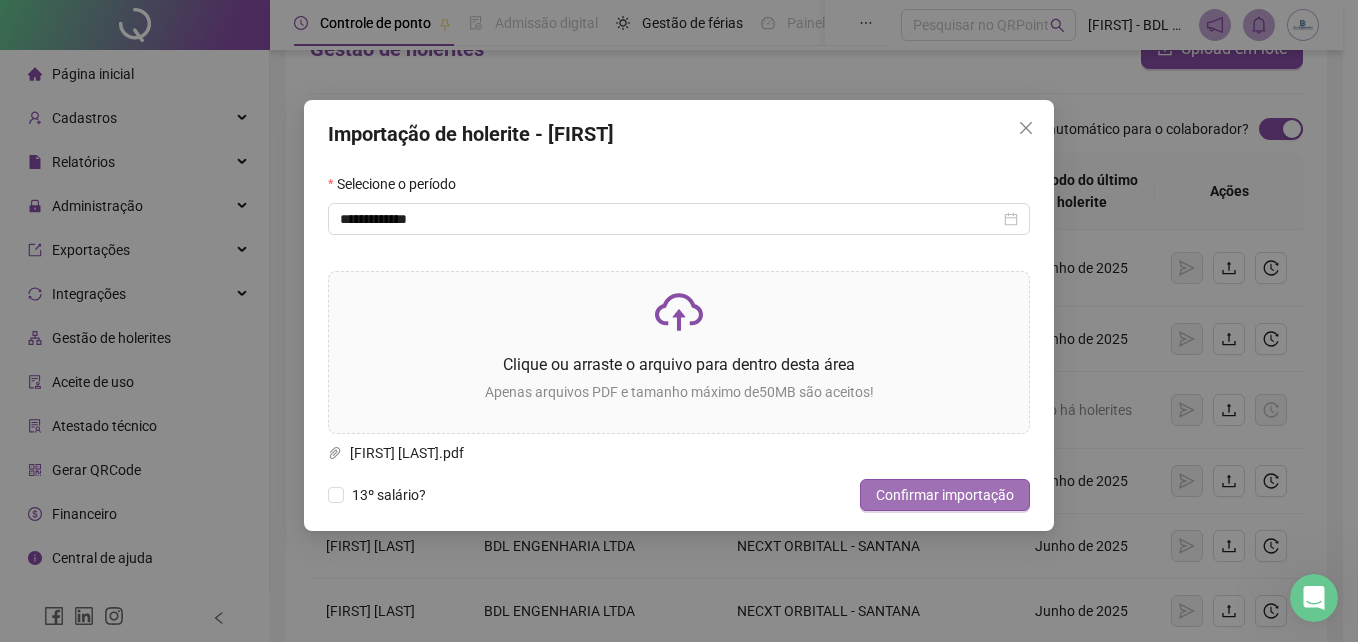 click on "Confirmar importação" at bounding box center (945, 495) 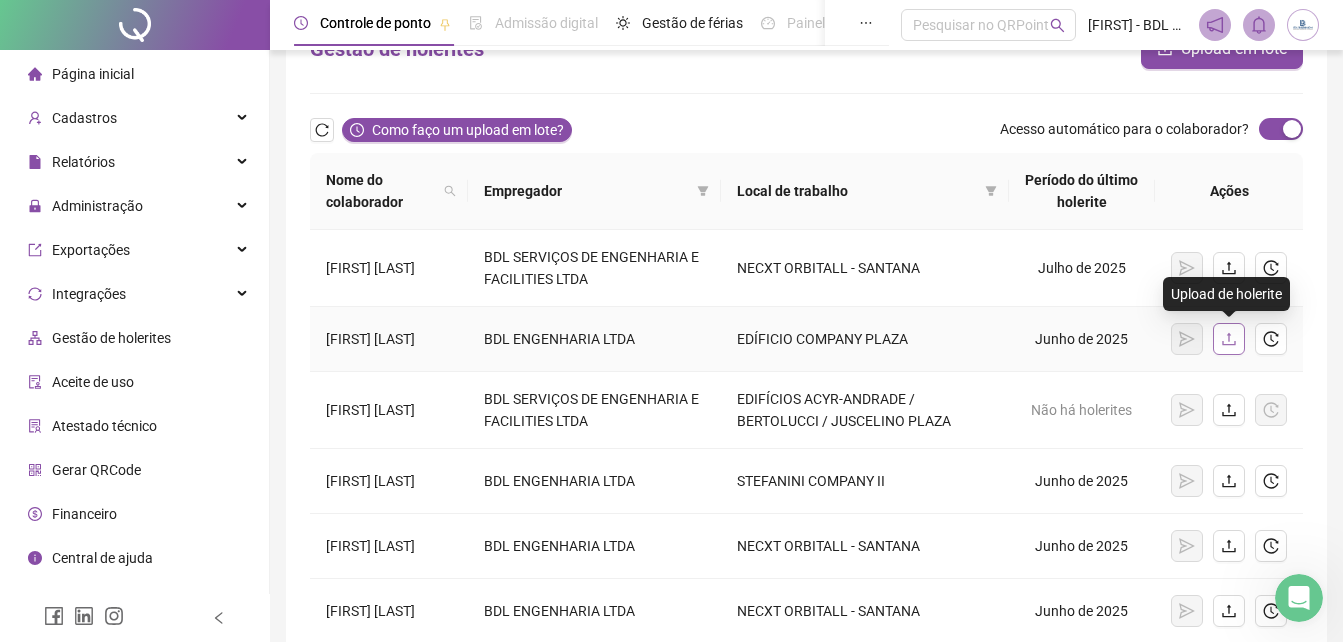 click 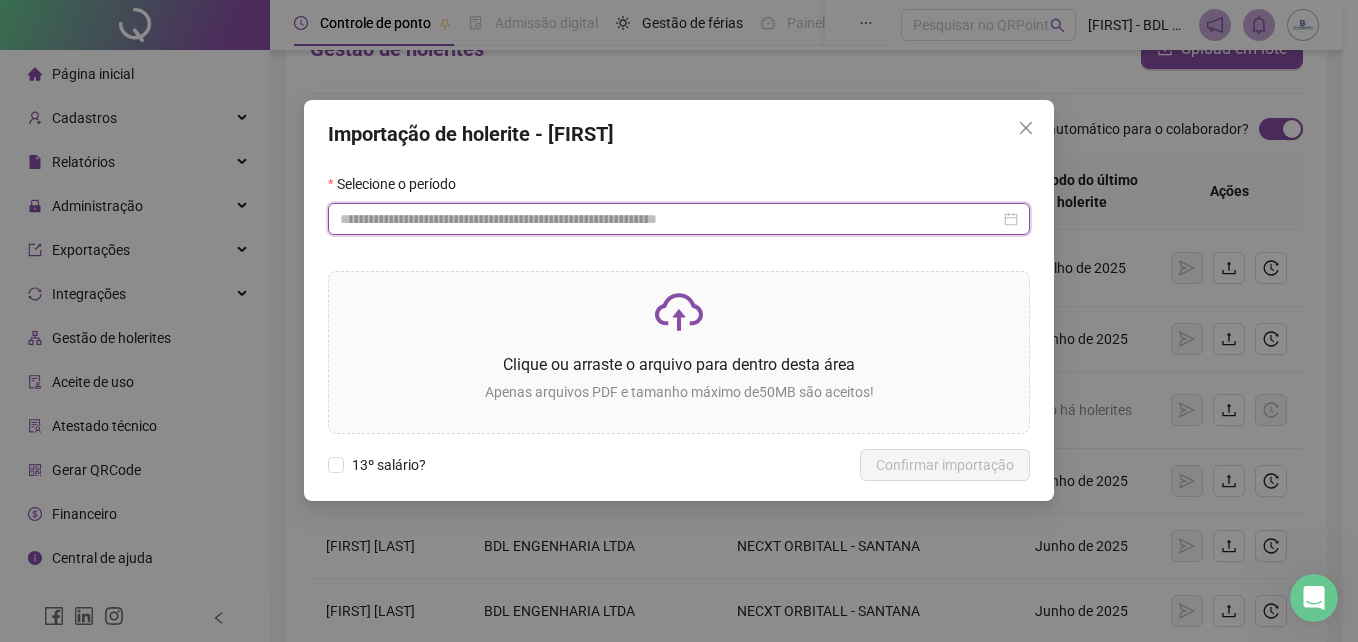 click at bounding box center [670, 219] 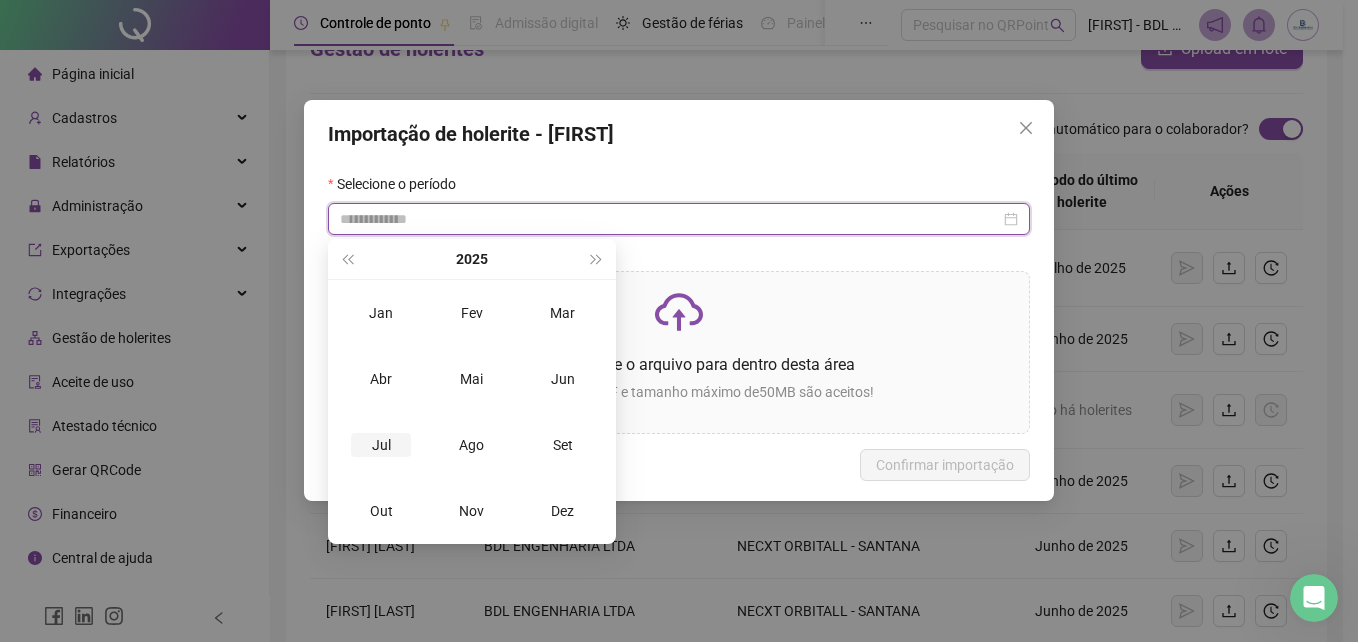 type on "**********" 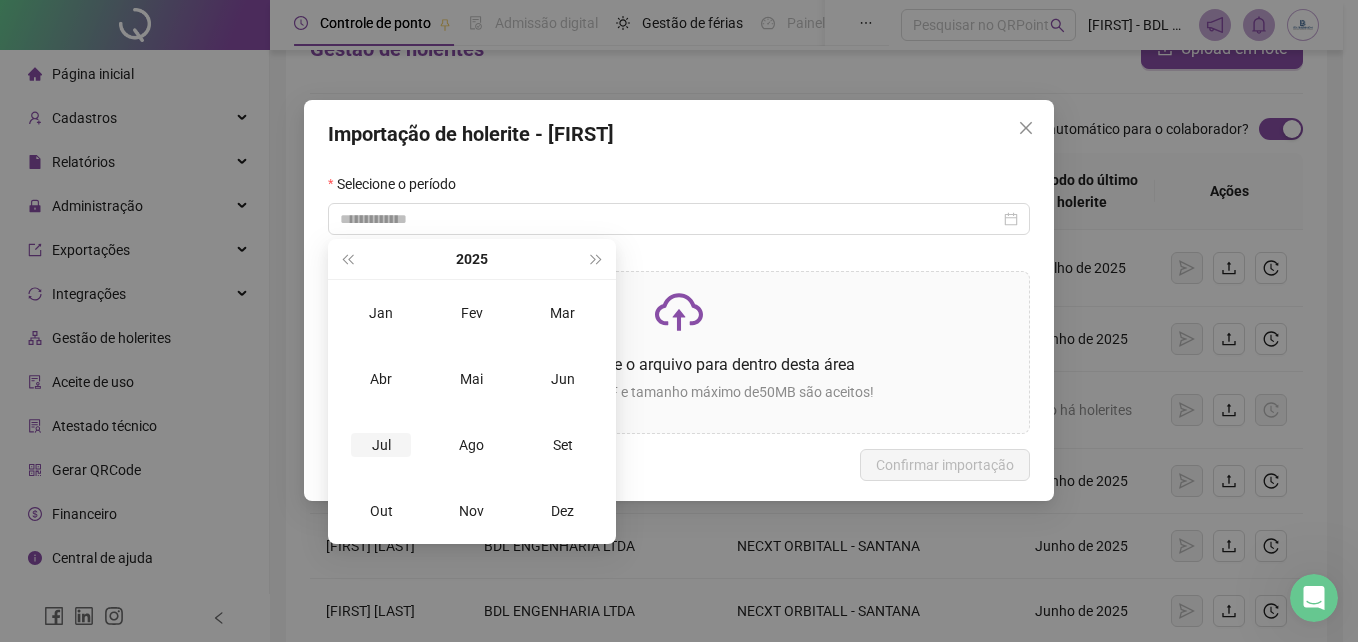 click on "Jul" at bounding box center (381, 445) 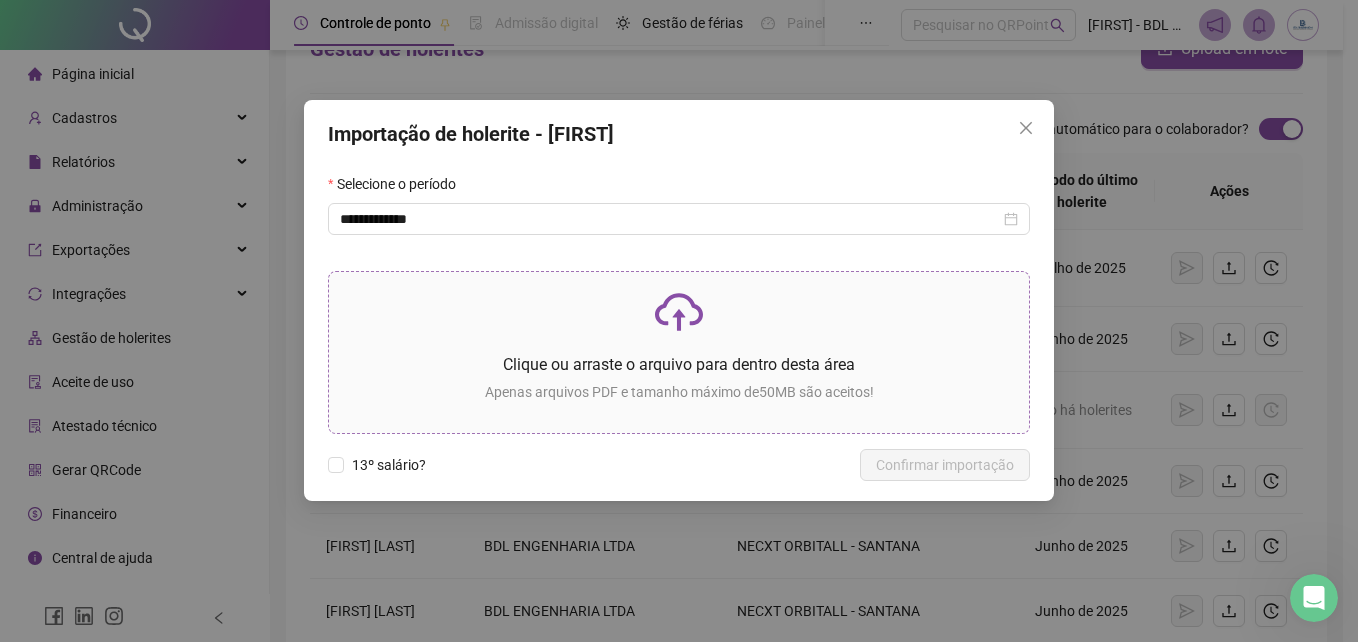 click 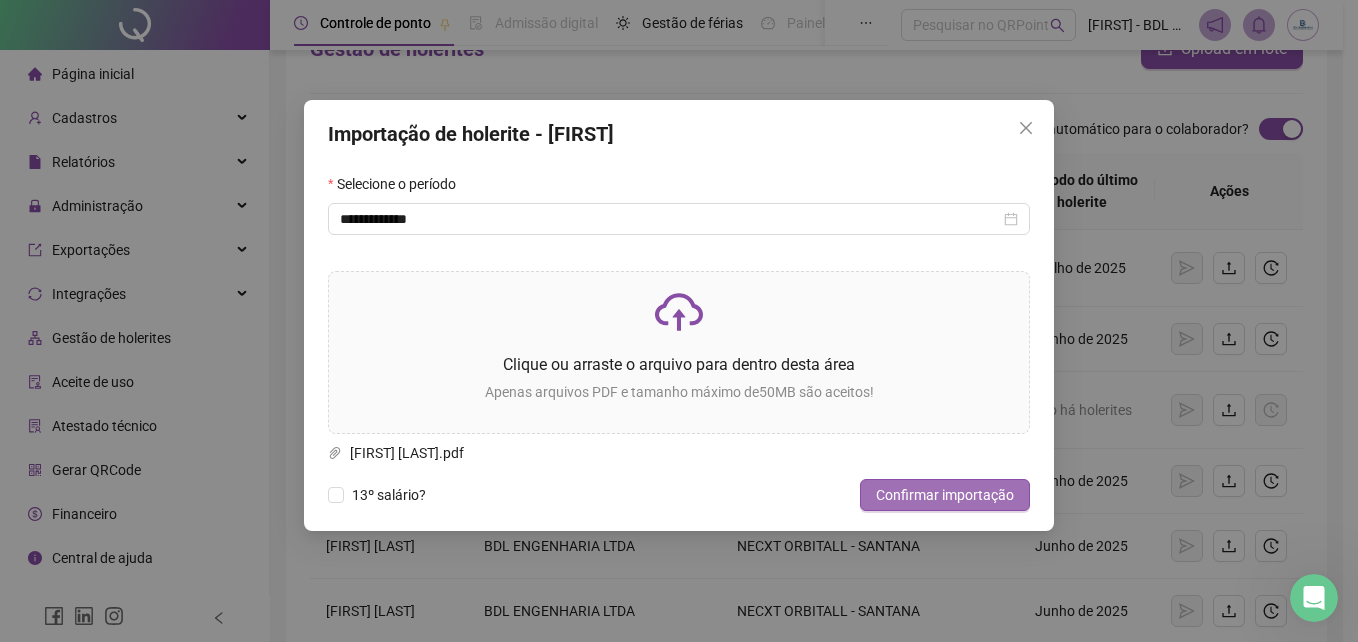 click on "Confirmar importação" at bounding box center (945, 495) 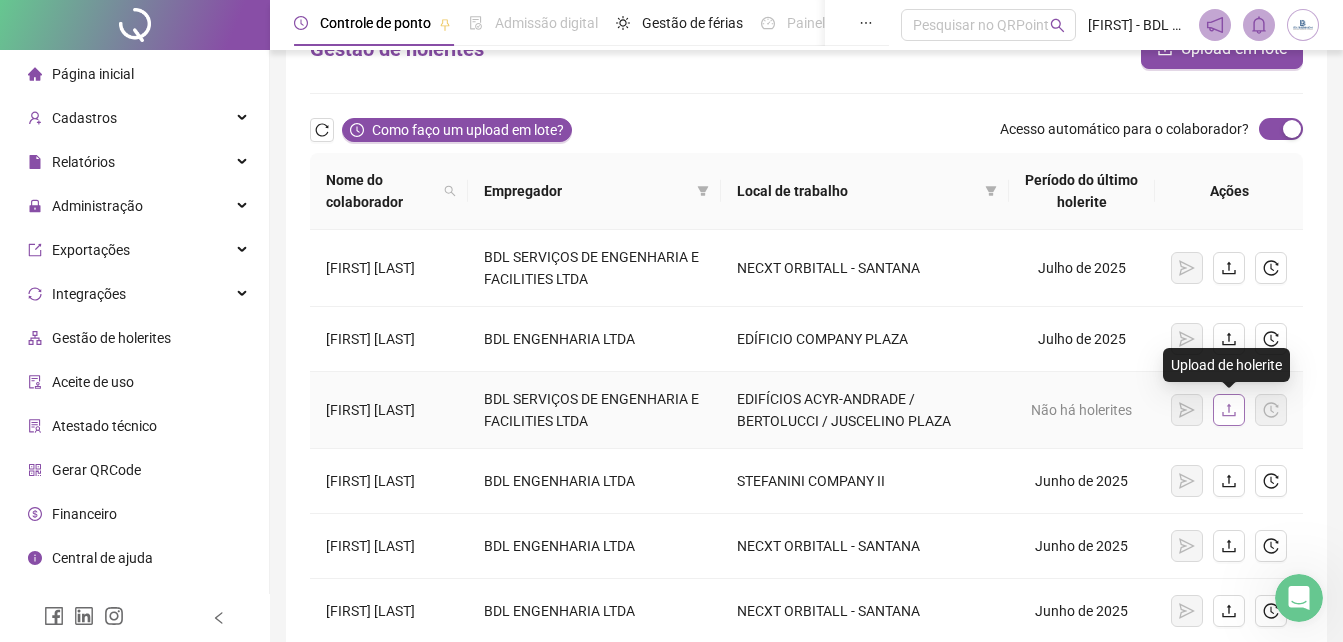 click at bounding box center [1229, 410] 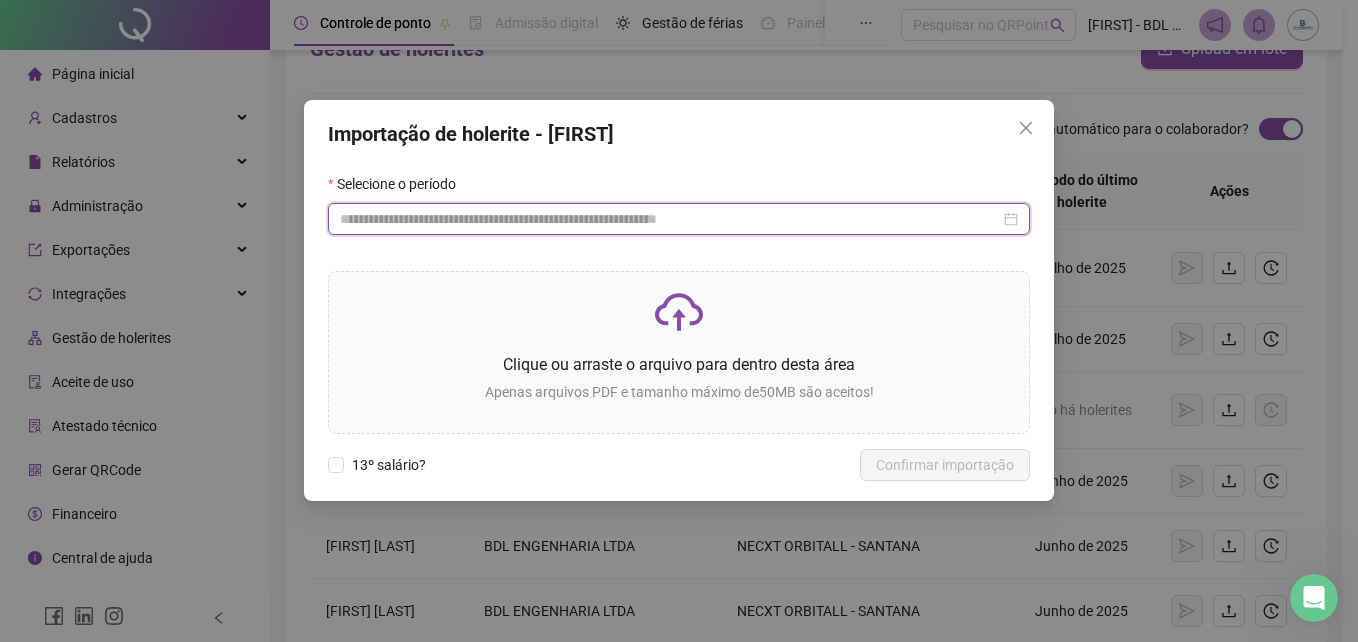 click at bounding box center [670, 219] 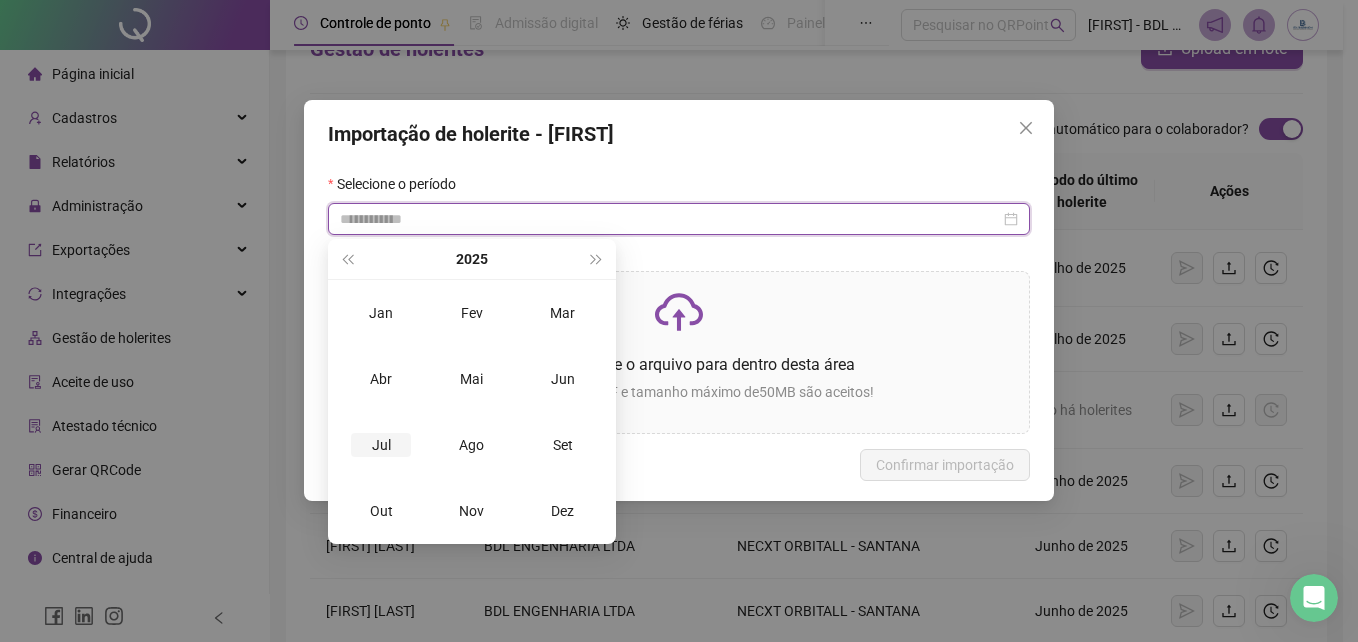 type on "**********" 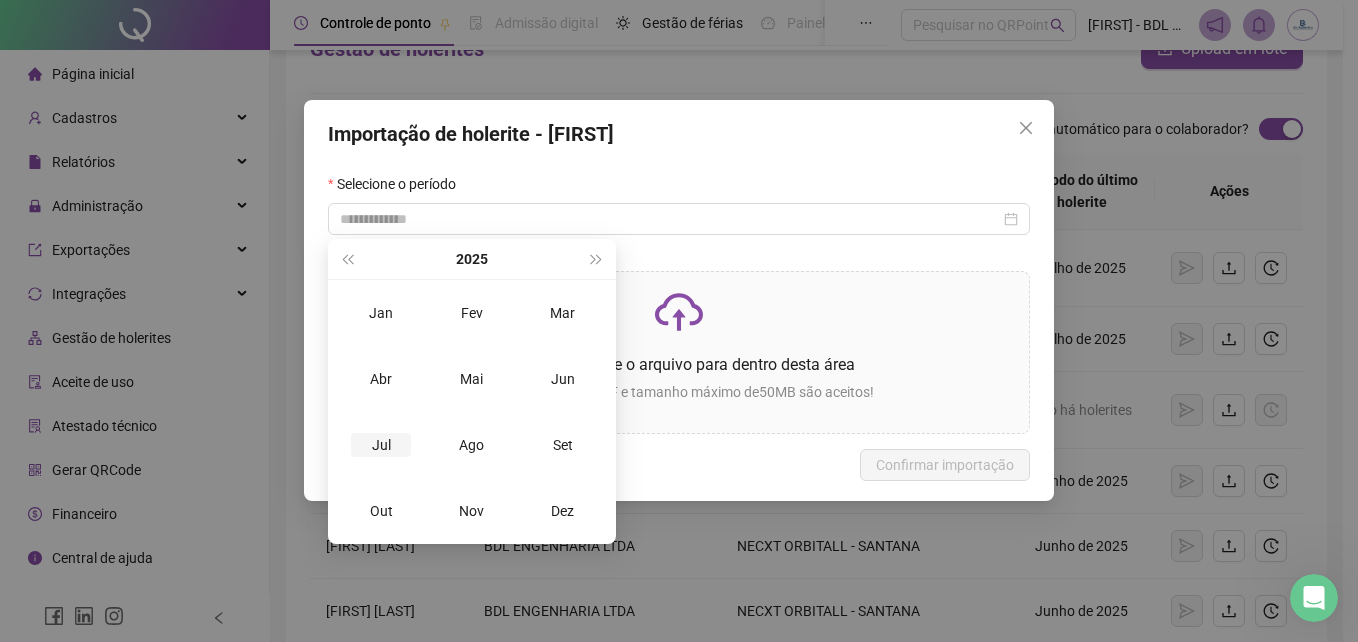 click on "Jul" at bounding box center [381, 445] 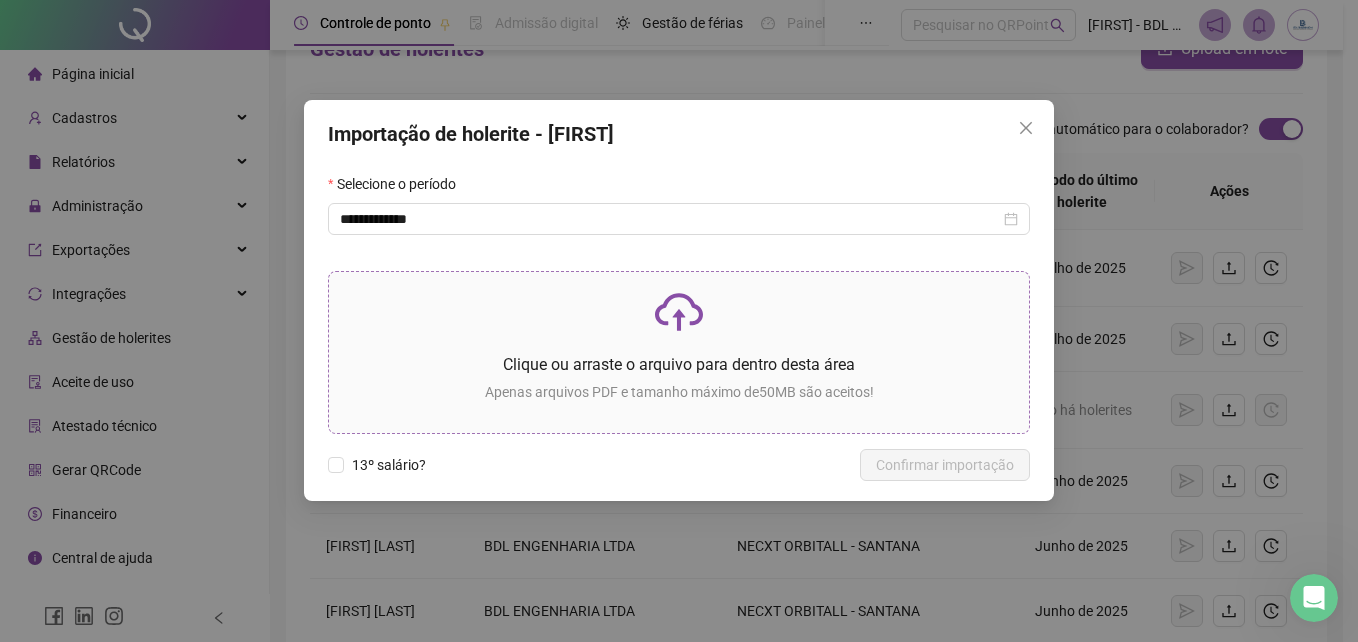 click 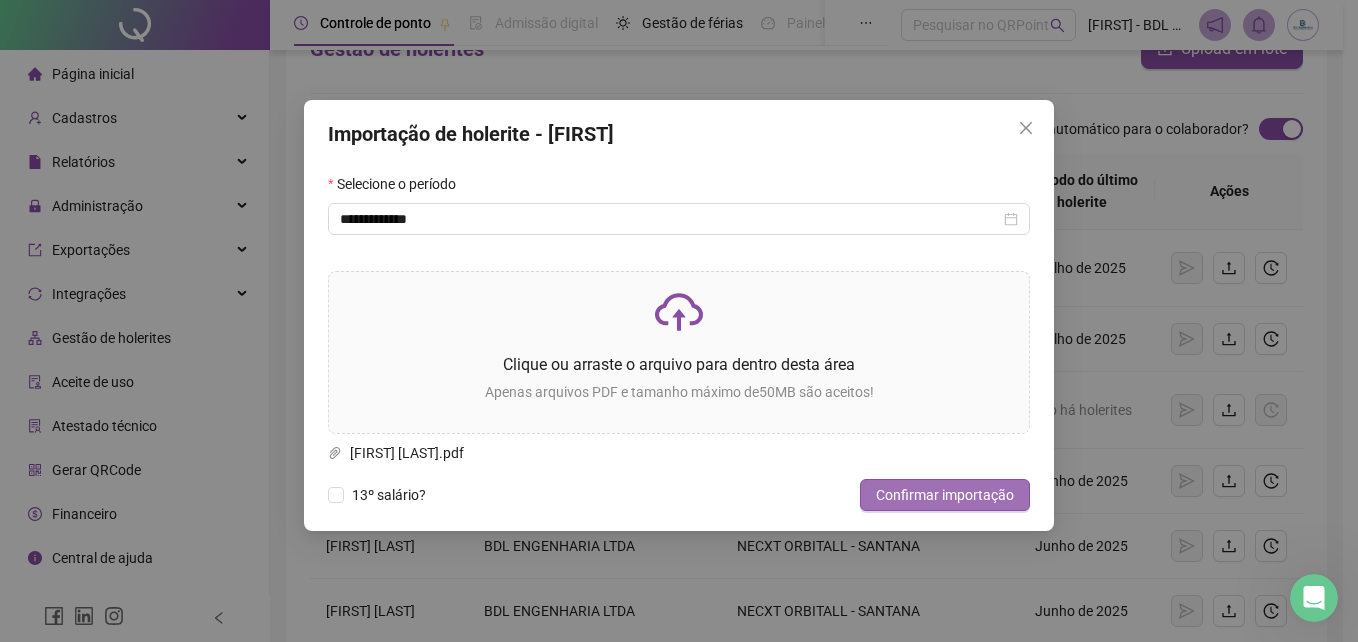 click on "Confirmar importação" at bounding box center (945, 495) 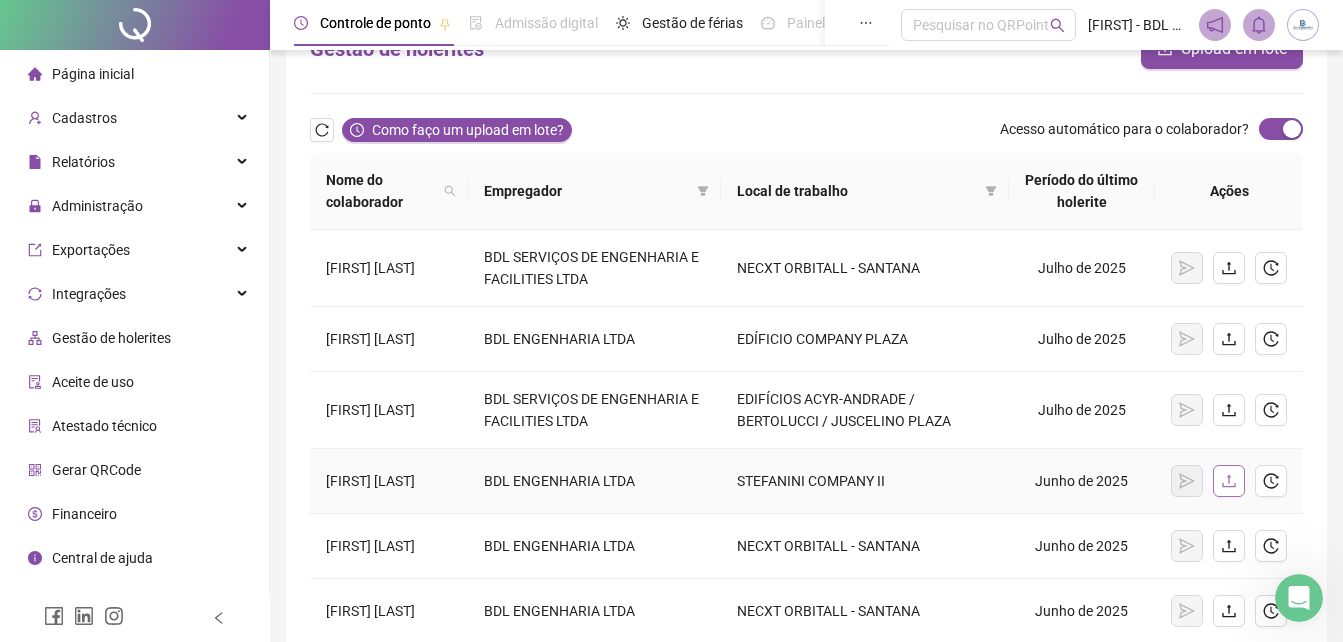 click 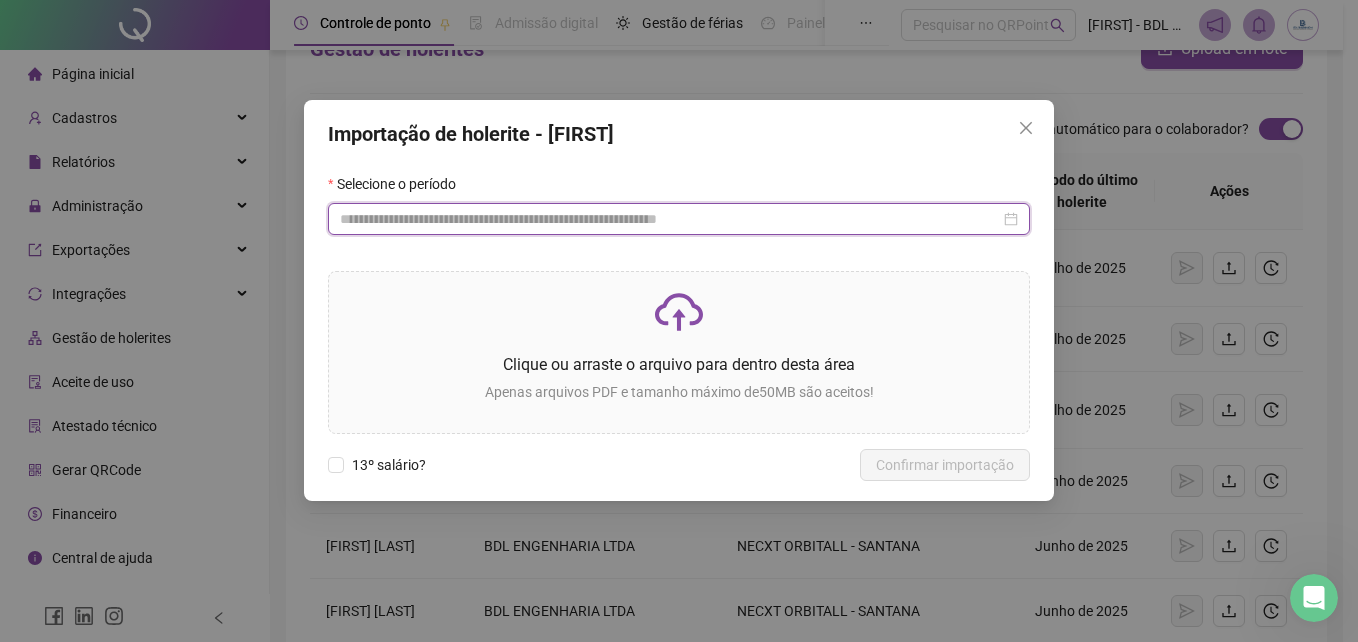 click at bounding box center (670, 219) 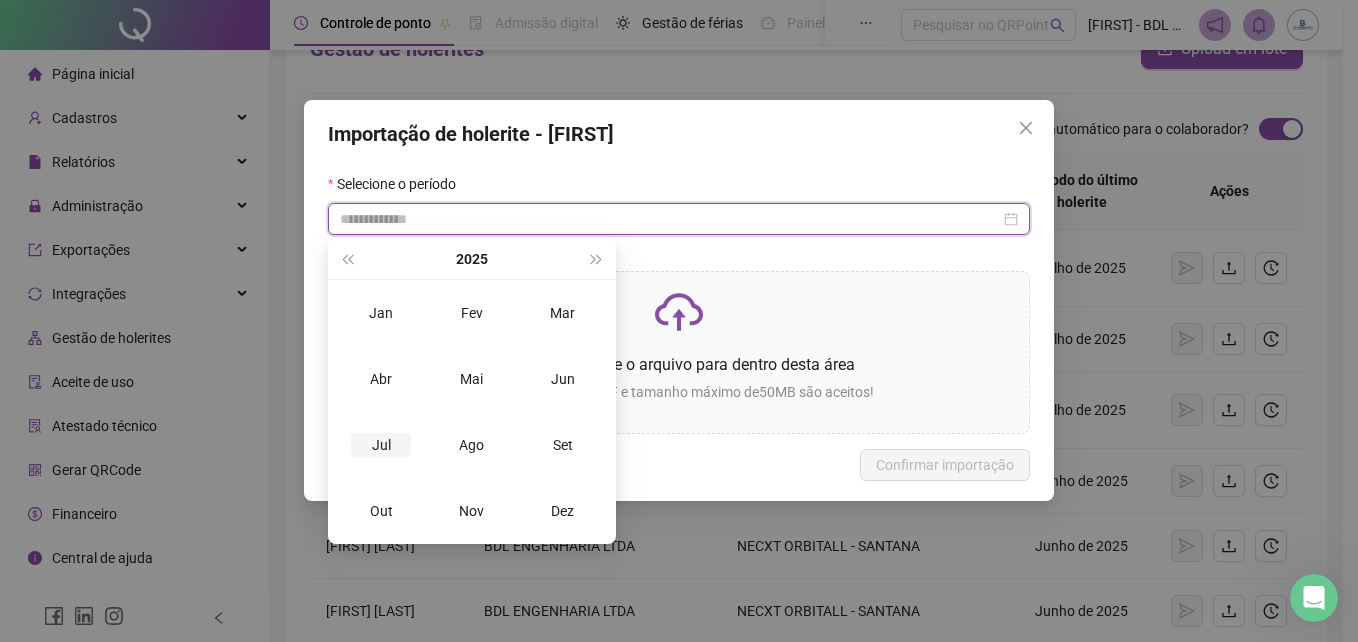 type on "**********" 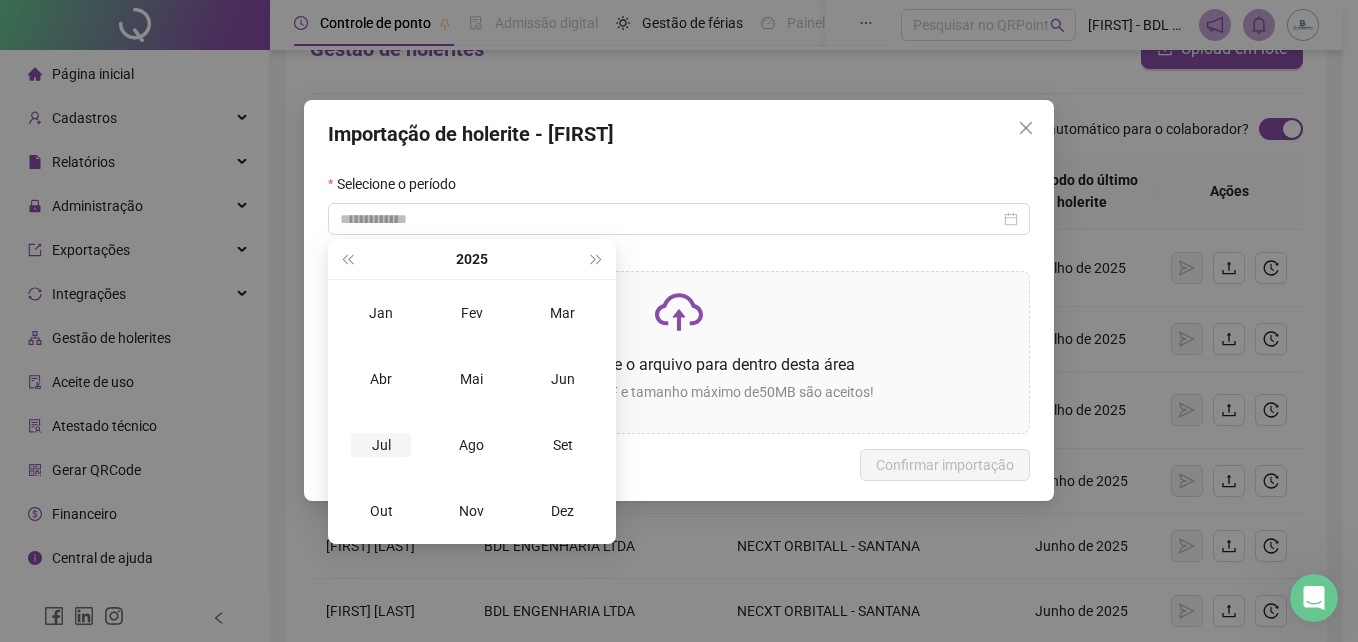 click on "Jul" at bounding box center [381, 445] 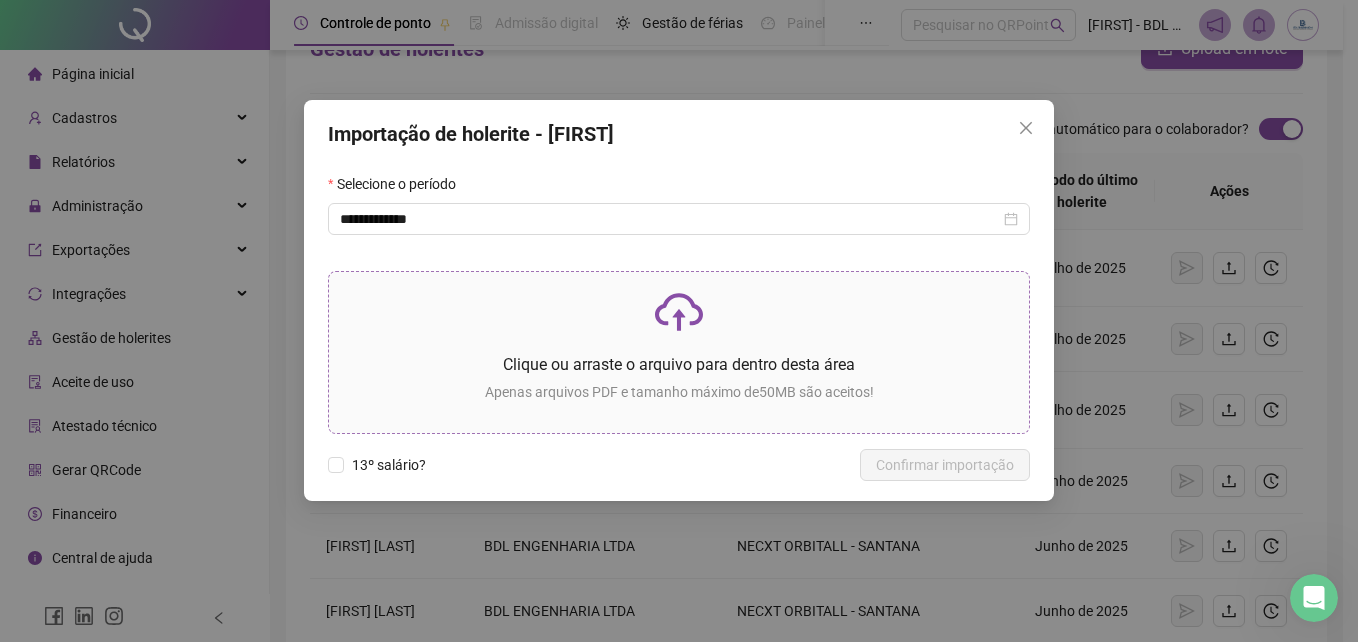 click 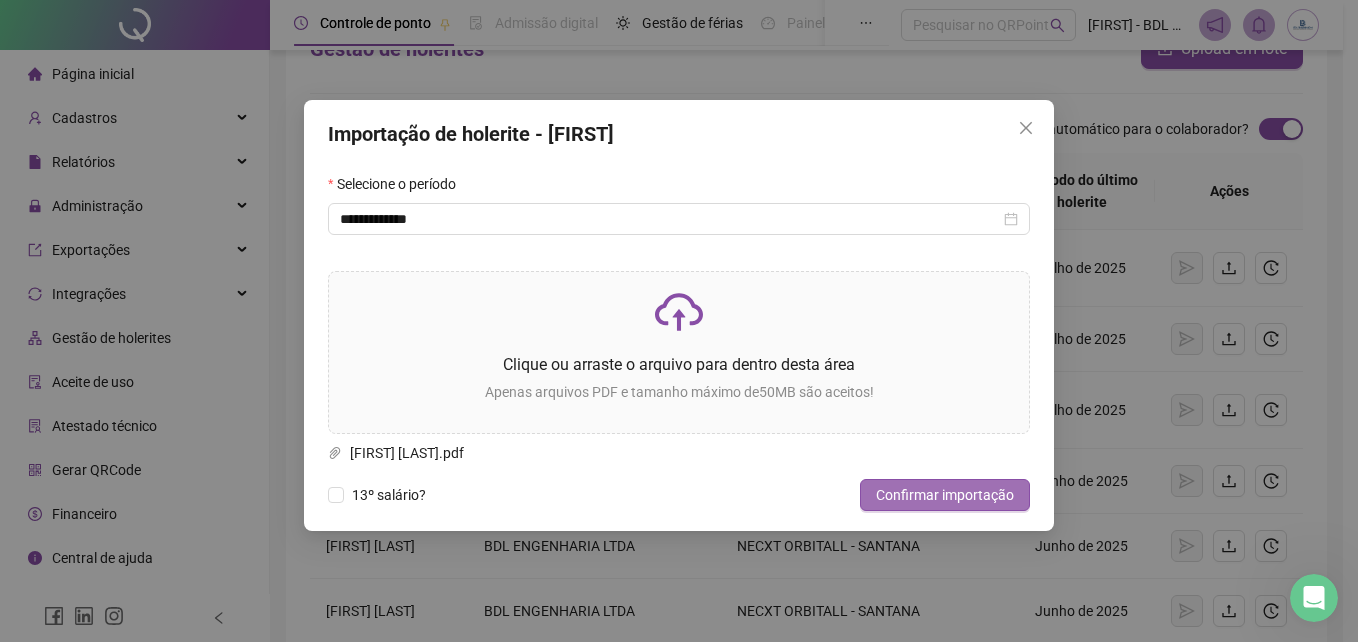 click on "Confirmar importação" at bounding box center (945, 495) 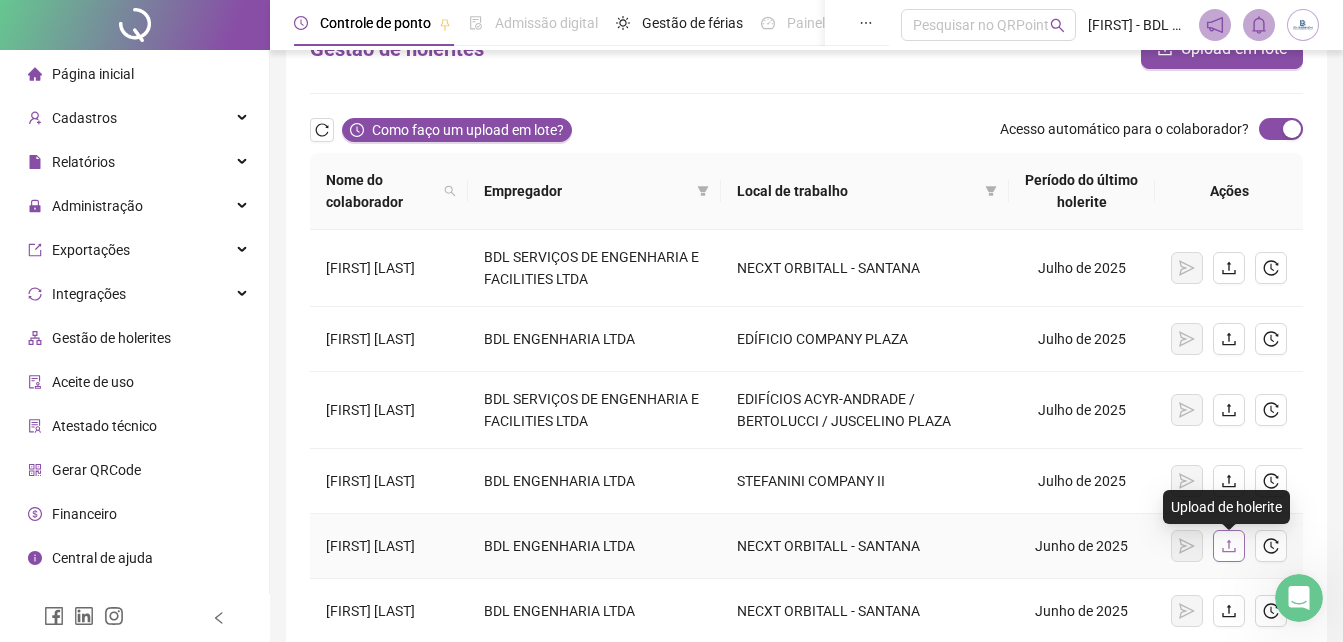 click 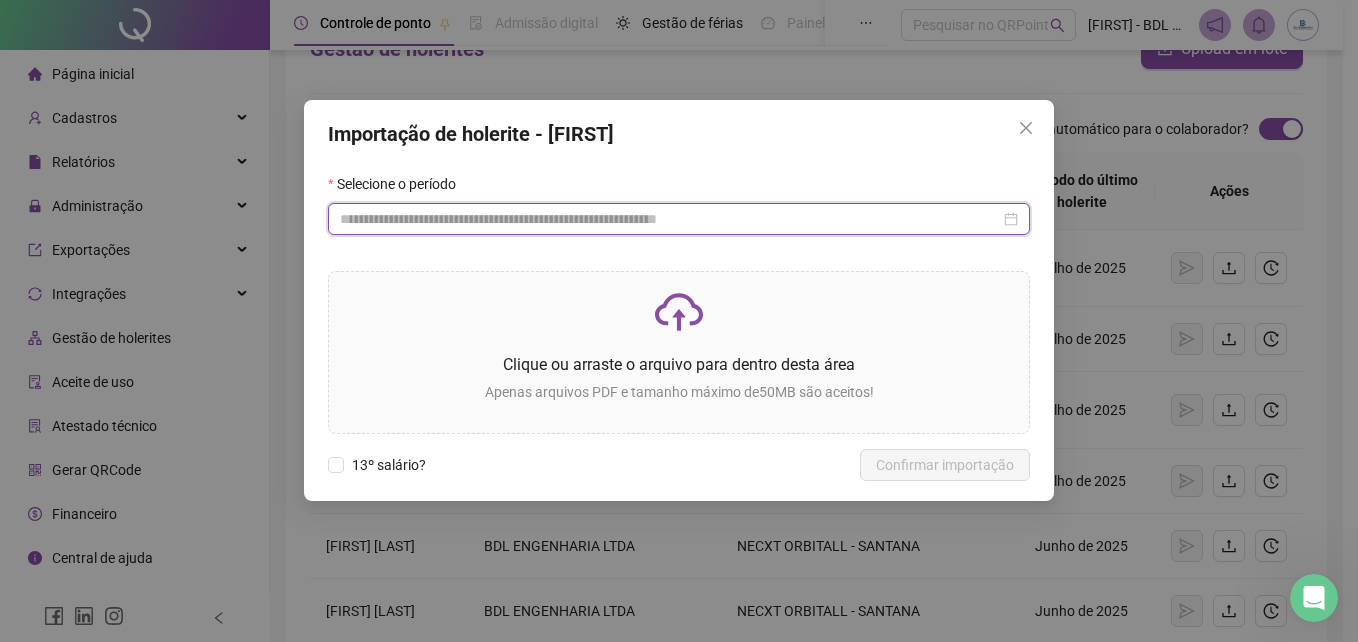 click at bounding box center (670, 219) 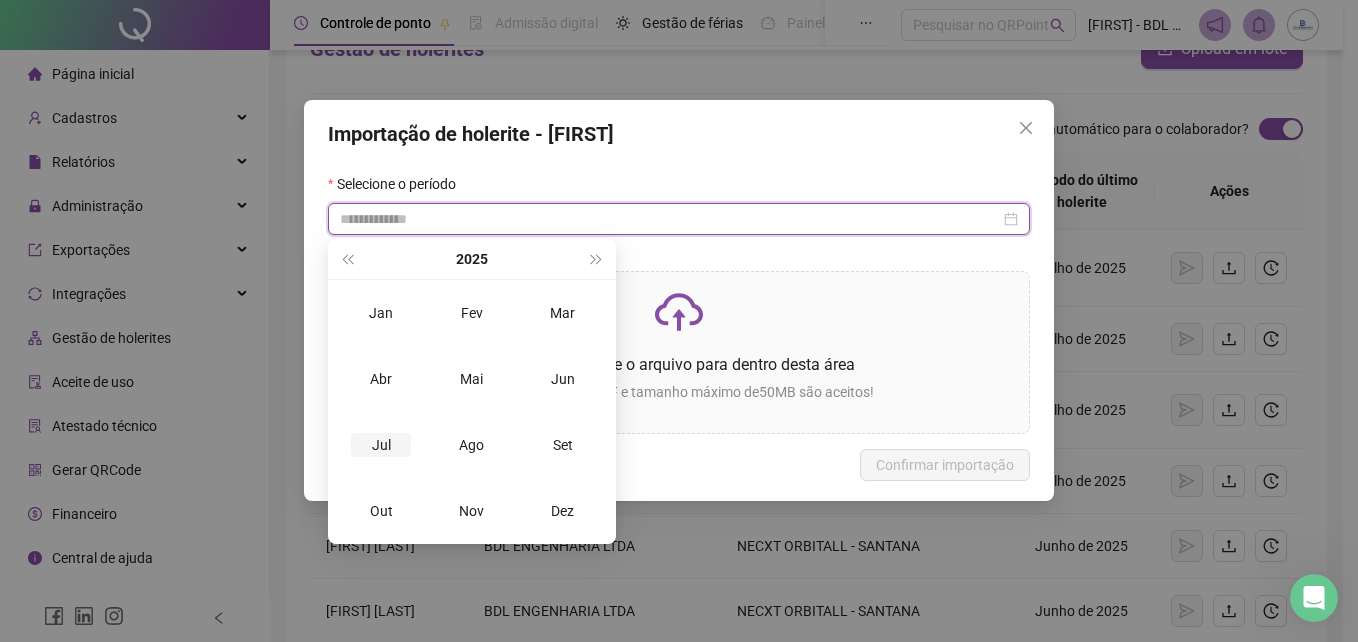 type on "**********" 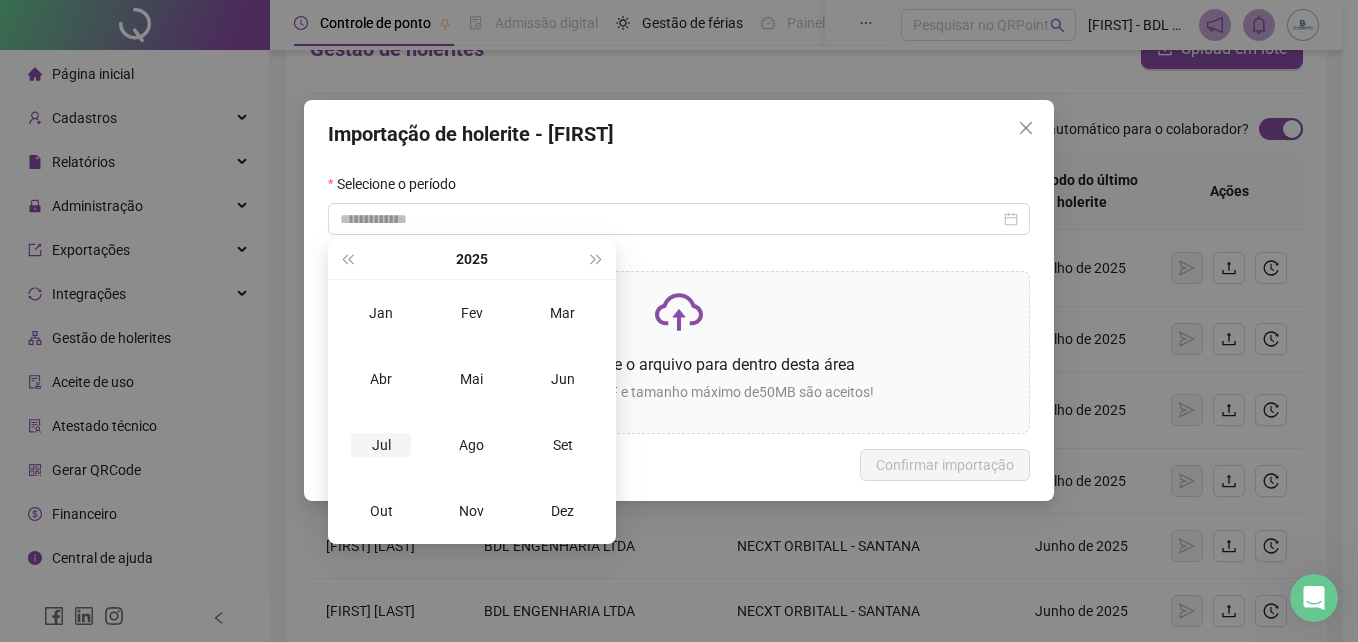 click on "Jul" at bounding box center [381, 445] 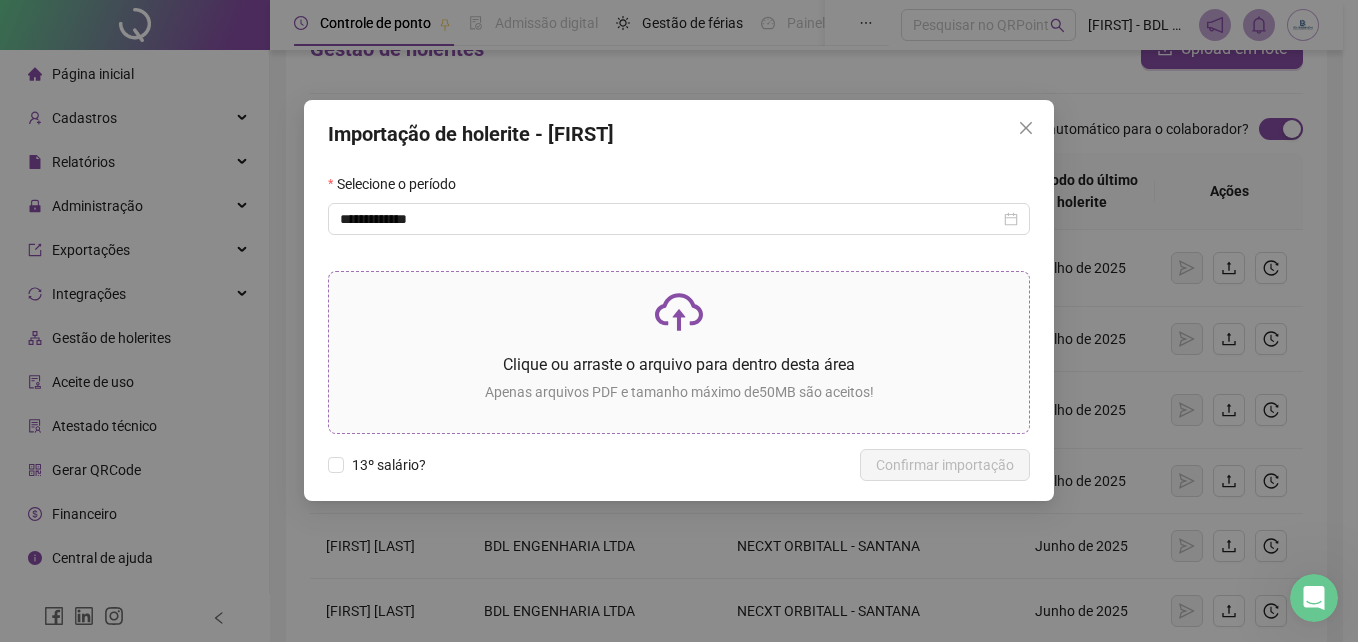 click 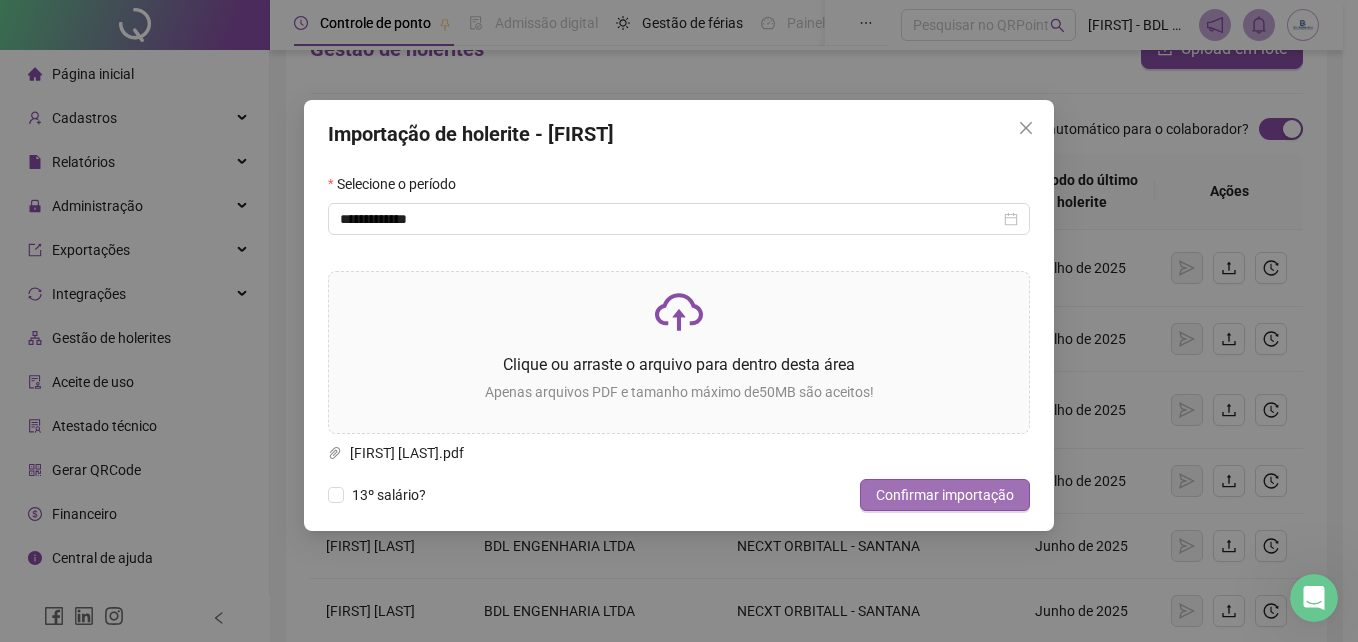 click on "Confirmar importação" at bounding box center [945, 495] 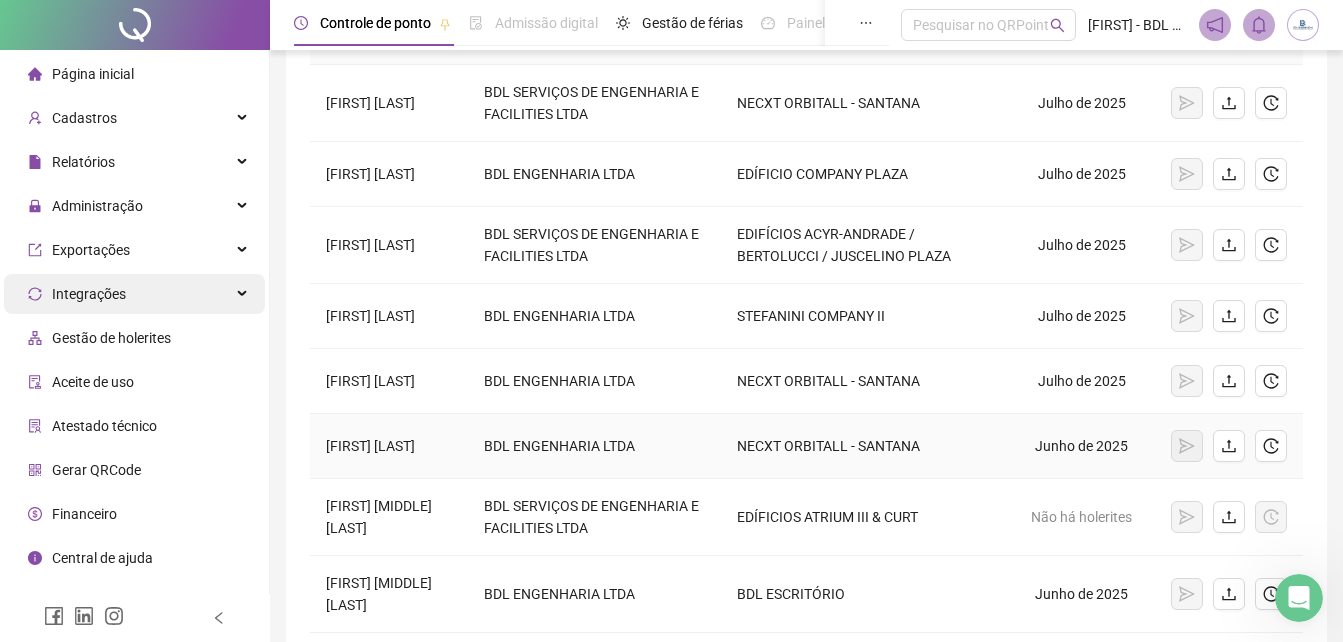 scroll, scrollTop: 361, scrollLeft: 0, axis: vertical 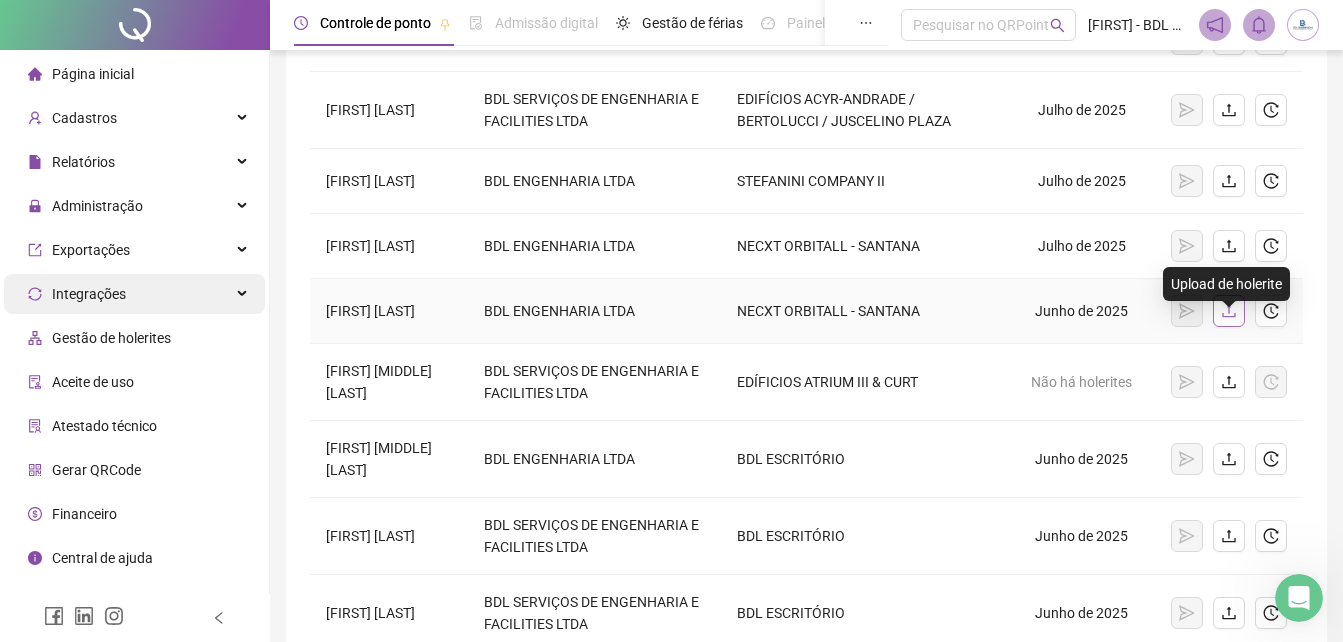 drag, startPoint x: 1231, startPoint y: 334, endPoint x: 1217, endPoint y: 334, distance: 14 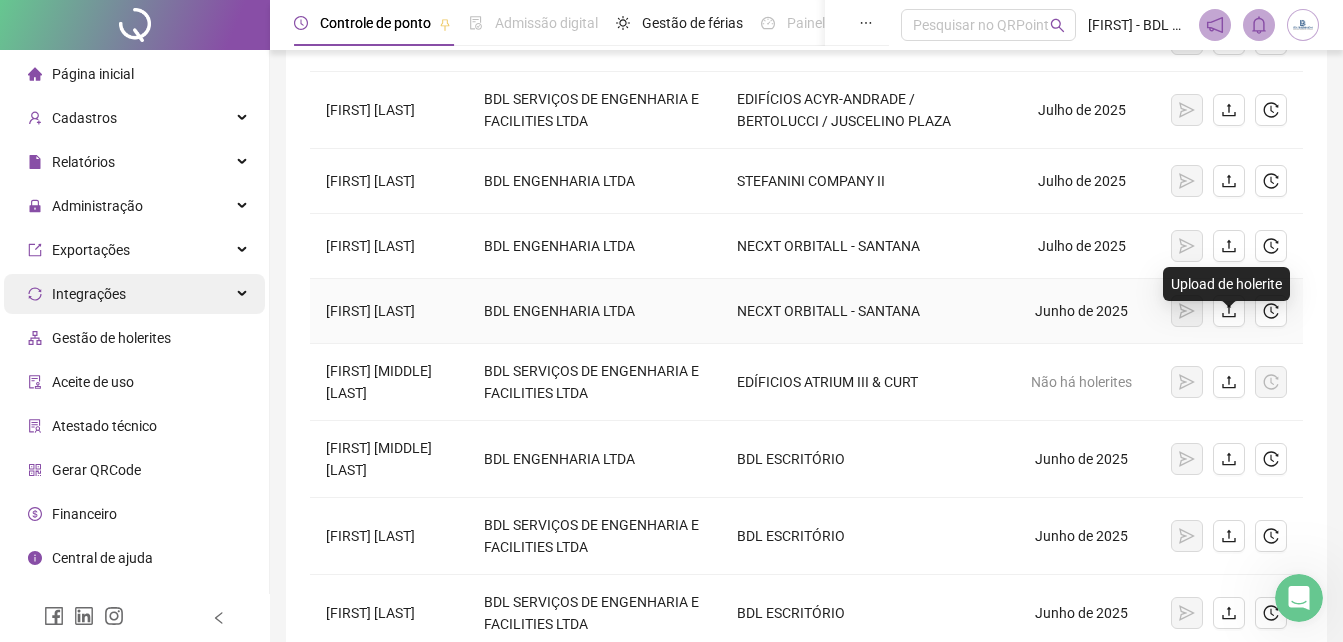 click 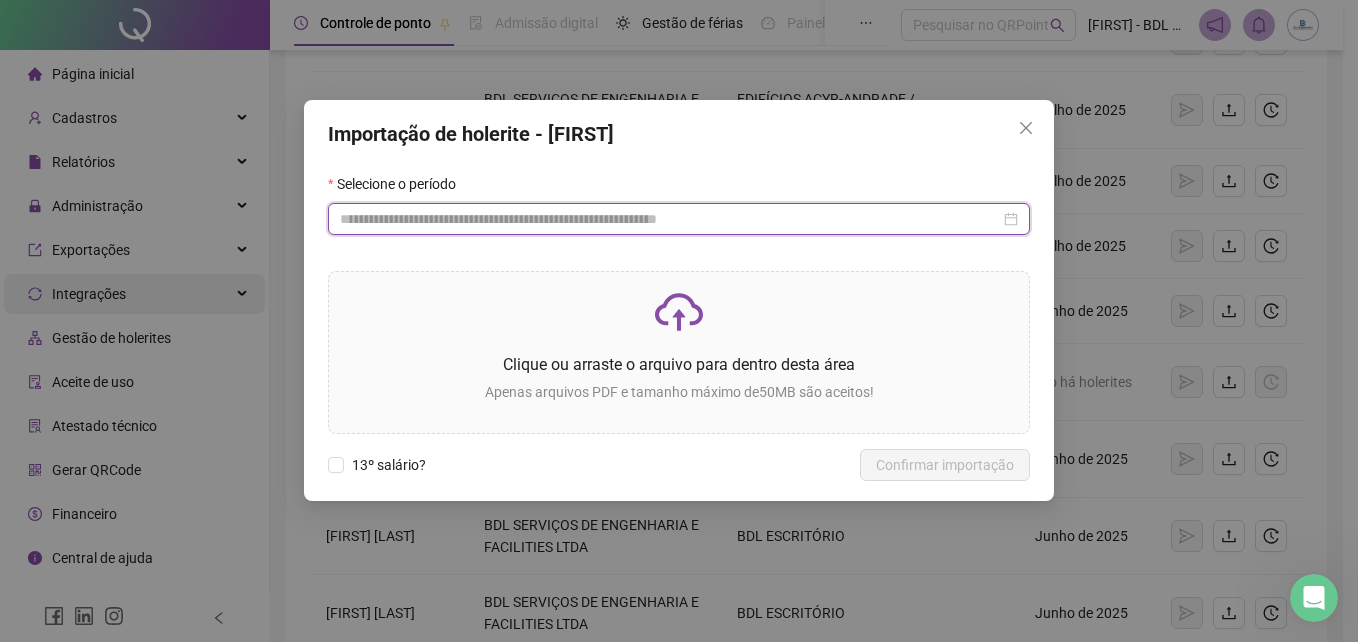 click at bounding box center [670, 219] 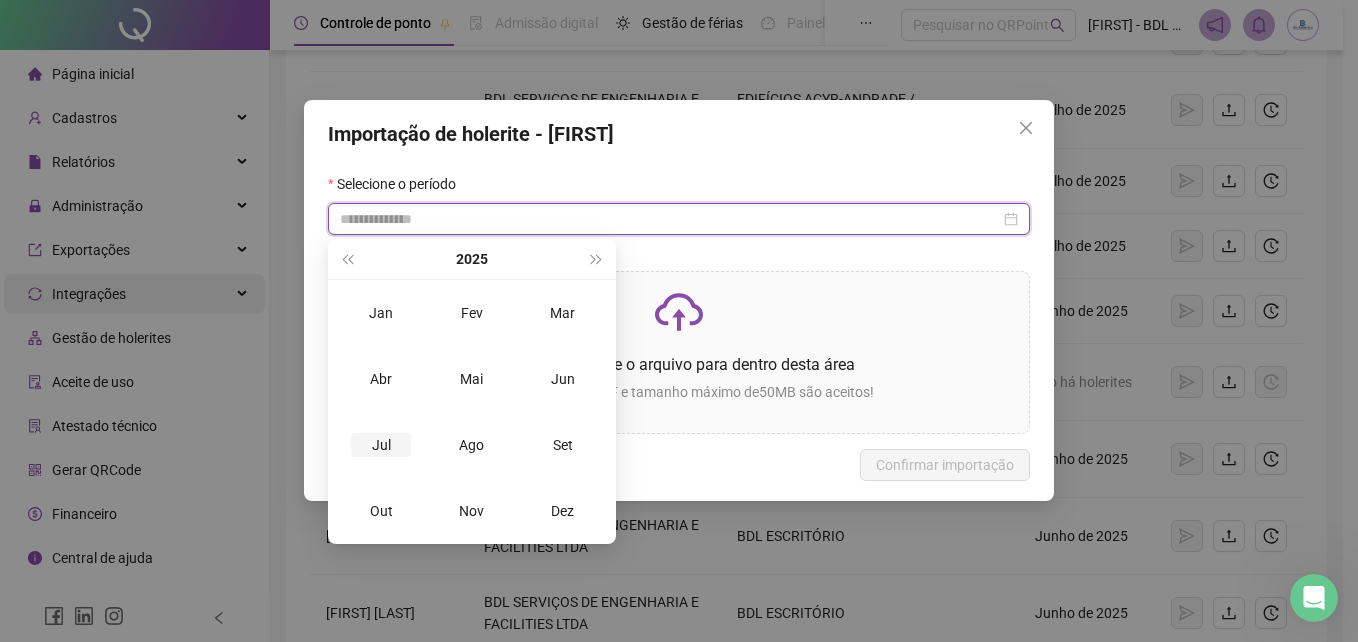 type on "**********" 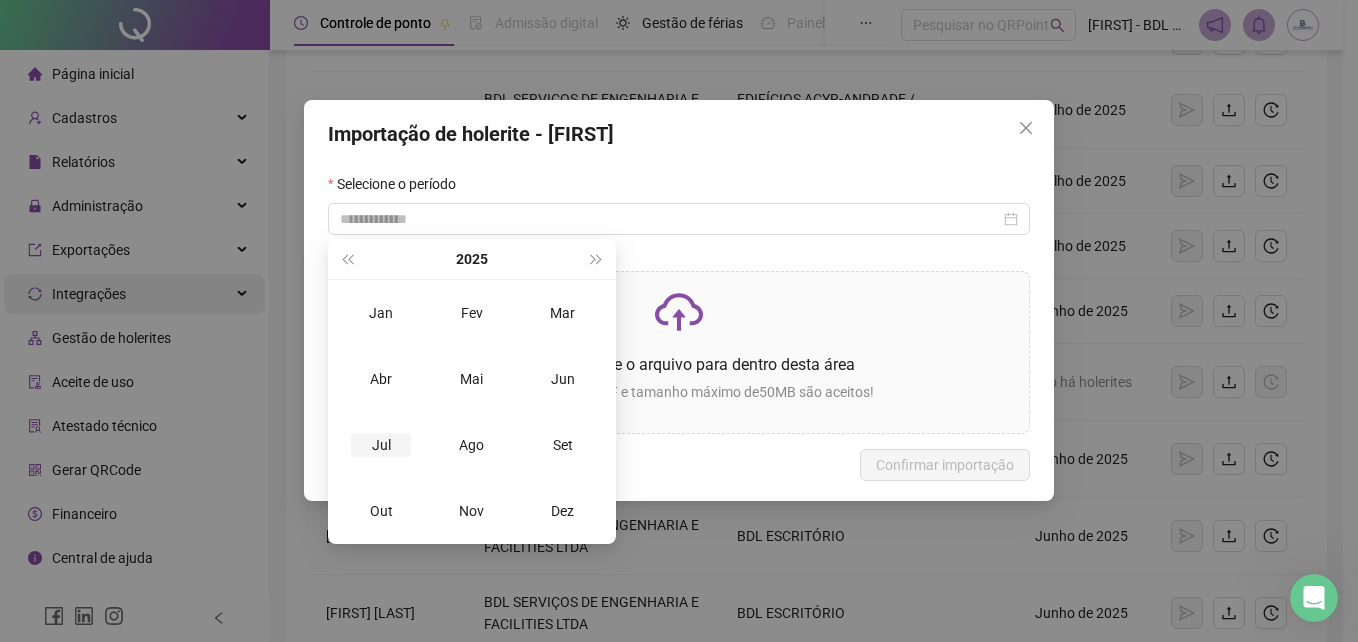 click on "Jul" at bounding box center [381, 445] 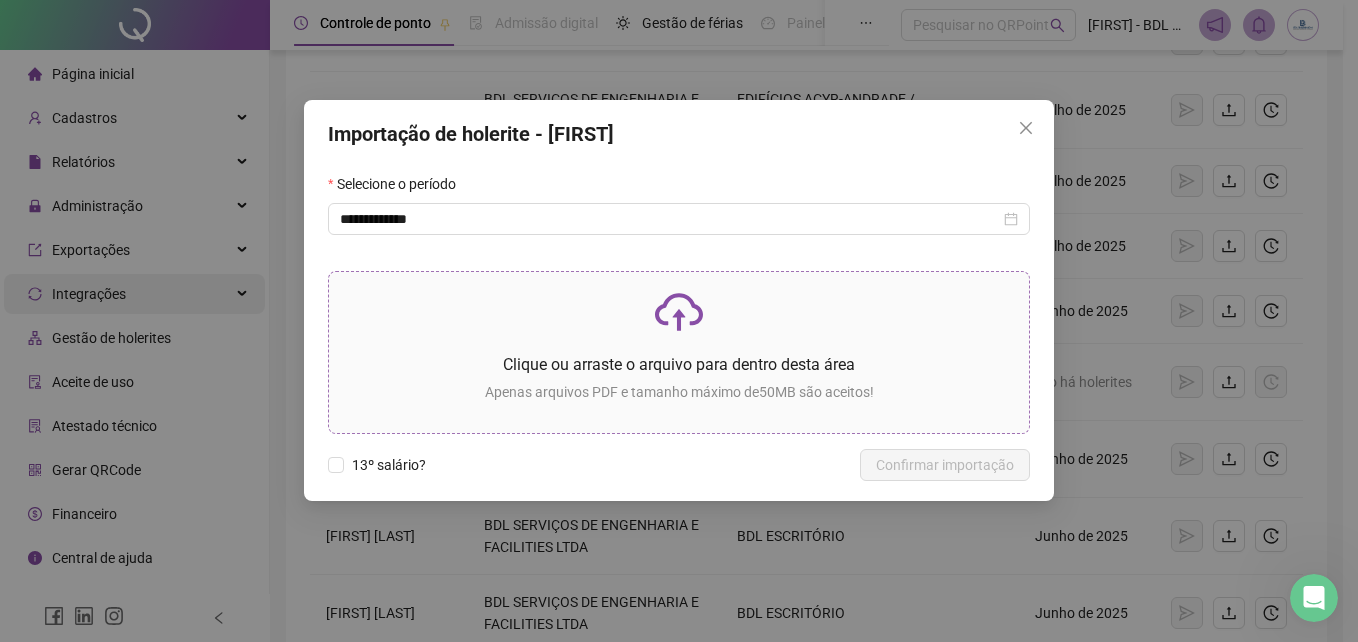 click 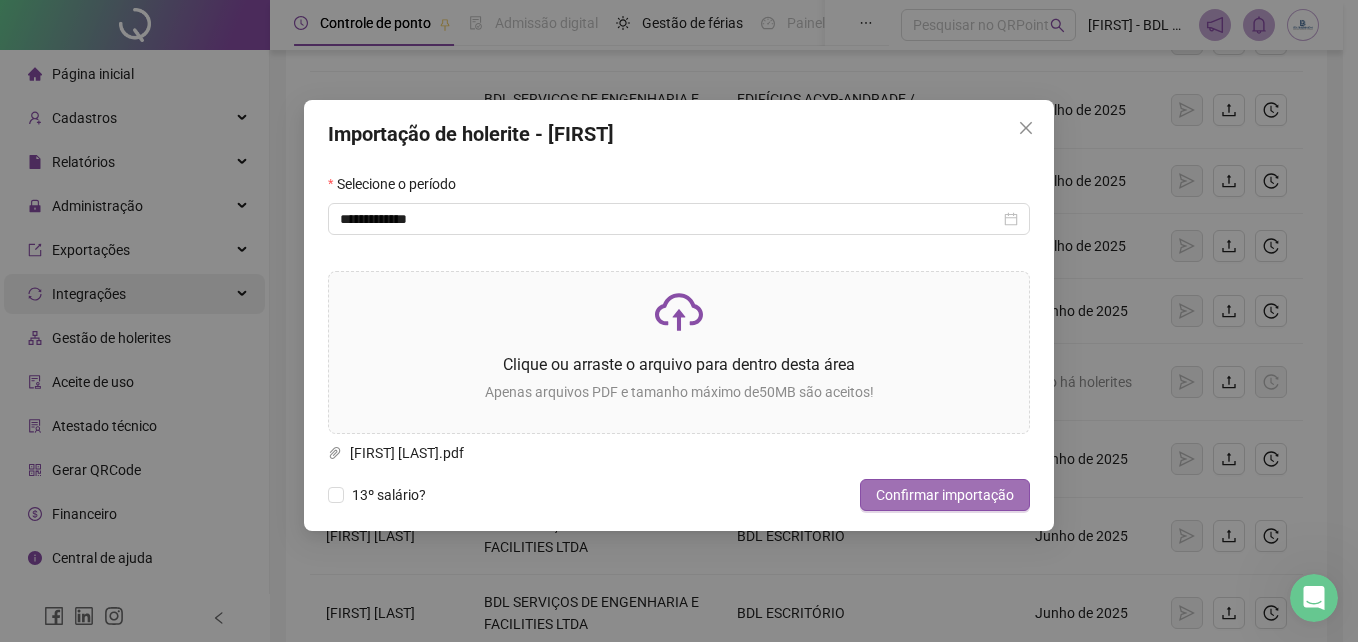 drag, startPoint x: 934, startPoint y: 498, endPoint x: 897, endPoint y: 494, distance: 37.215588 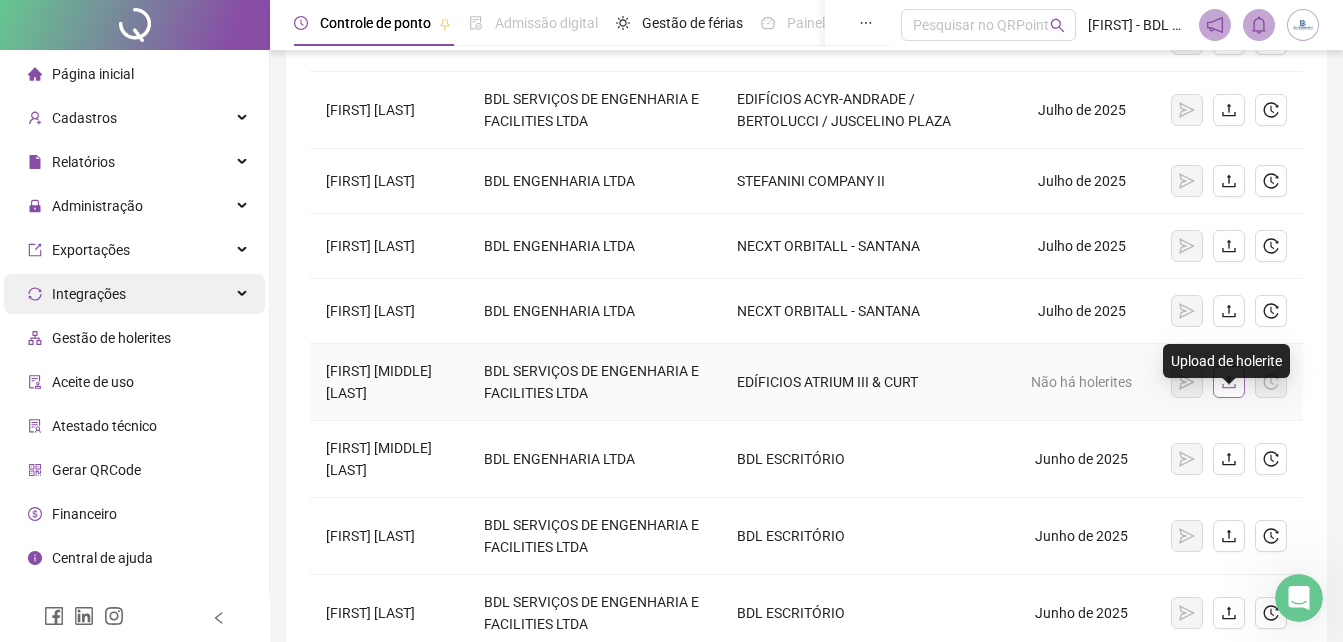 click 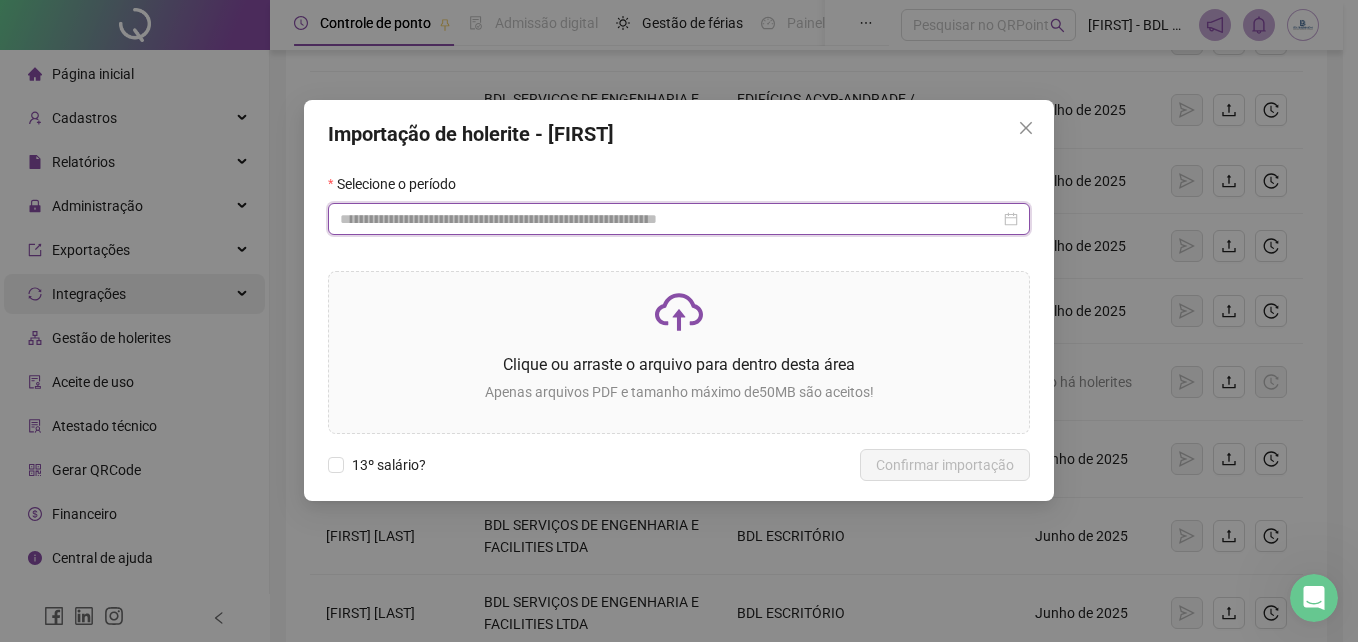 click at bounding box center [670, 219] 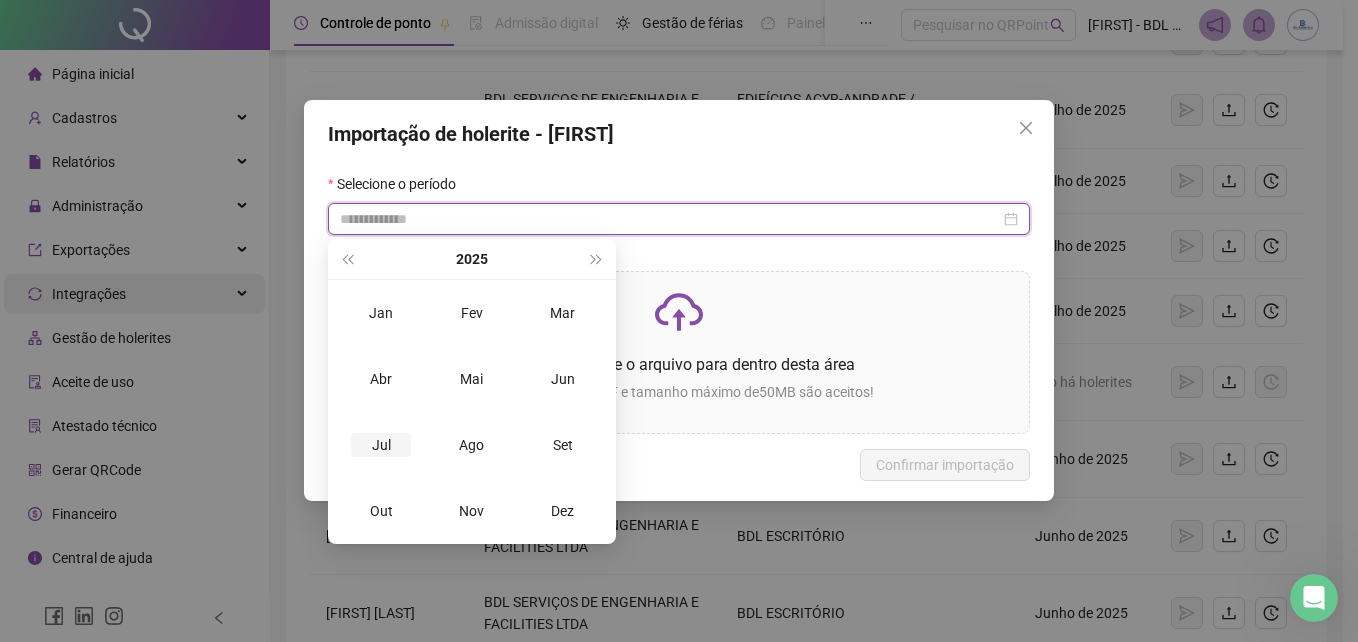 type on "**********" 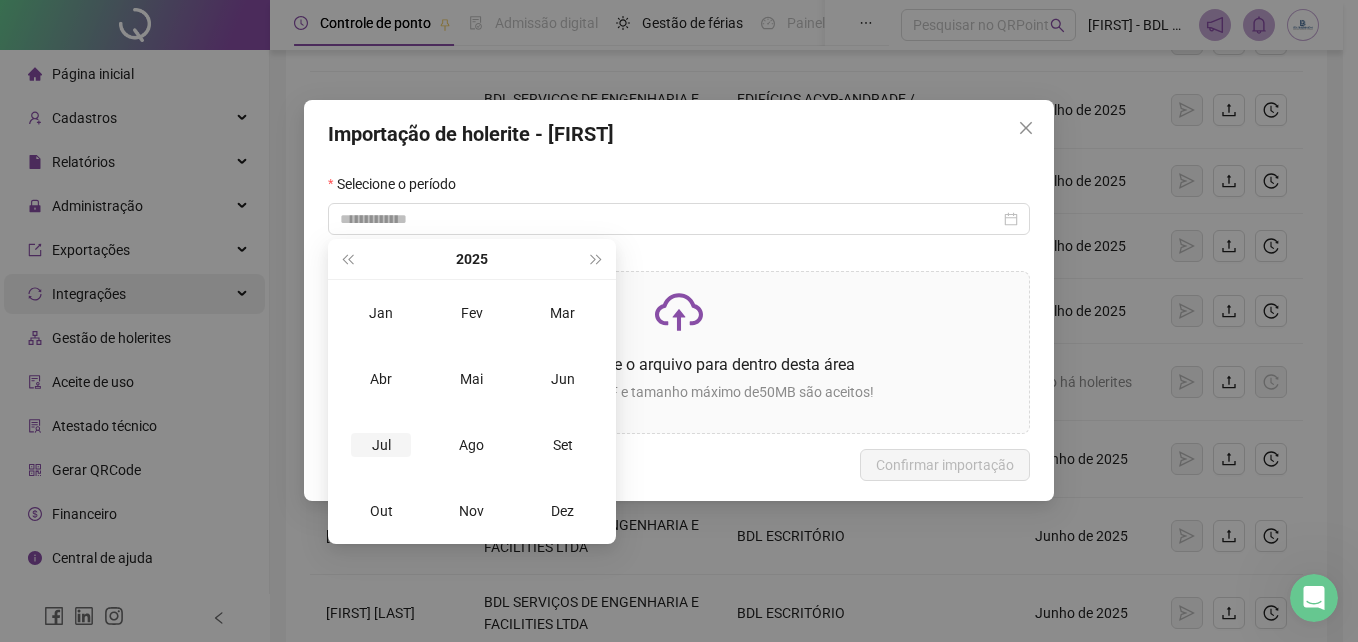 click on "Jul" at bounding box center [381, 445] 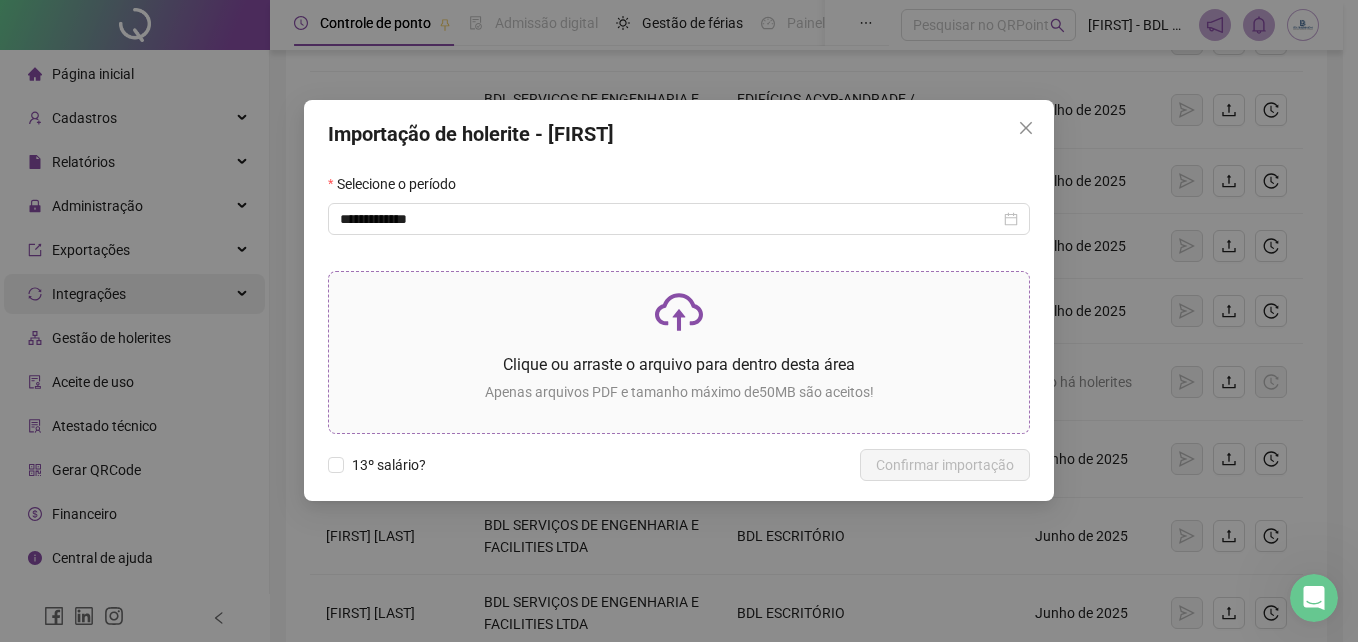 click 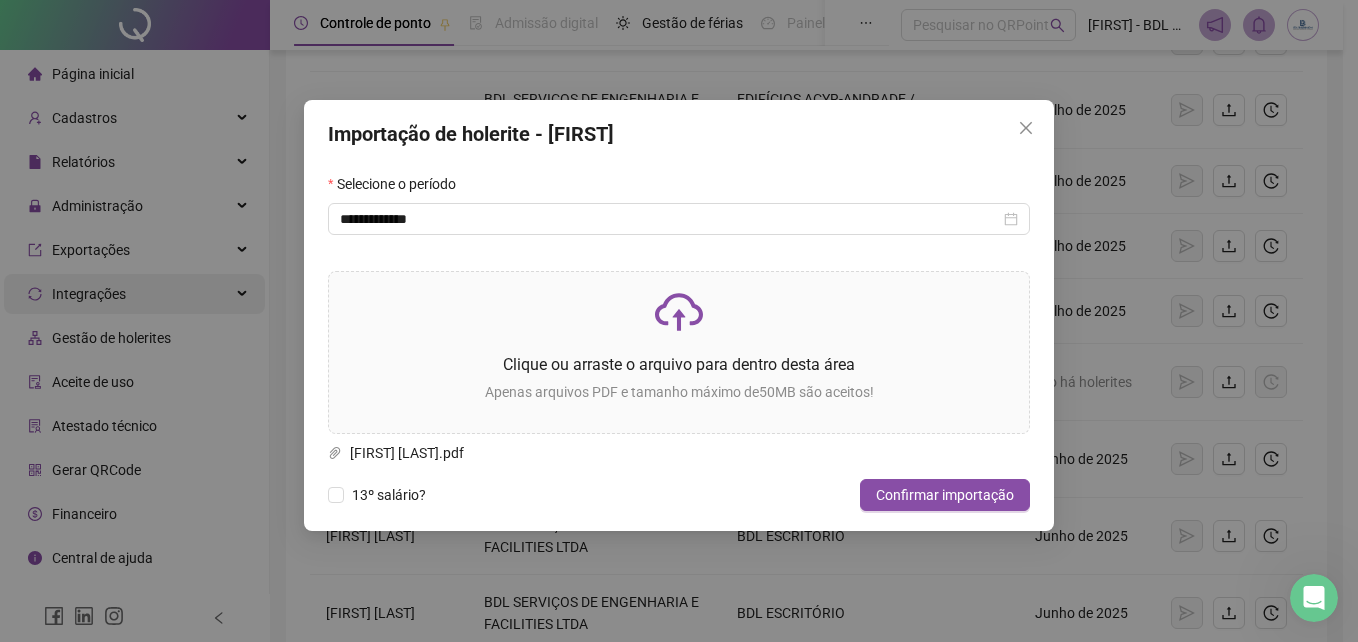 drag, startPoint x: 884, startPoint y: 480, endPoint x: 803, endPoint y: 474, distance: 81.22192 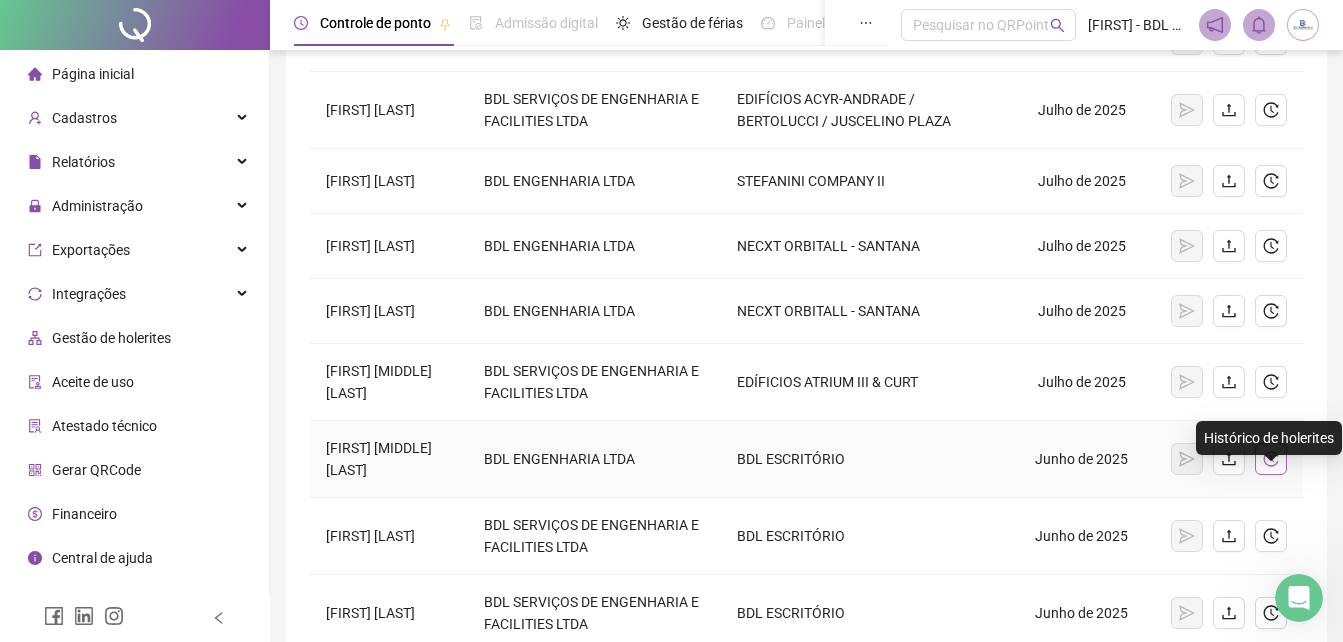 click 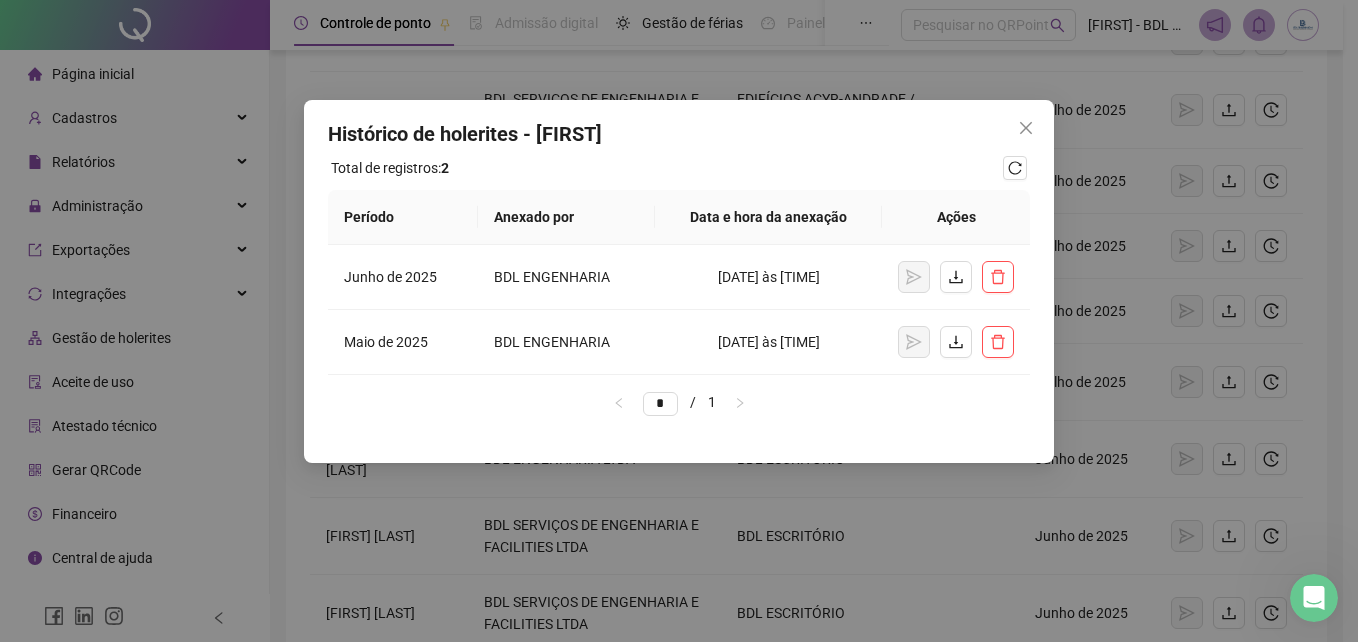 click 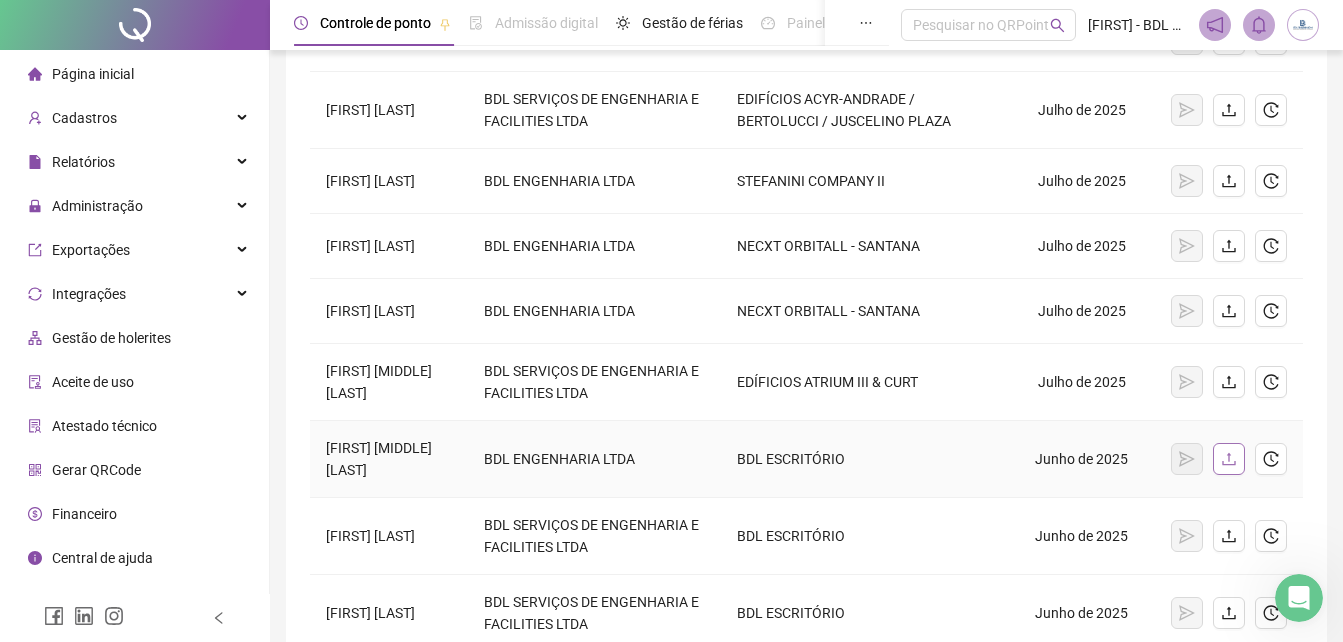 click 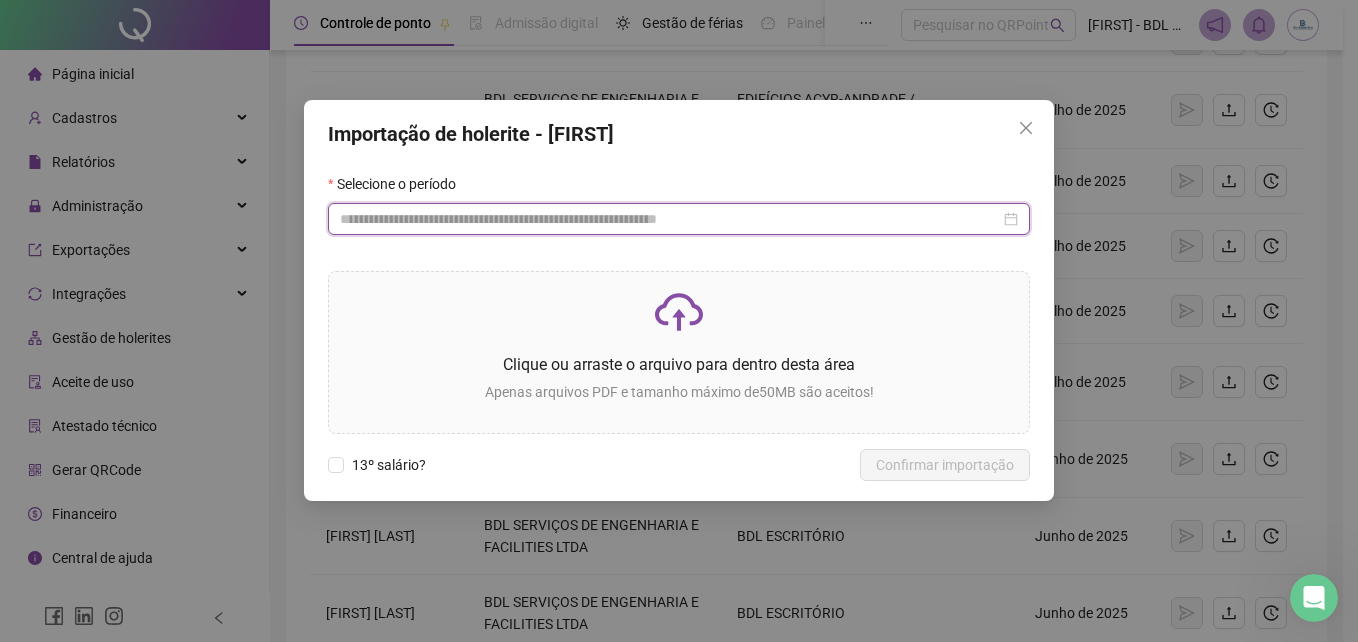 click at bounding box center [670, 219] 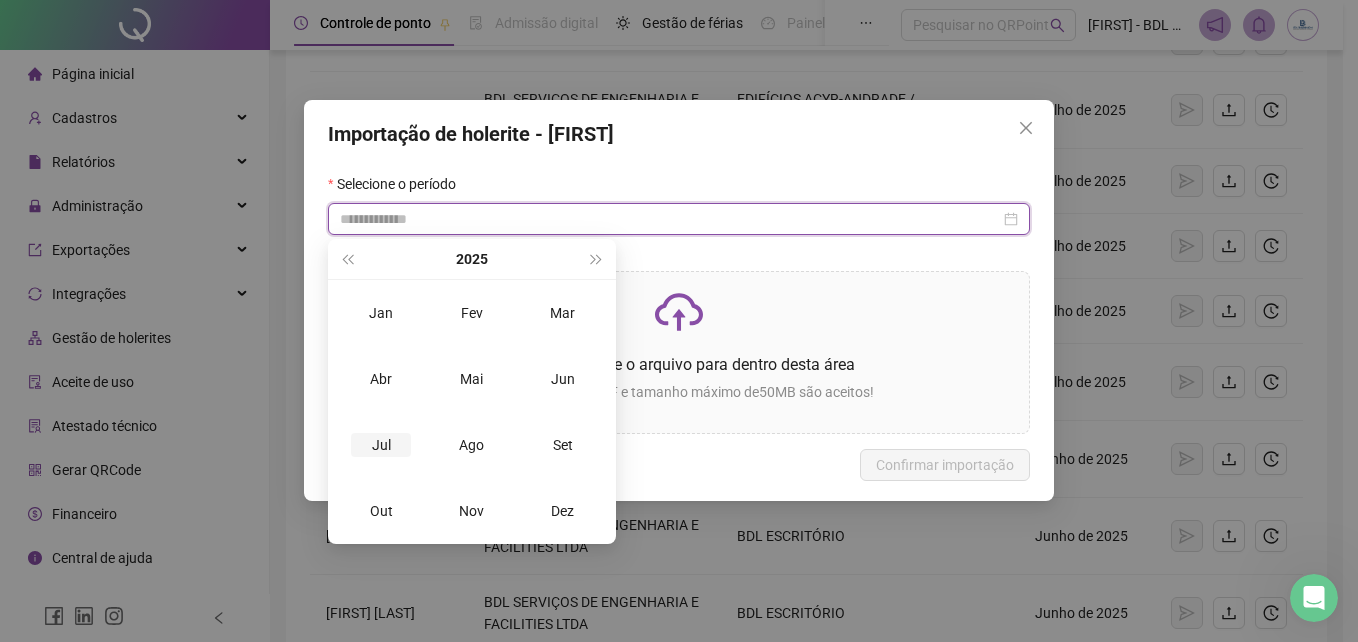 type on "**********" 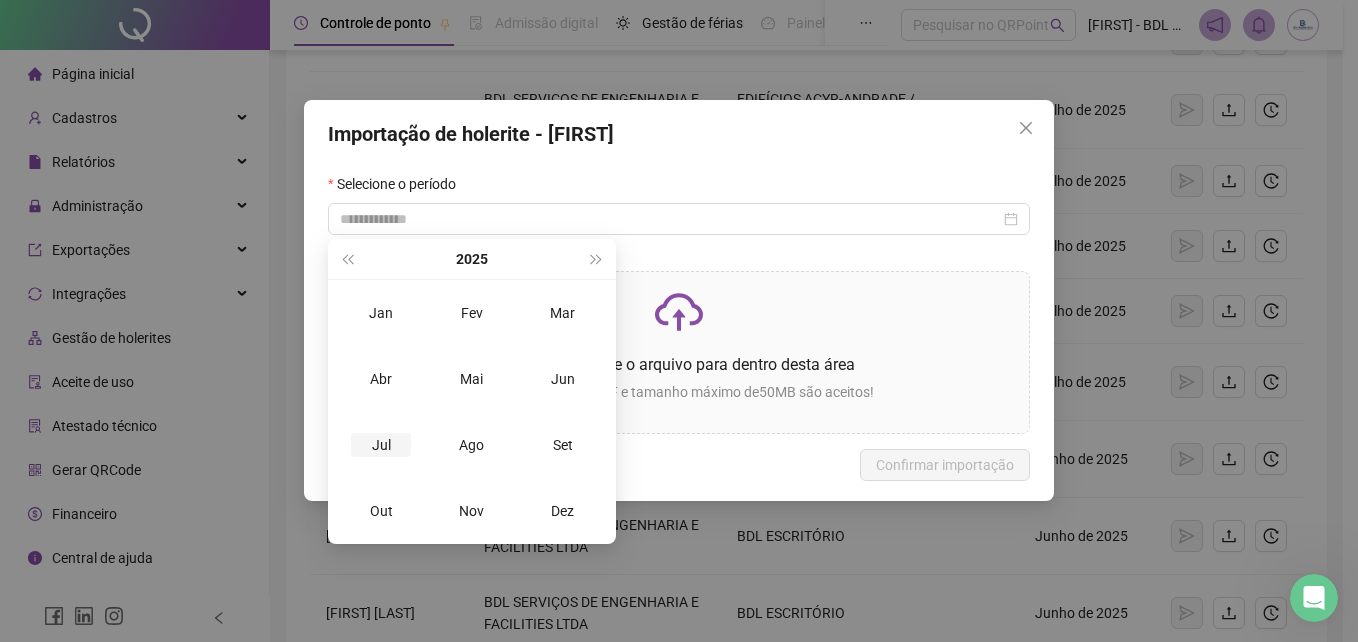 click on "Jul" at bounding box center (381, 445) 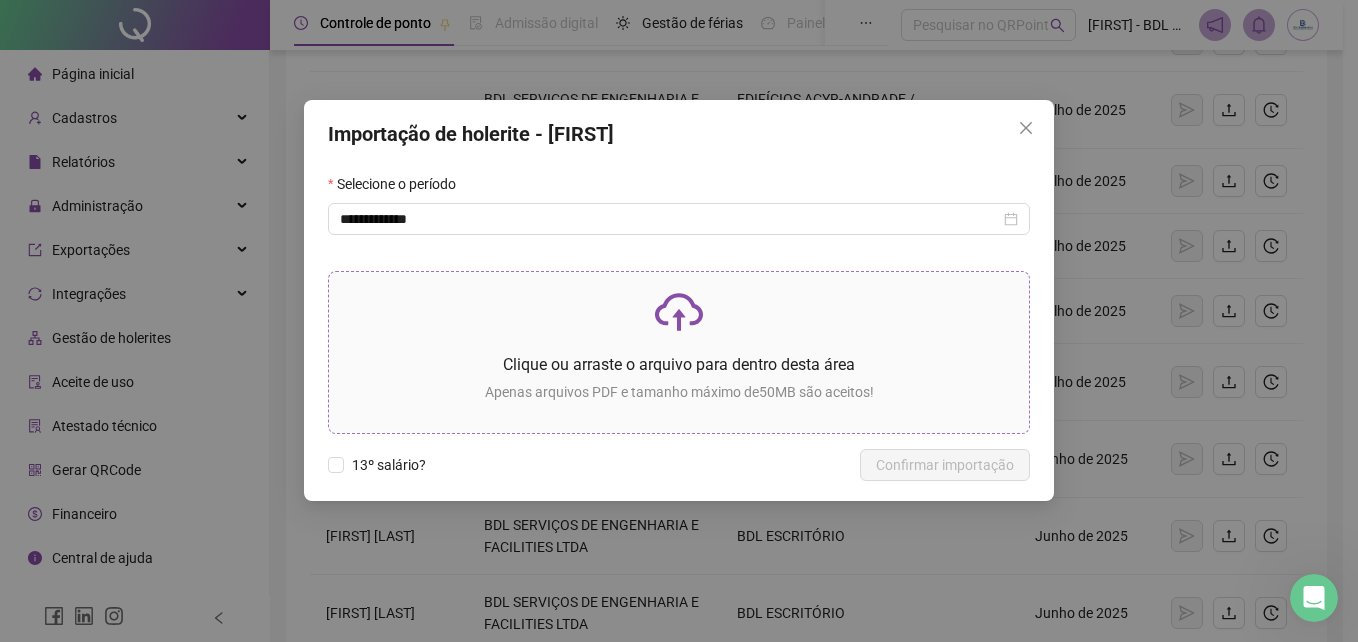 click 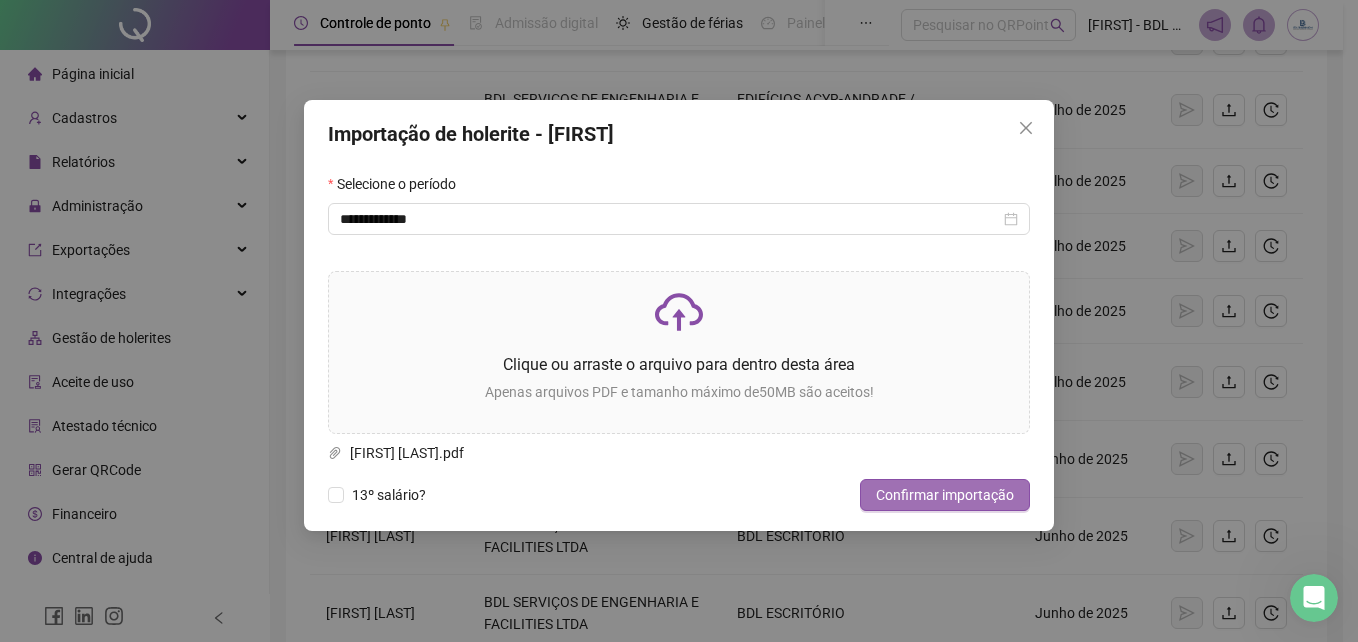 click on "Confirmar importação" at bounding box center [945, 495] 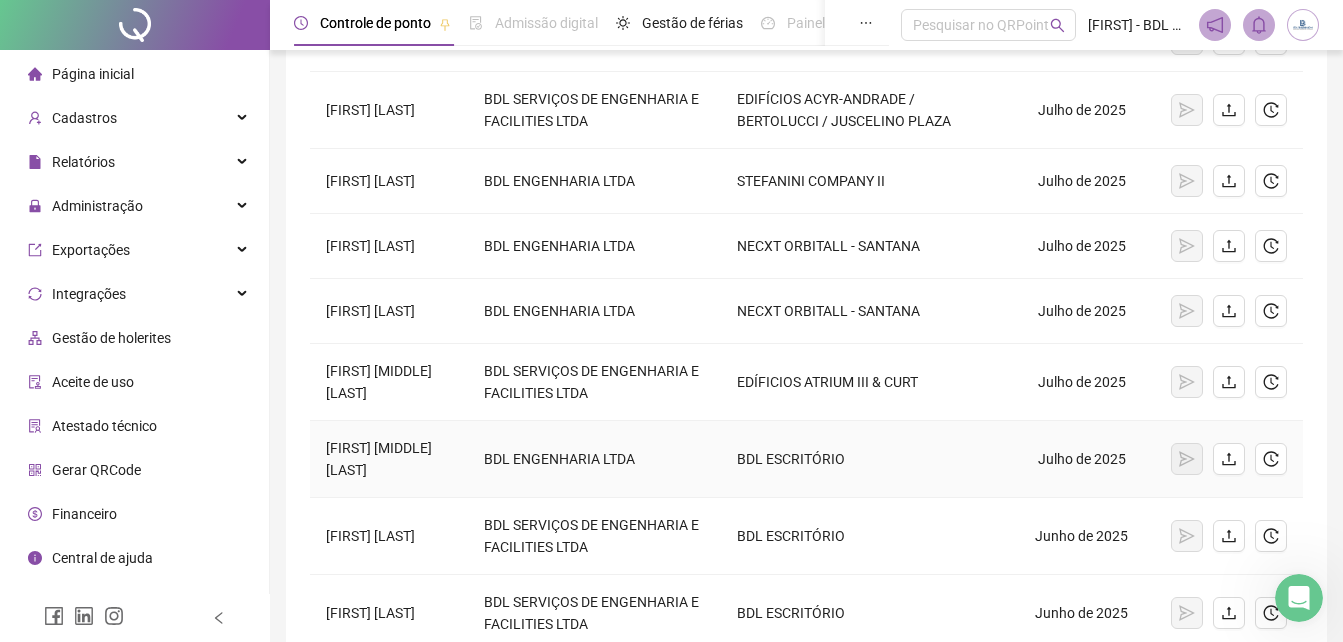 scroll, scrollTop: 461, scrollLeft: 0, axis: vertical 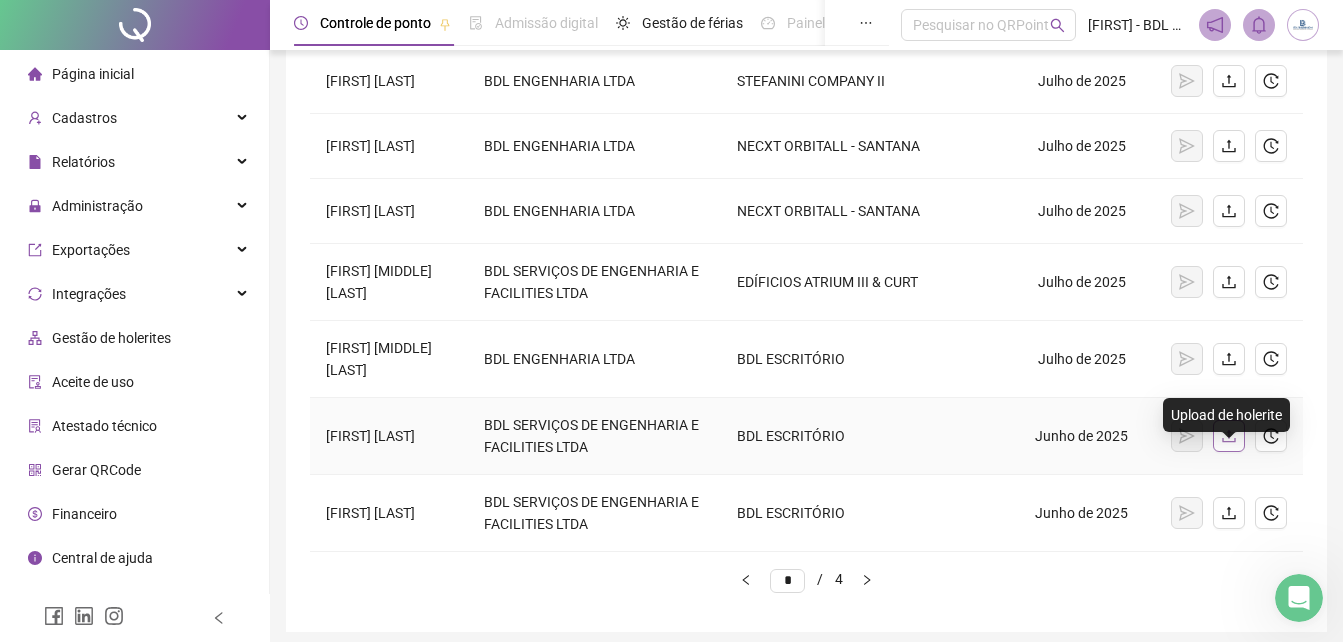 click 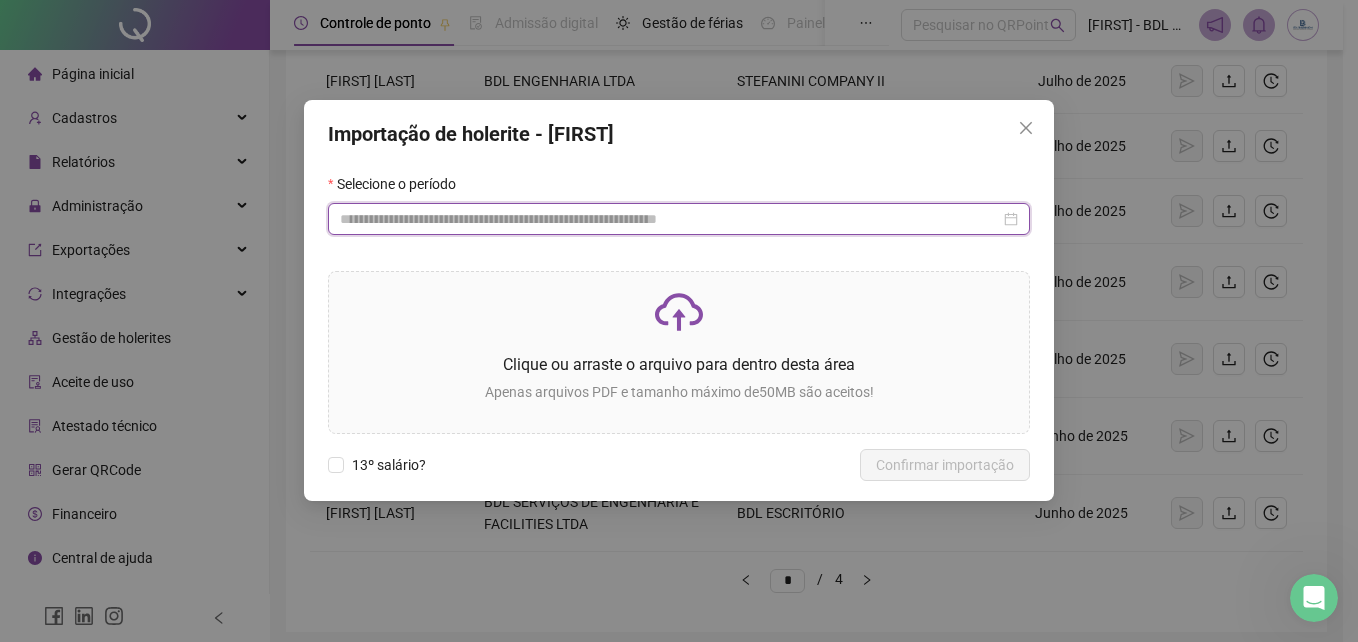 click at bounding box center (670, 219) 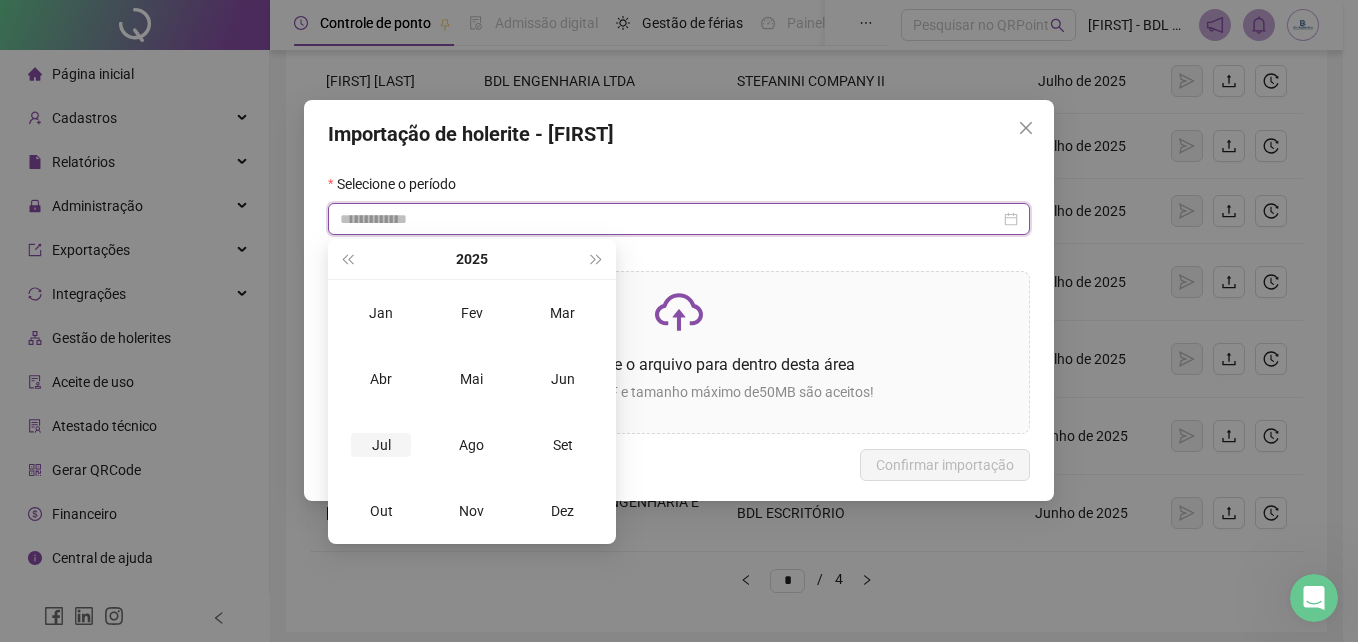 type on "**********" 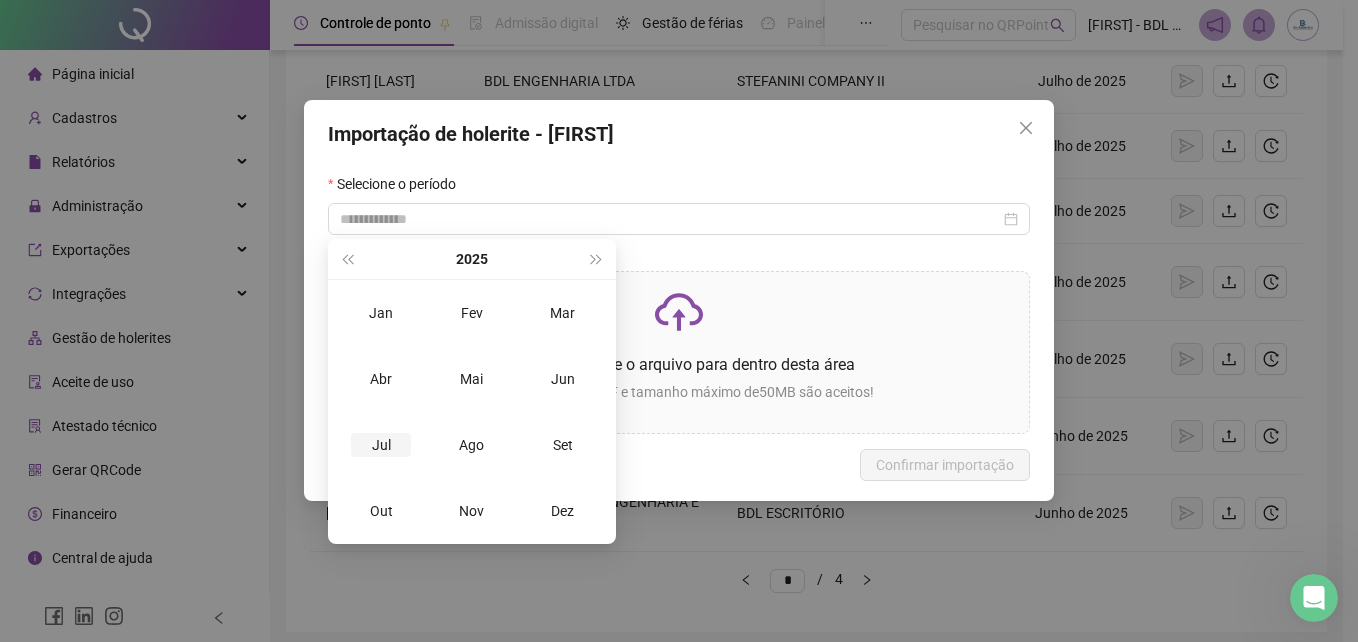 click on "Jul" at bounding box center (381, 445) 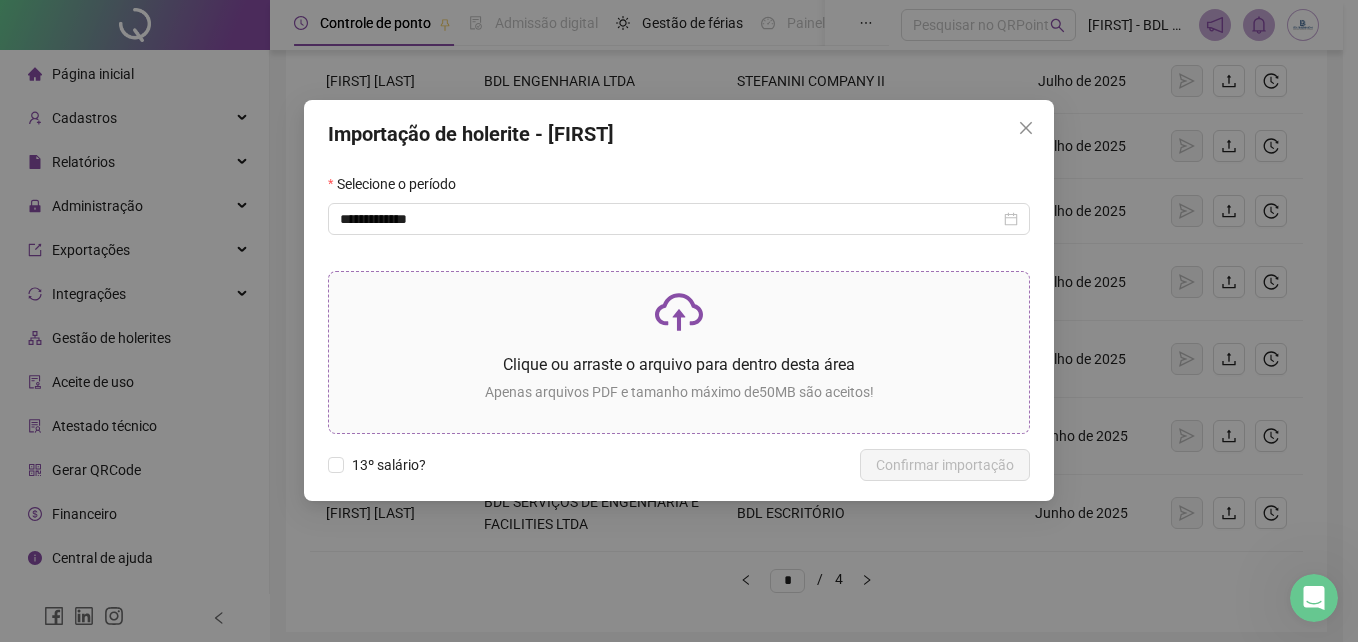 click 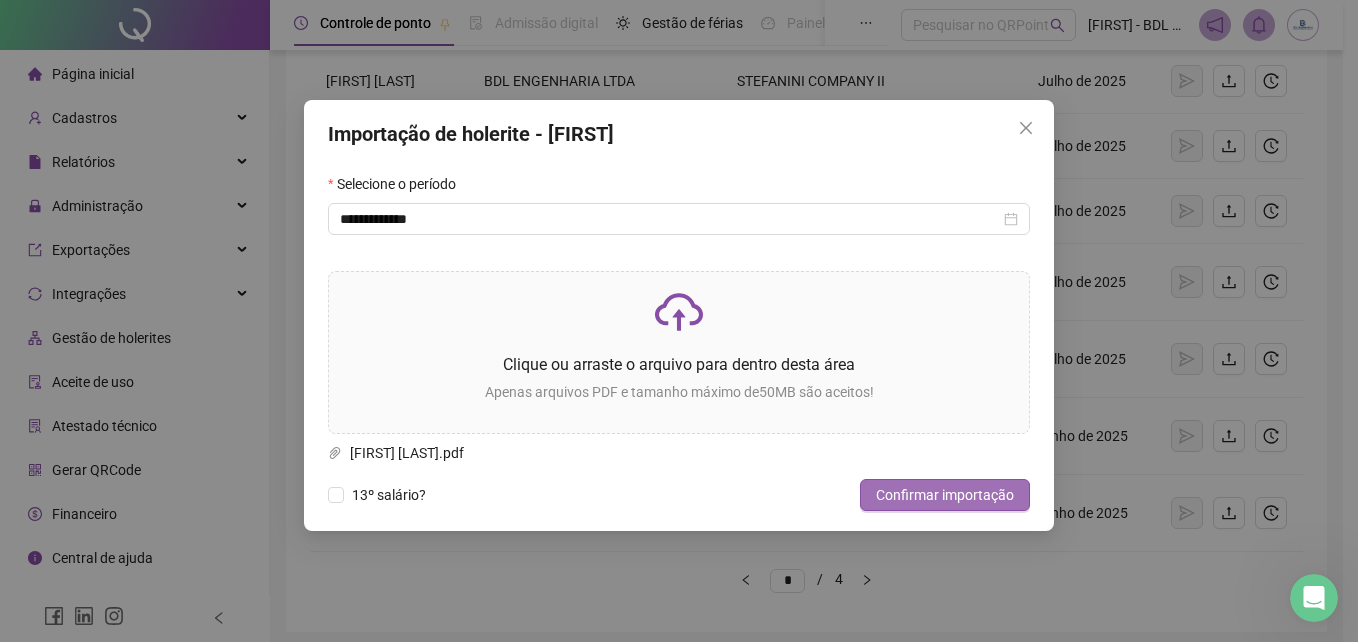 click on "Confirmar importação" at bounding box center [945, 495] 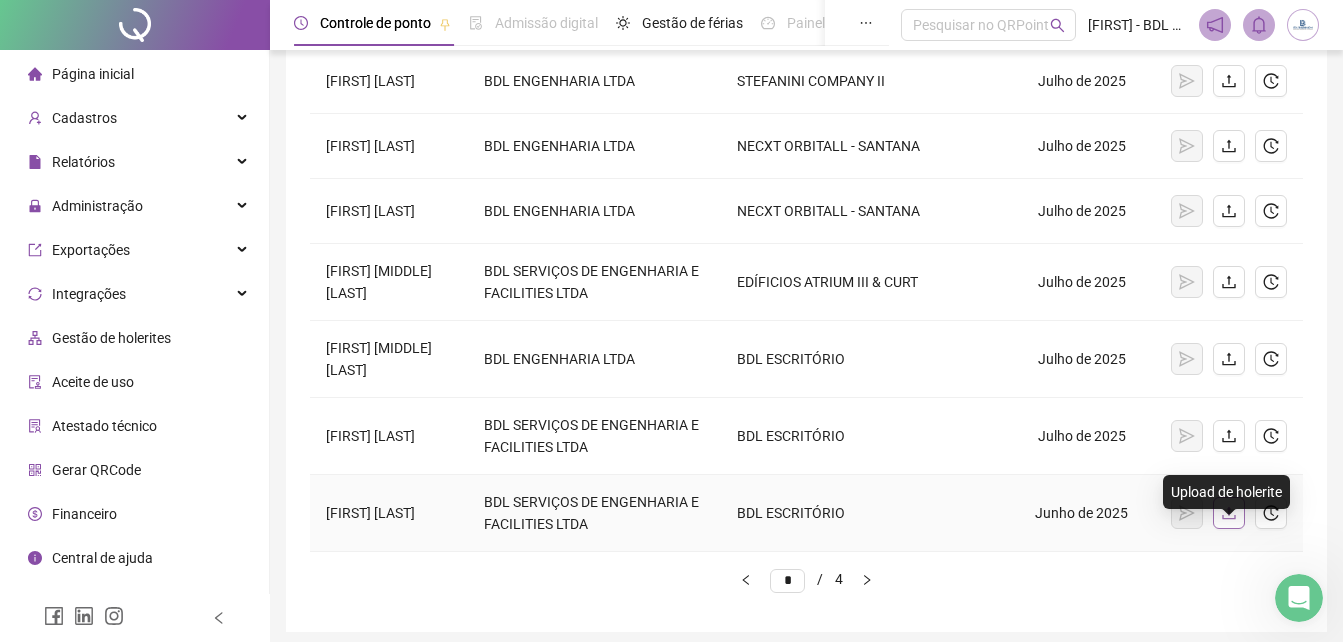 click 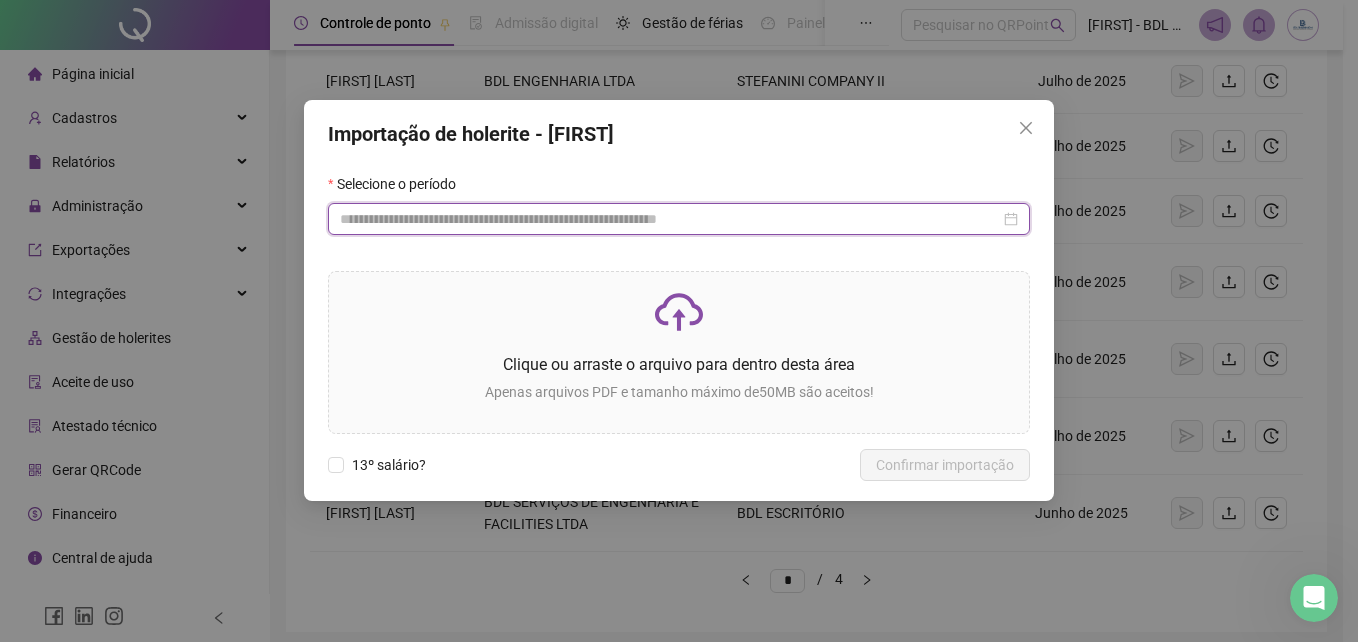 click at bounding box center [670, 219] 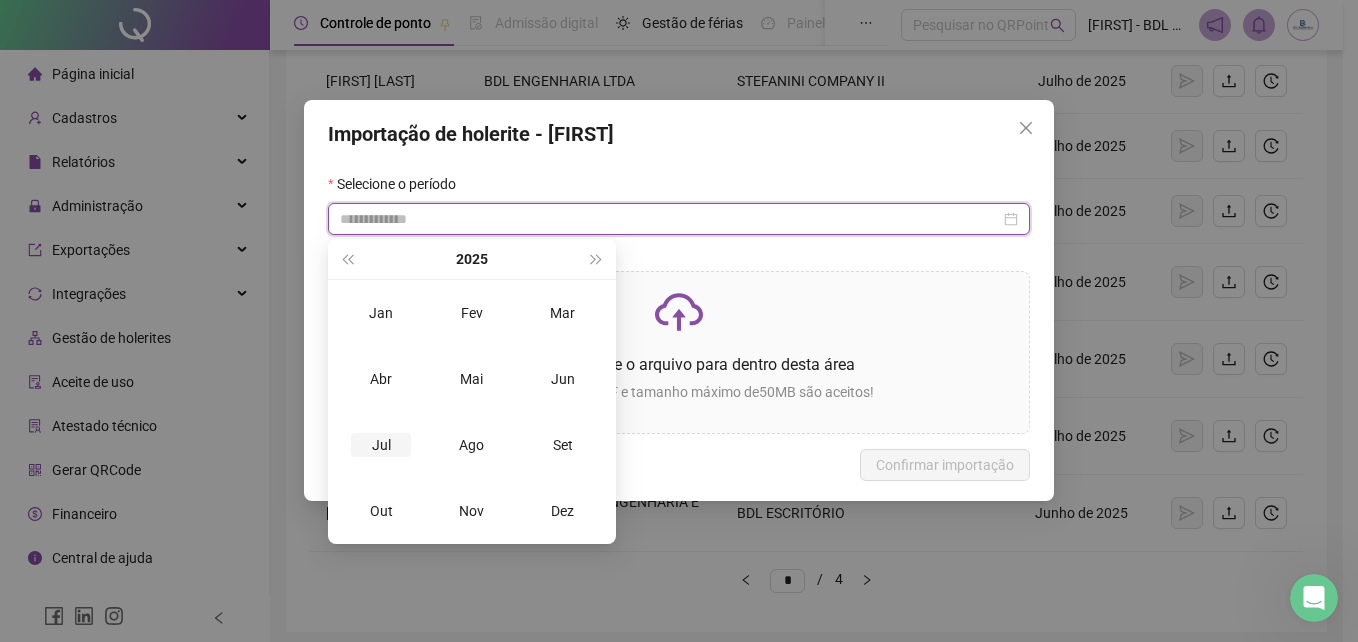 type on "**********" 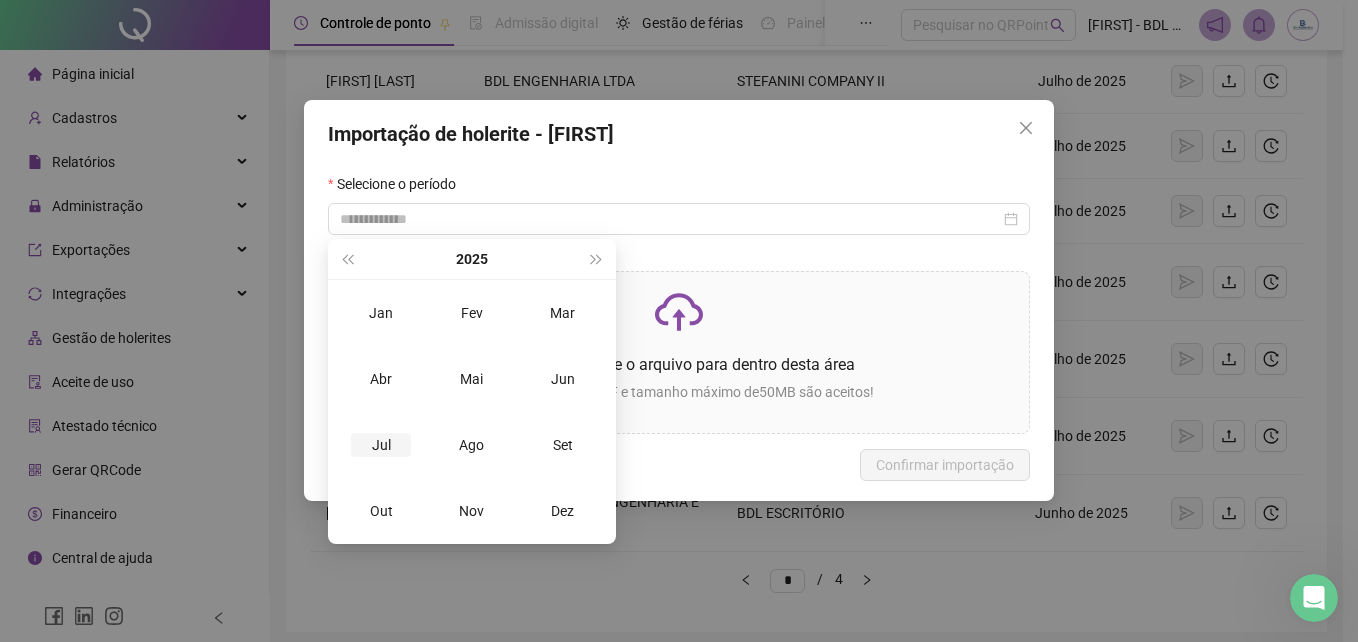 click on "Jul" at bounding box center (381, 445) 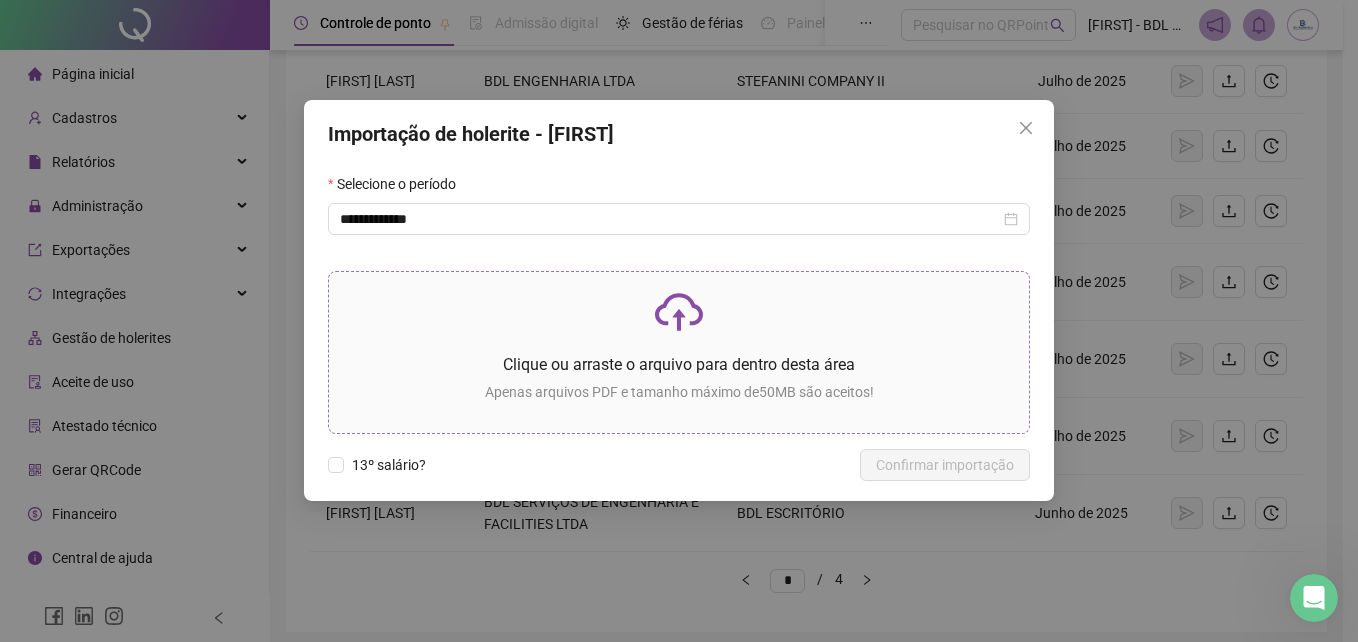 click 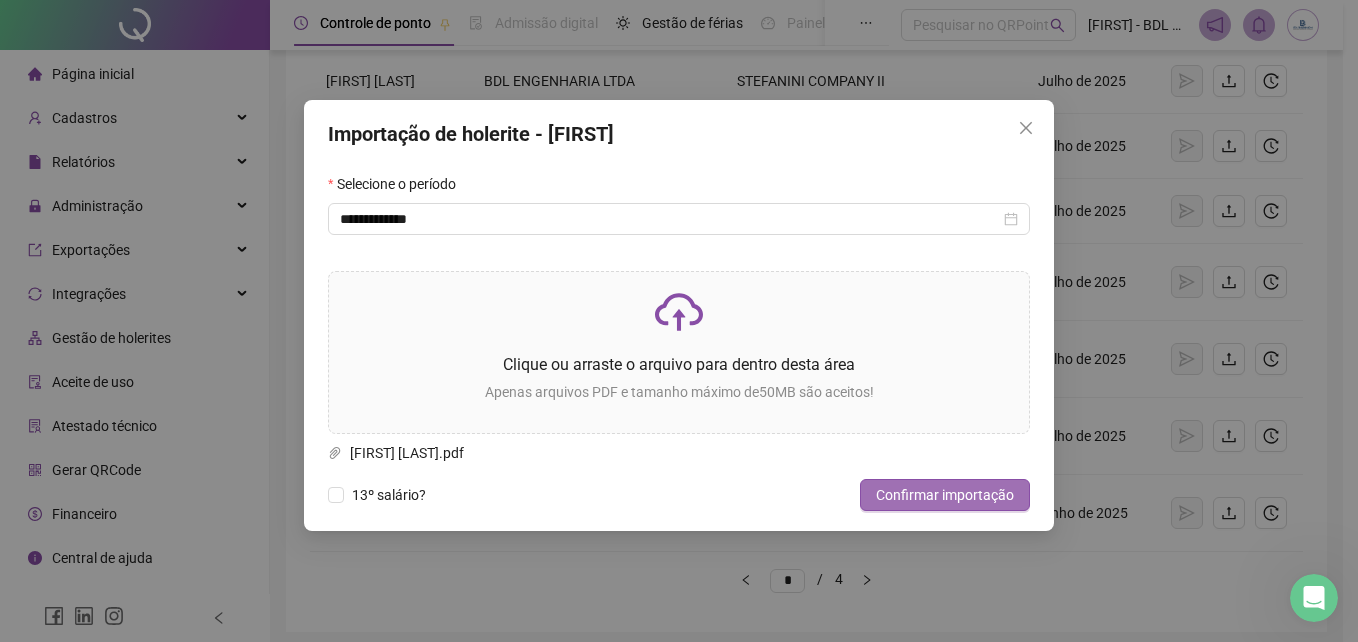 click on "Confirmar importação" at bounding box center [945, 495] 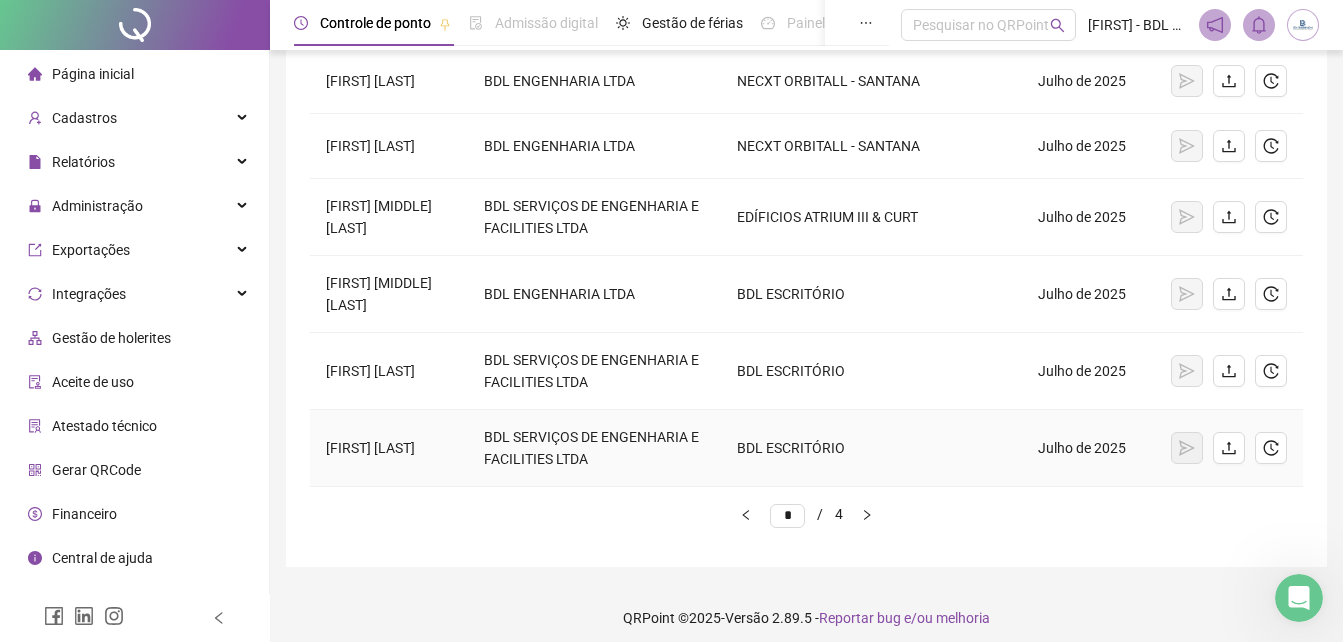 scroll, scrollTop: 561, scrollLeft: 0, axis: vertical 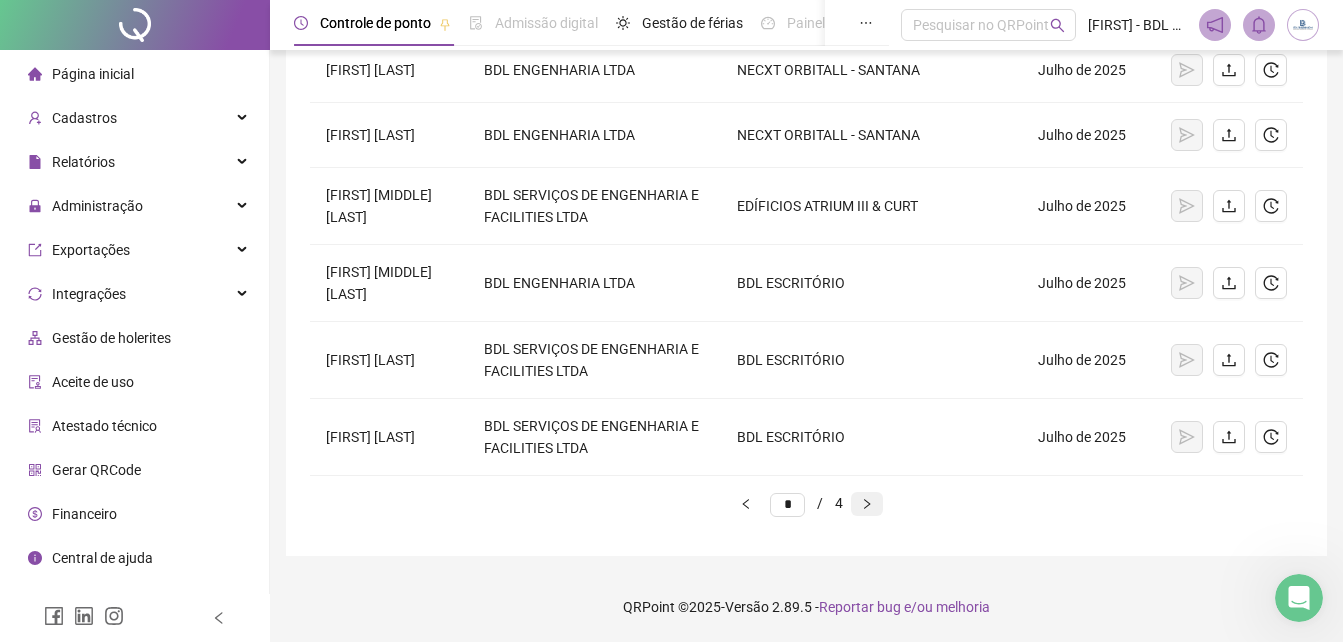 click 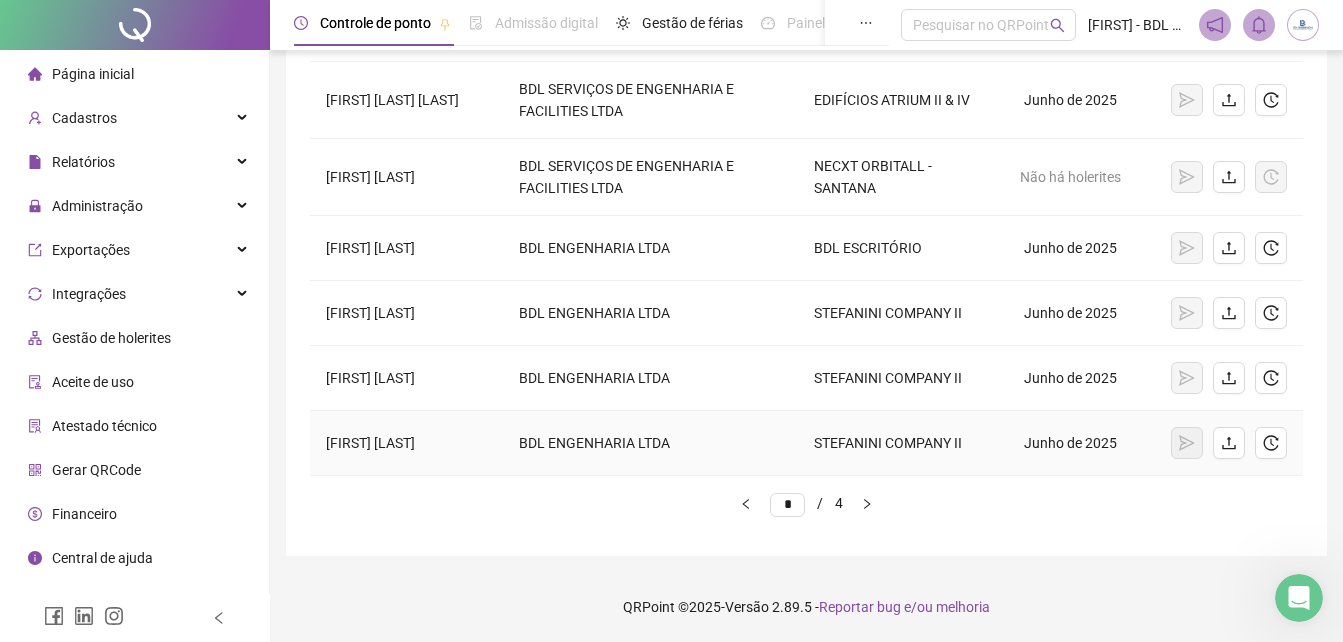 scroll, scrollTop: 49, scrollLeft: 0, axis: vertical 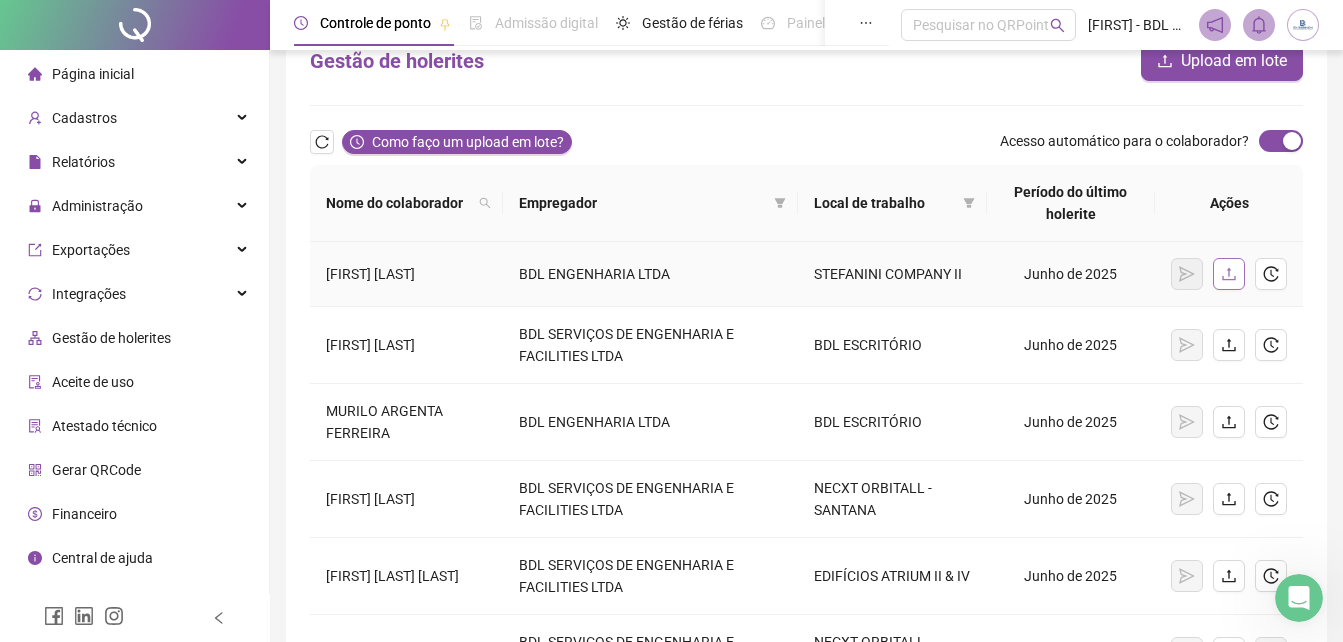 click 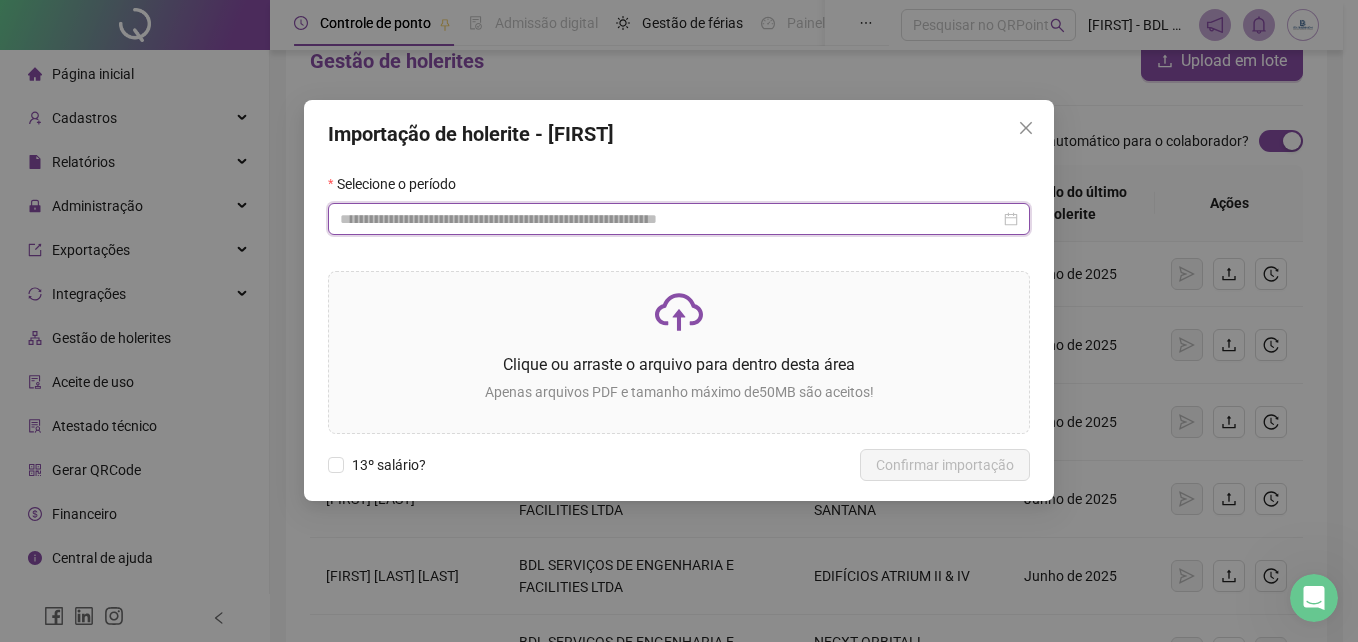 click at bounding box center [670, 219] 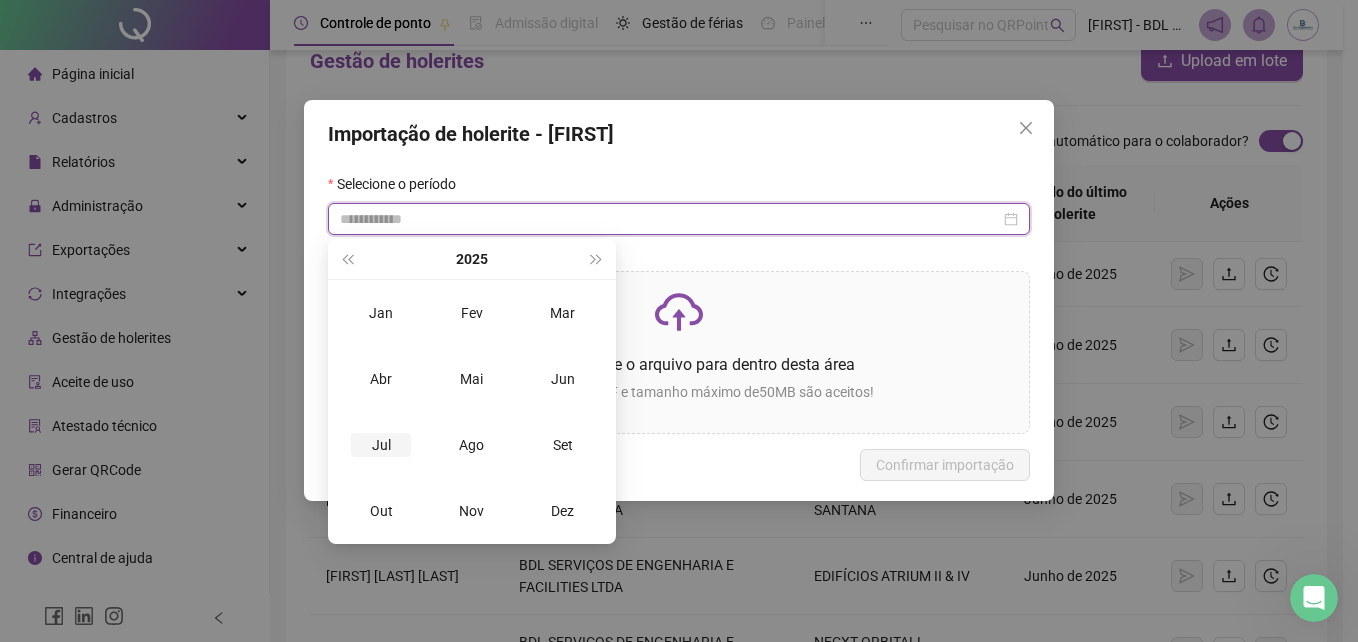 type on "**********" 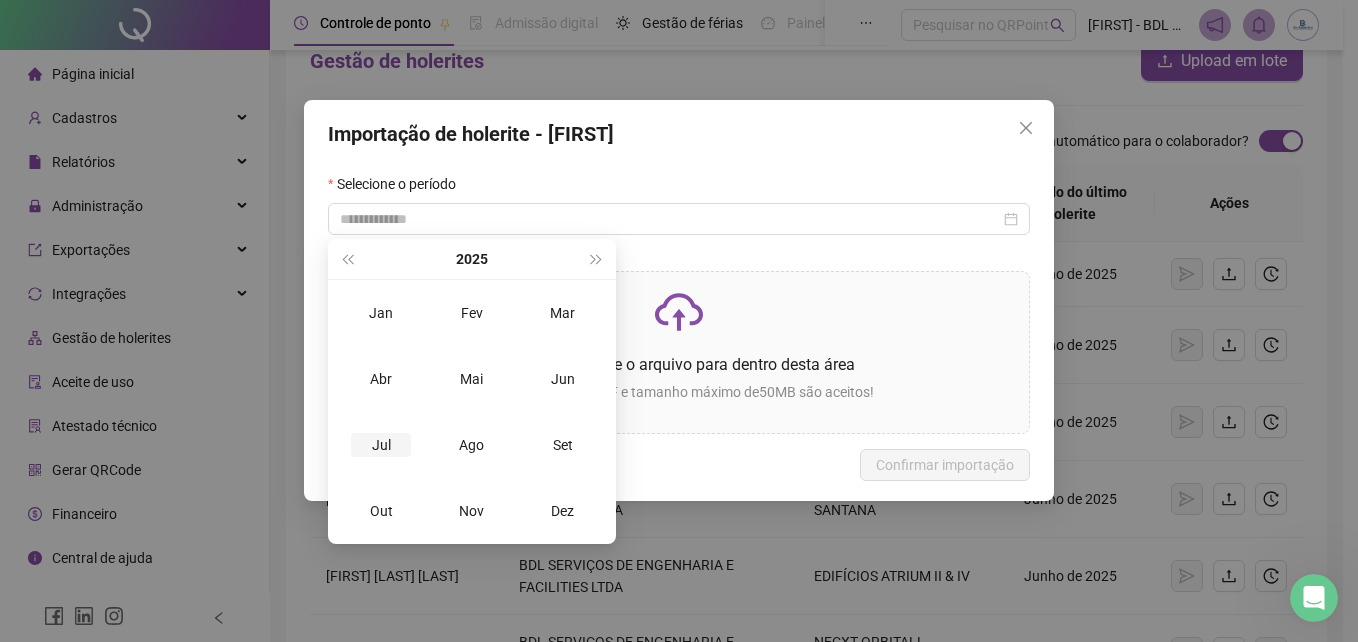 click on "Jul" at bounding box center [381, 445] 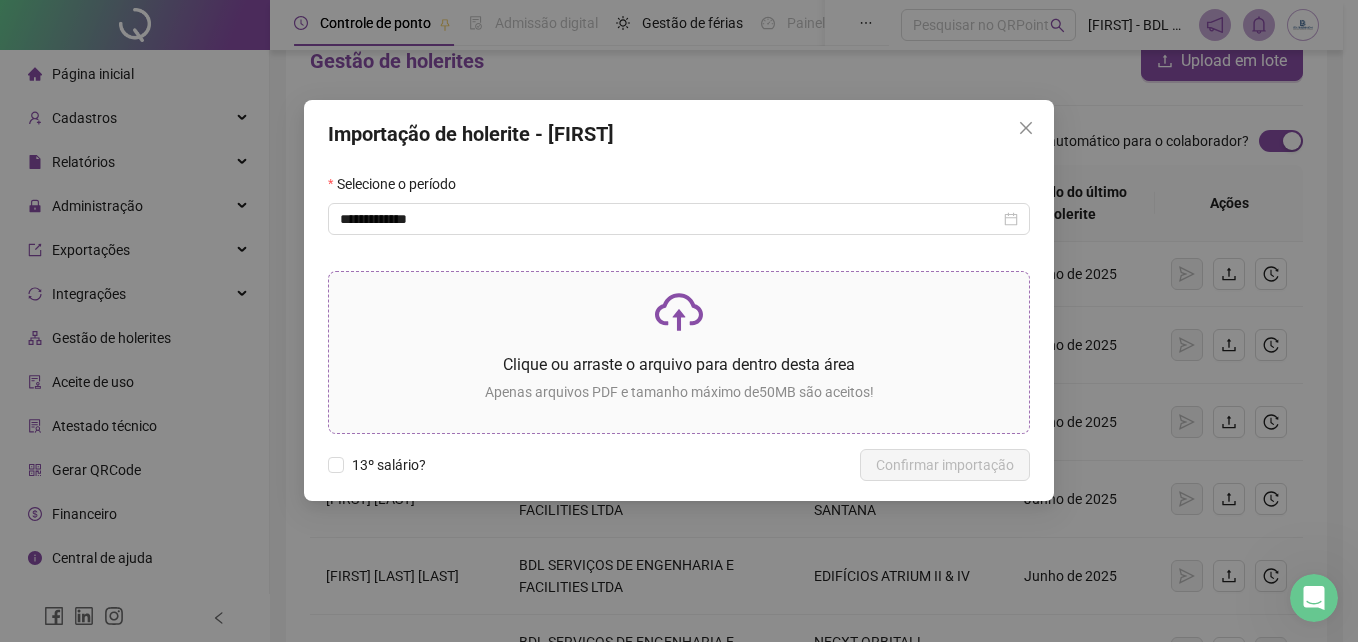click 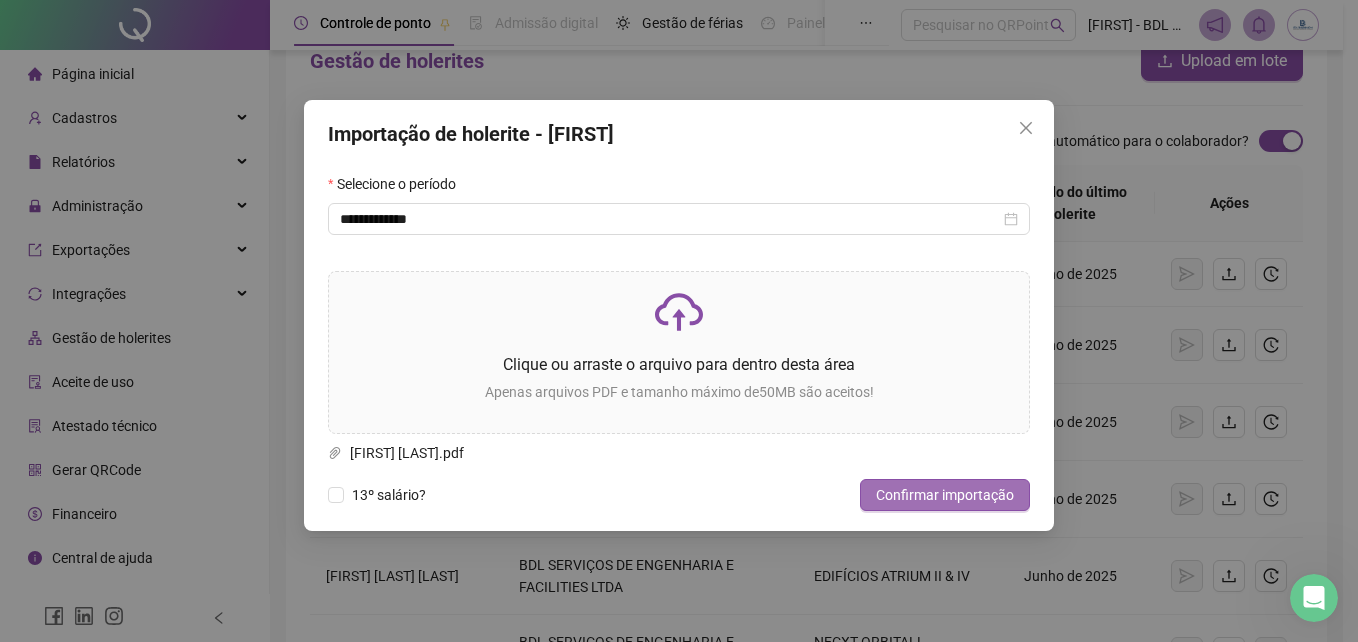 click on "Confirmar importação" at bounding box center [945, 495] 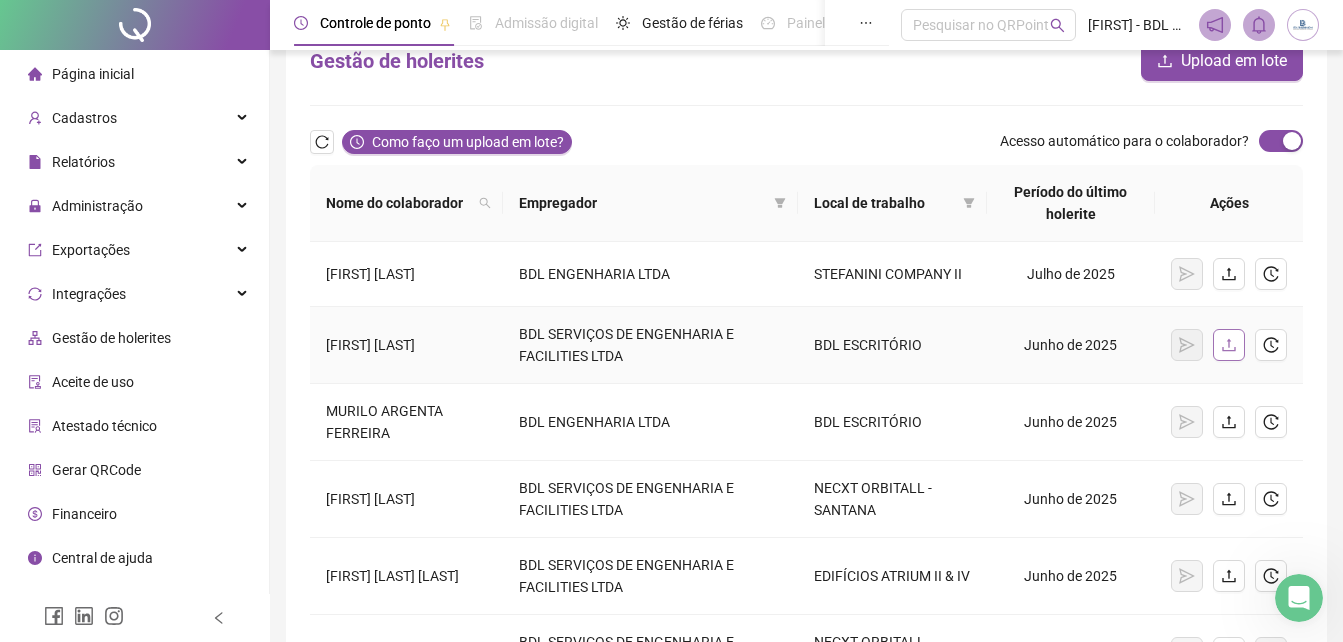 click at bounding box center [1229, 345] 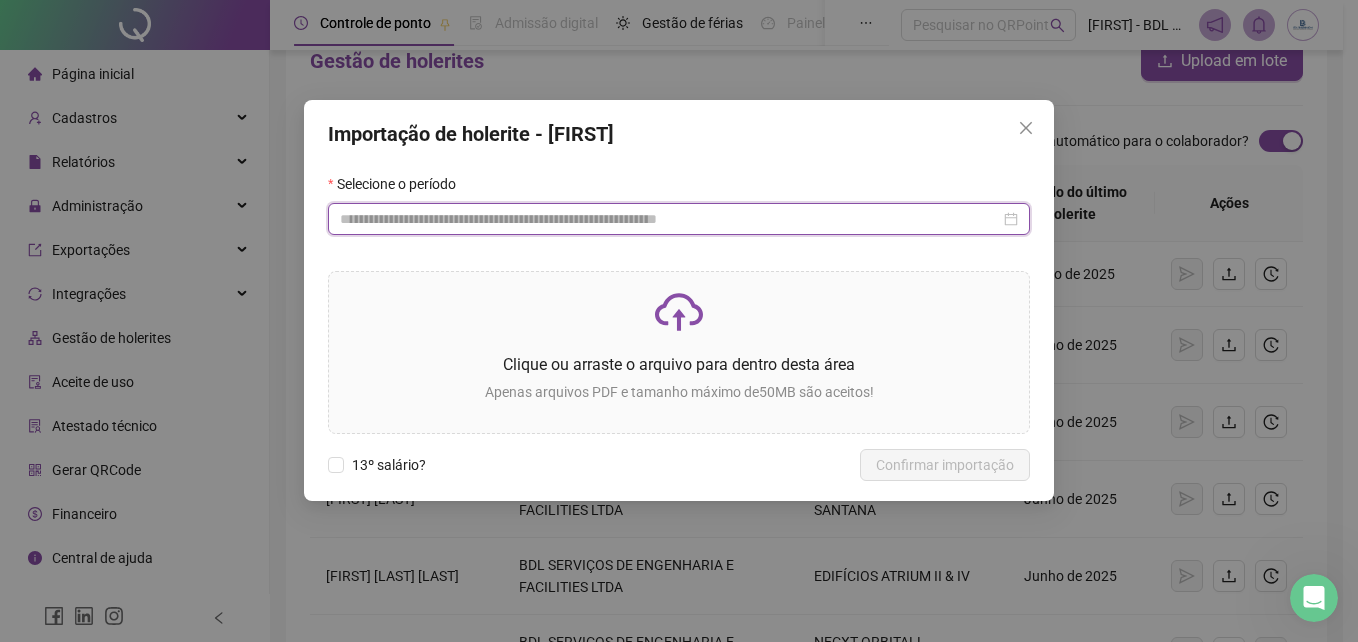 click at bounding box center (670, 219) 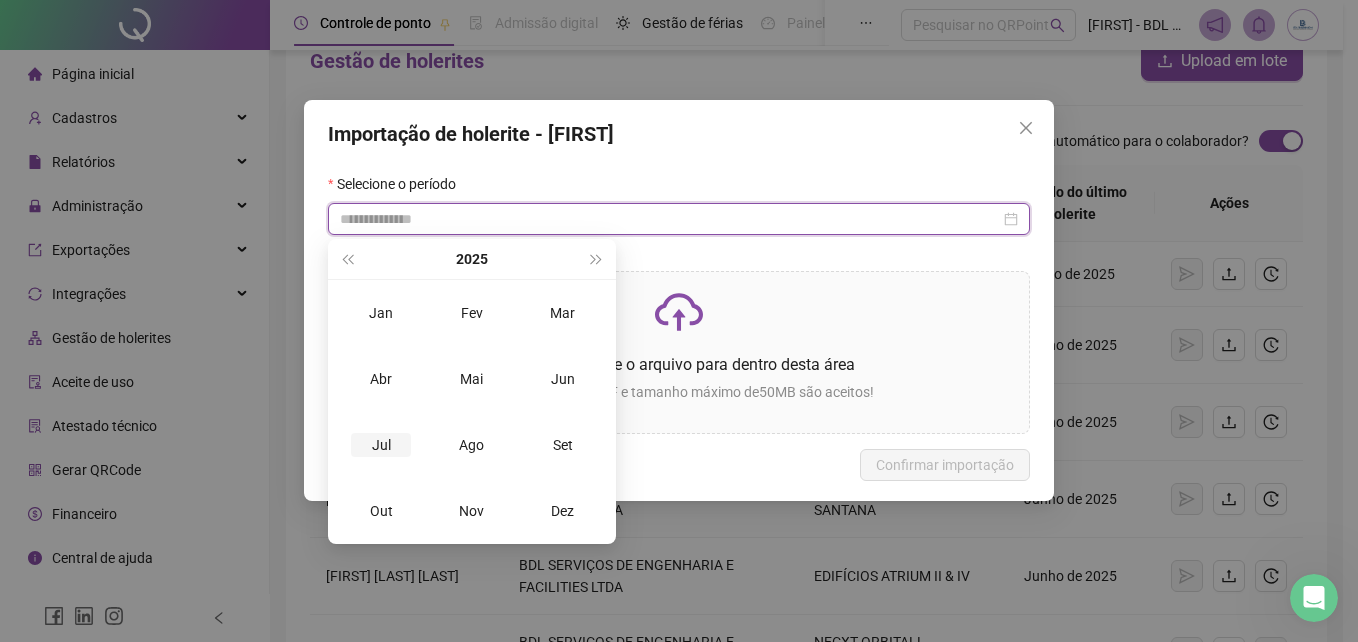type on "**********" 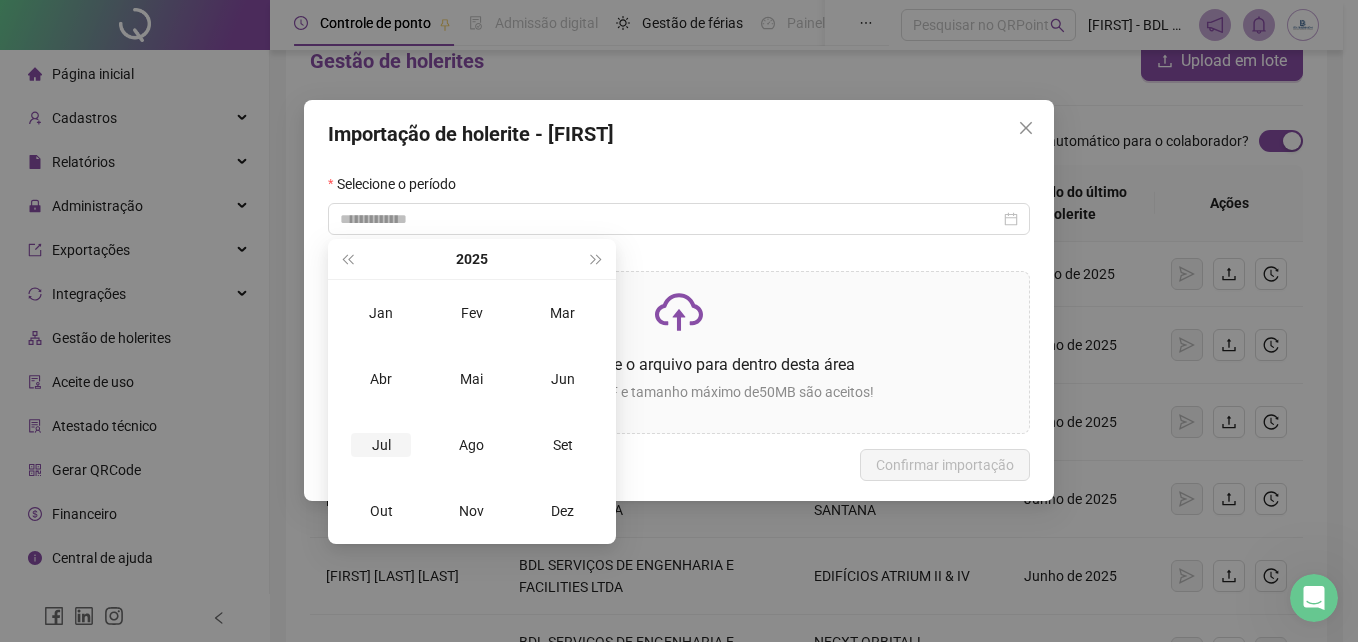 click on "Jul" at bounding box center (381, 445) 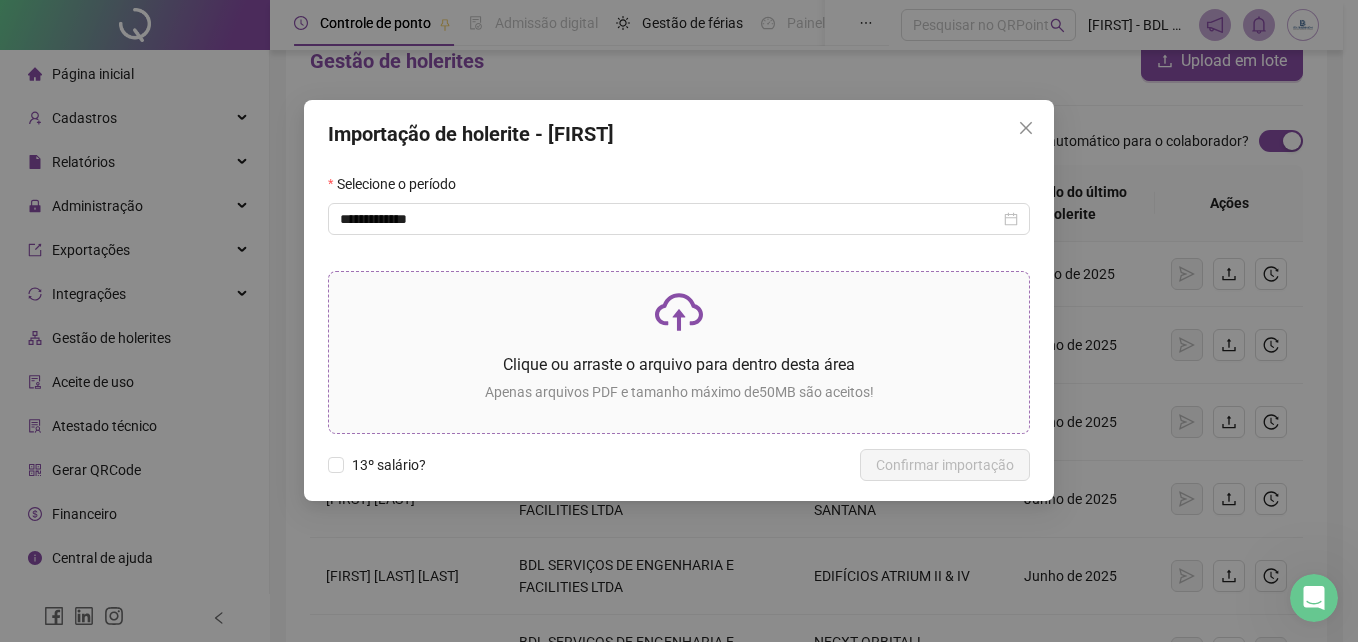 click 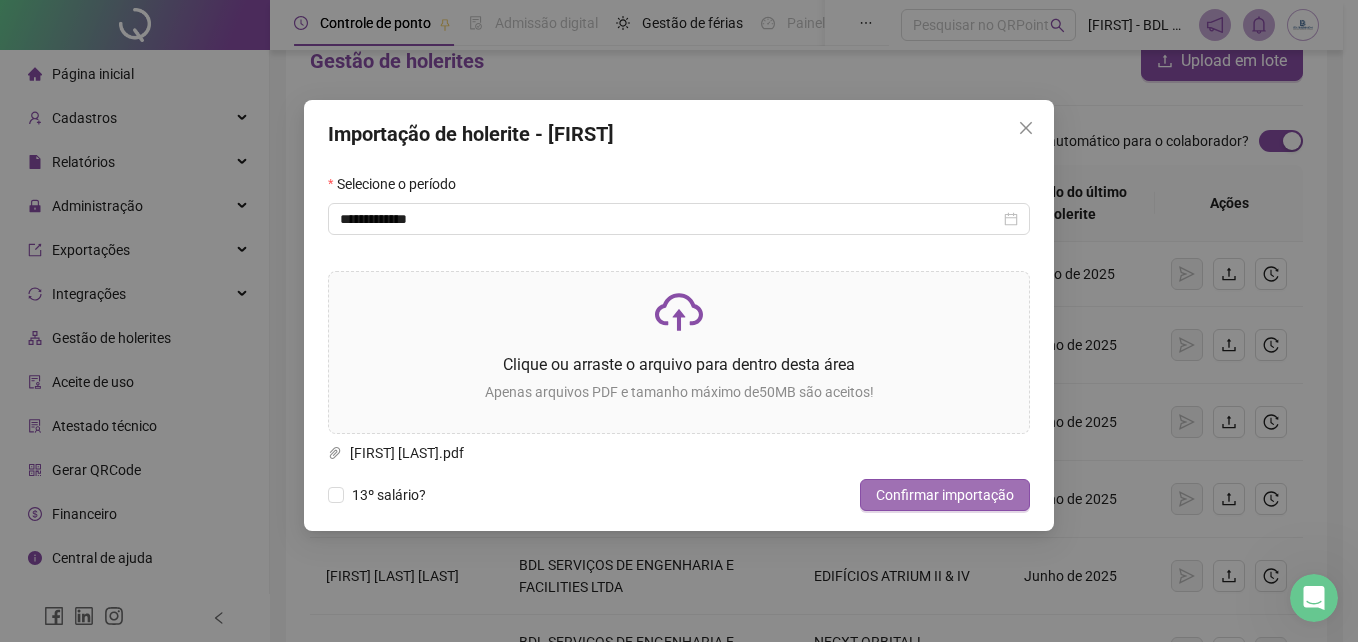 click on "Confirmar importação" at bounding box center [945, 495] 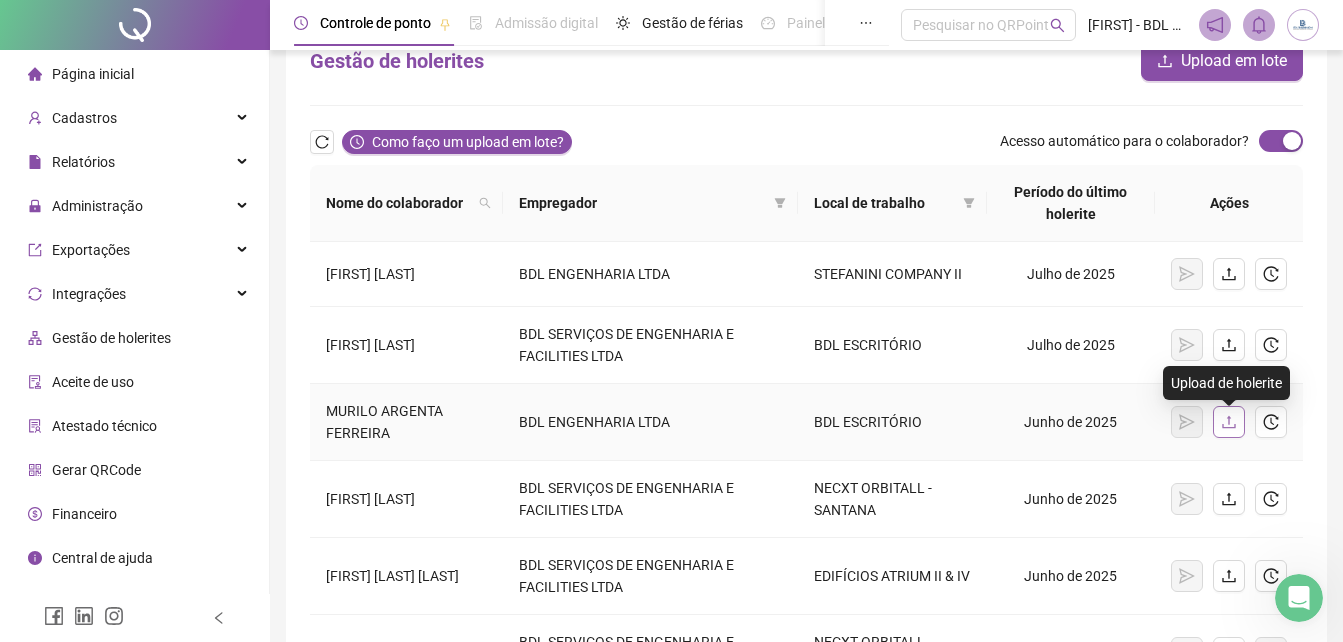 click 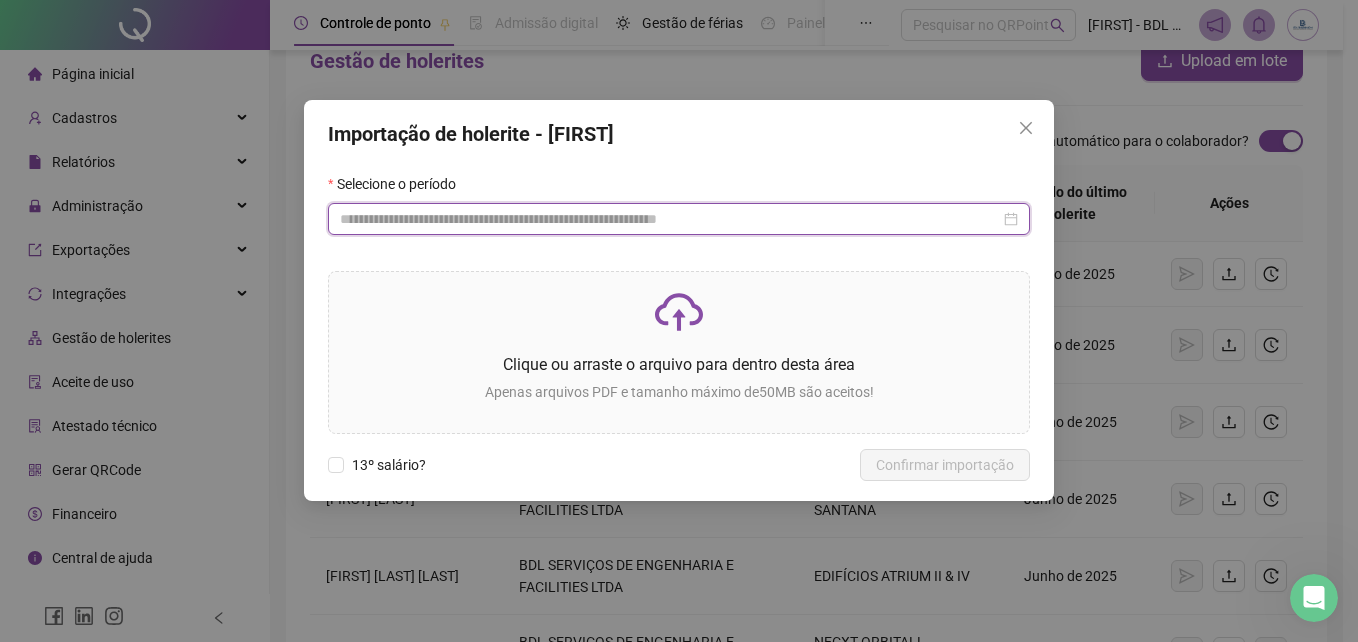 click at bounding box center [670, 219] 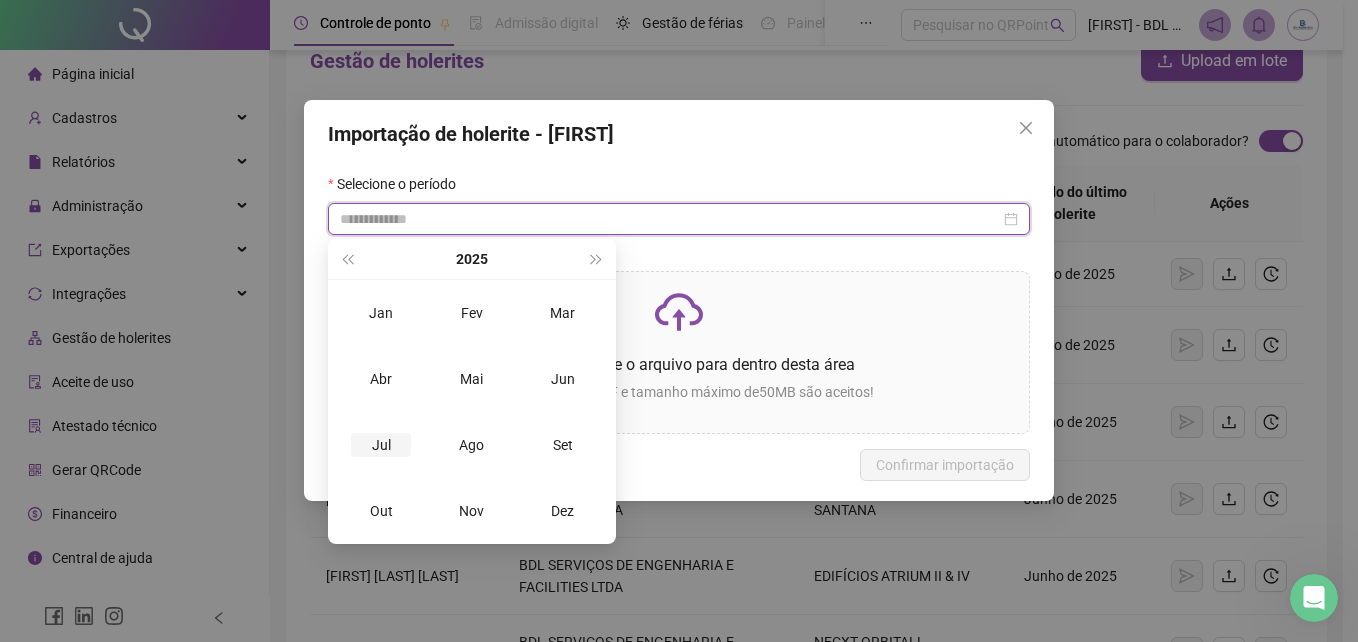 type on "**********" 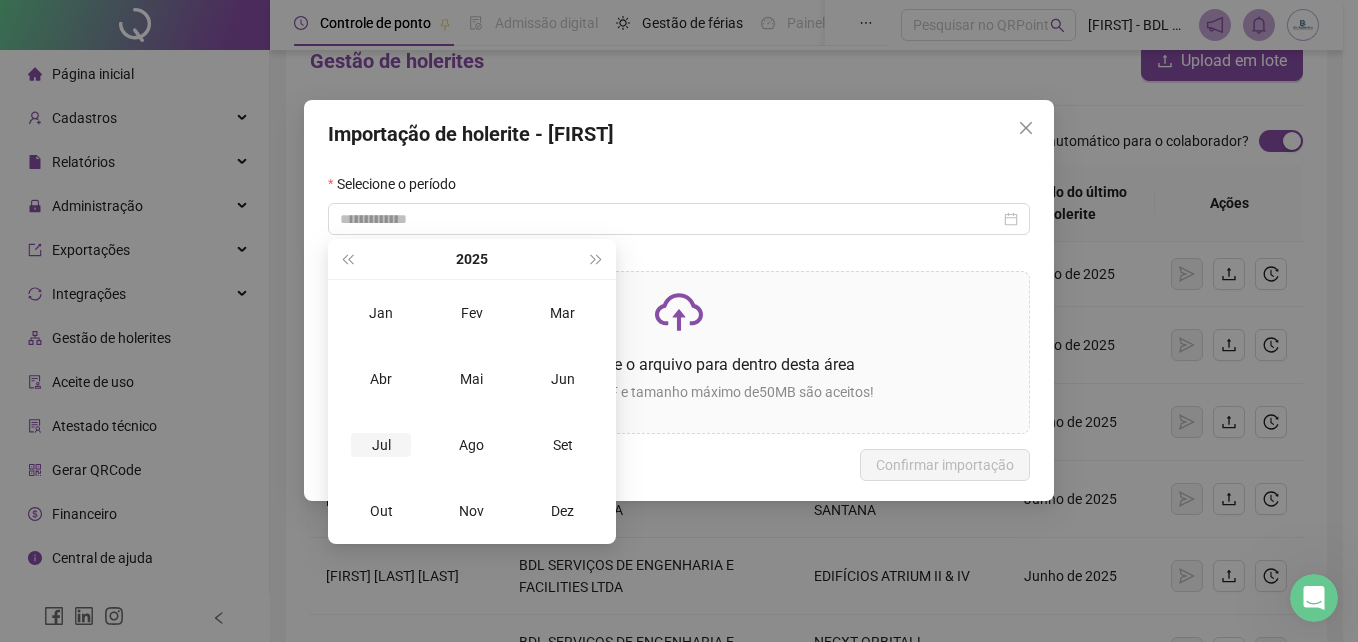 click on "Jul" at bounding box center (381, 445) 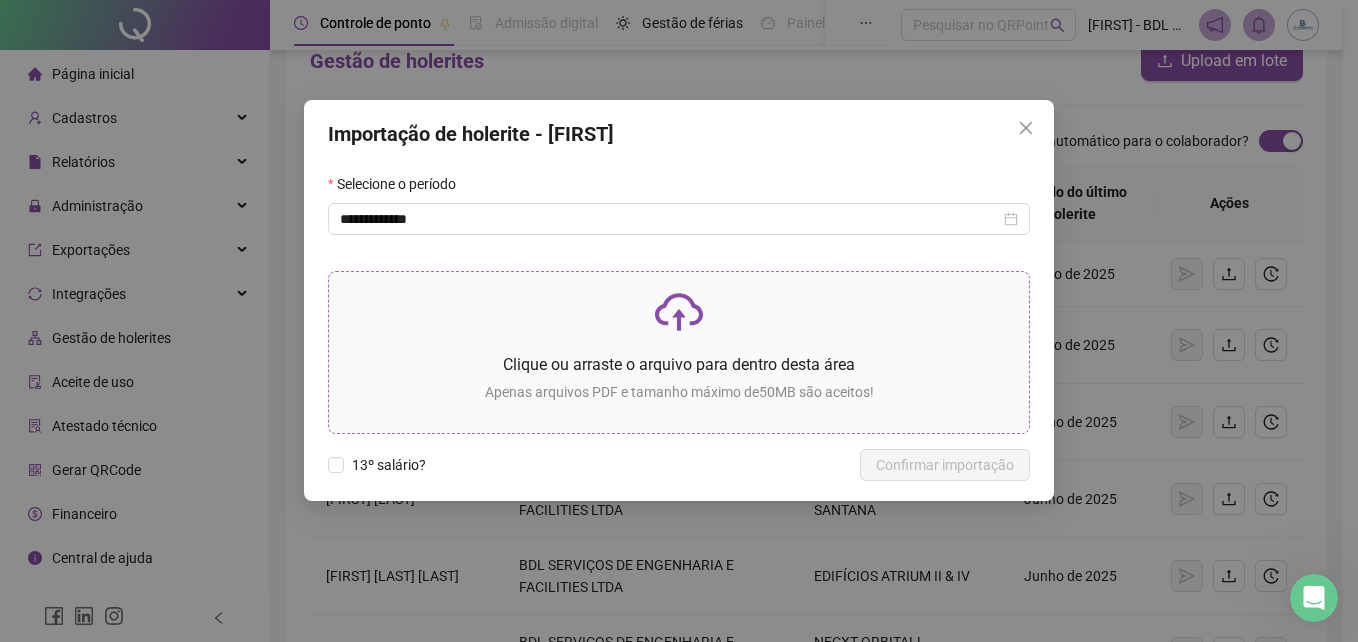 click 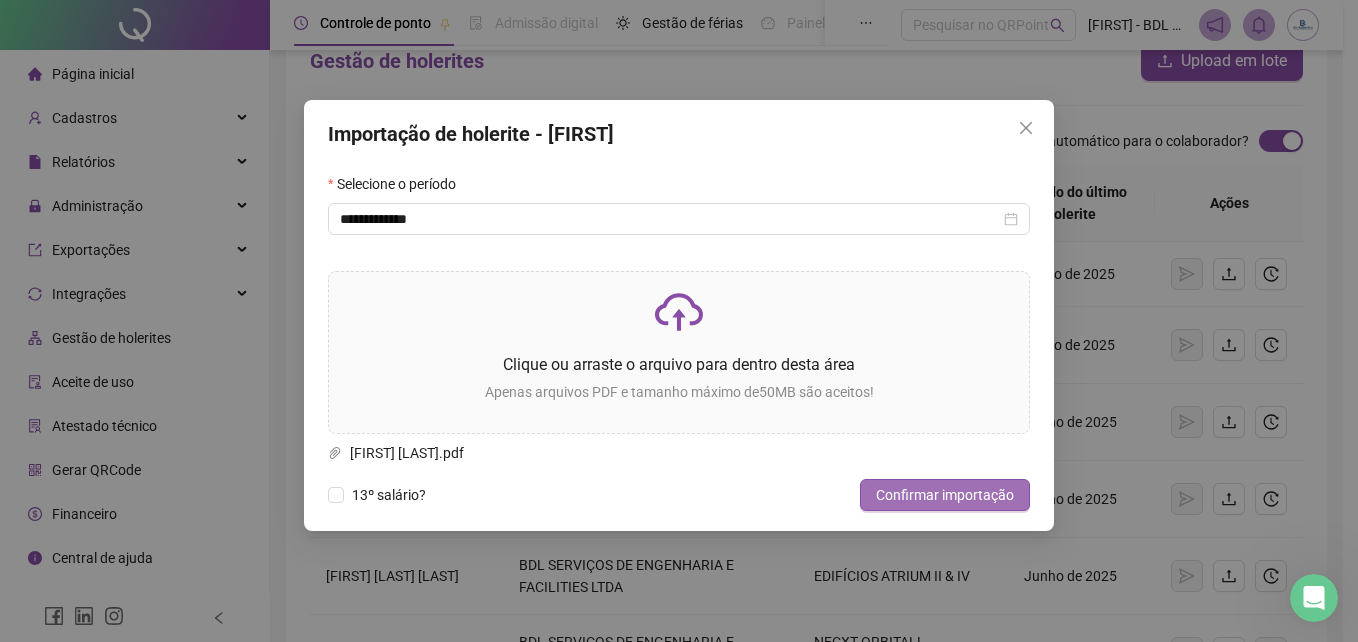 click on "Confirmar importação" at bounding box center [945, 495] 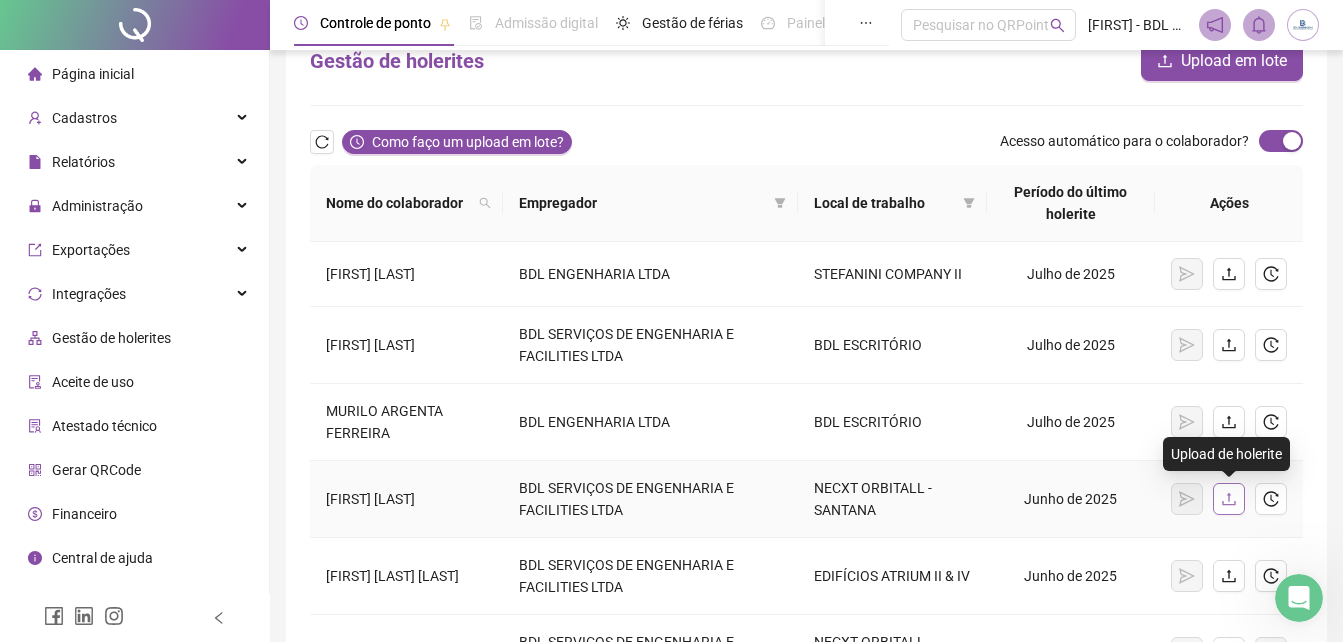 click 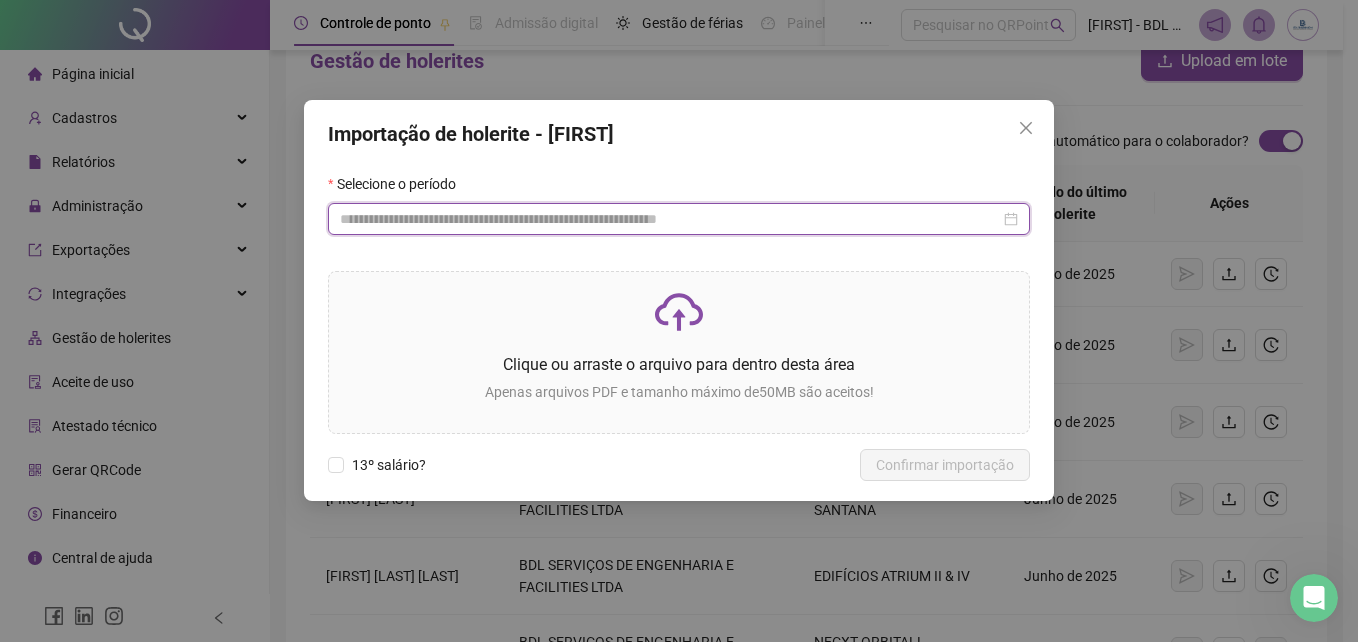 click at bounding box center (670, 219) 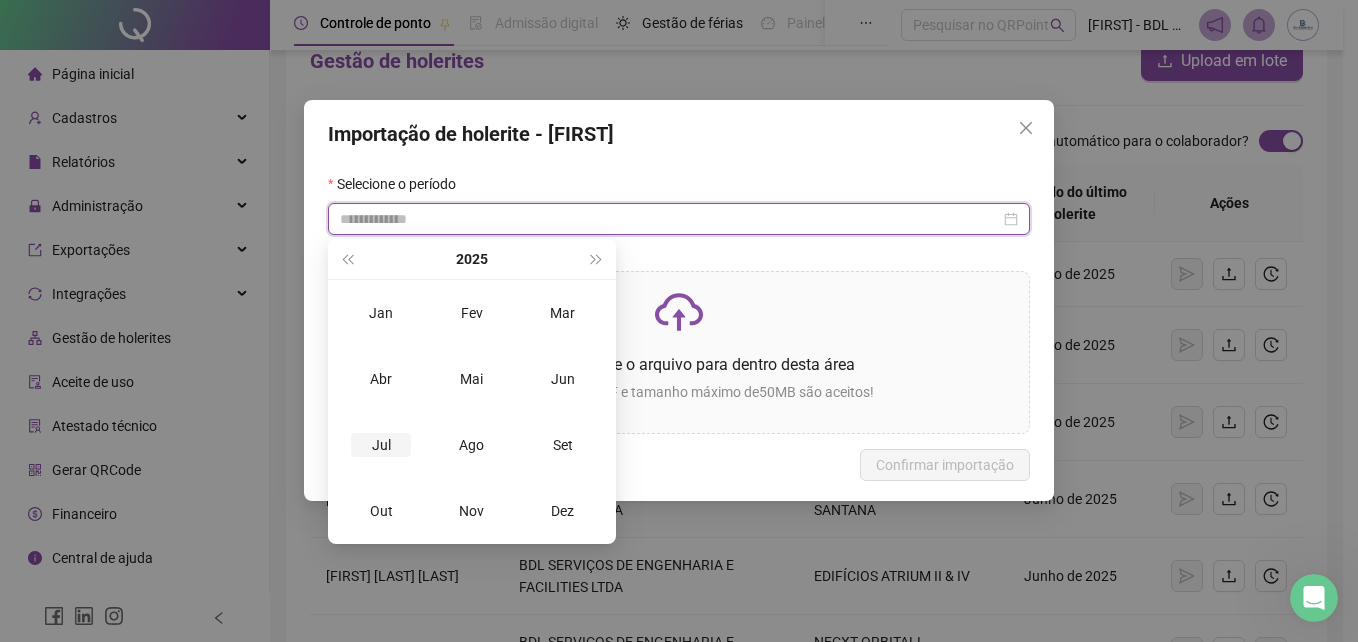 type on "**********" 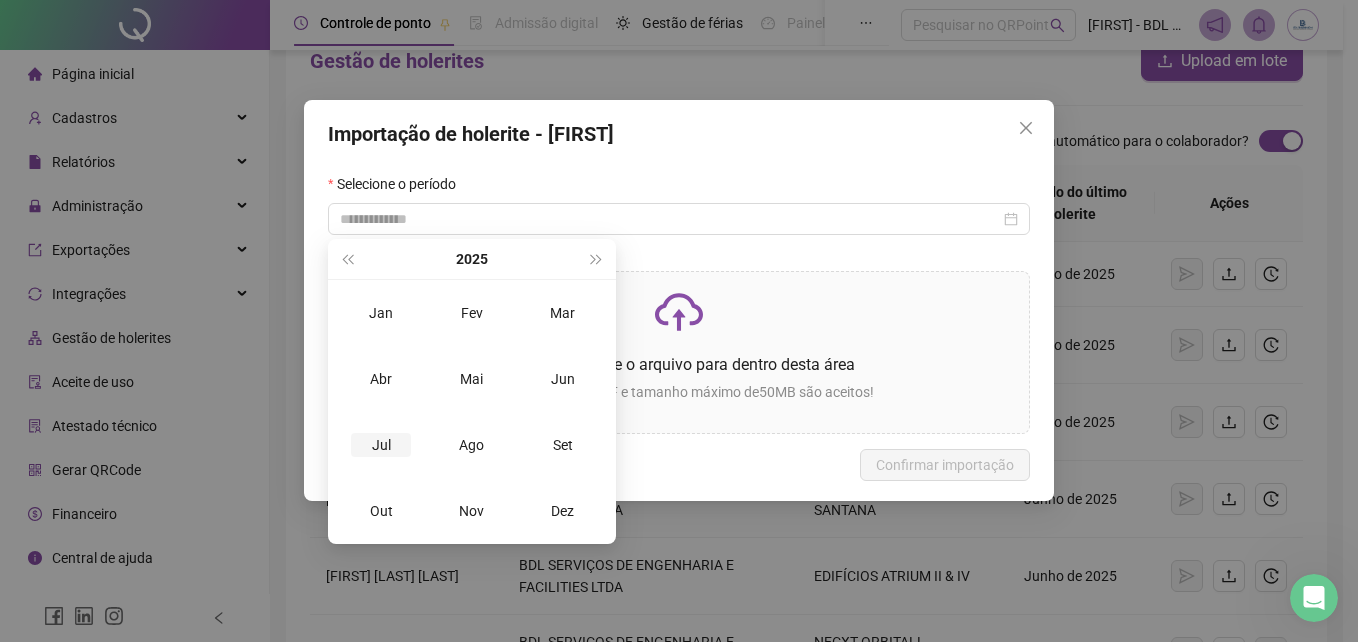 click on "Jul" at bounding box center (381, 445) 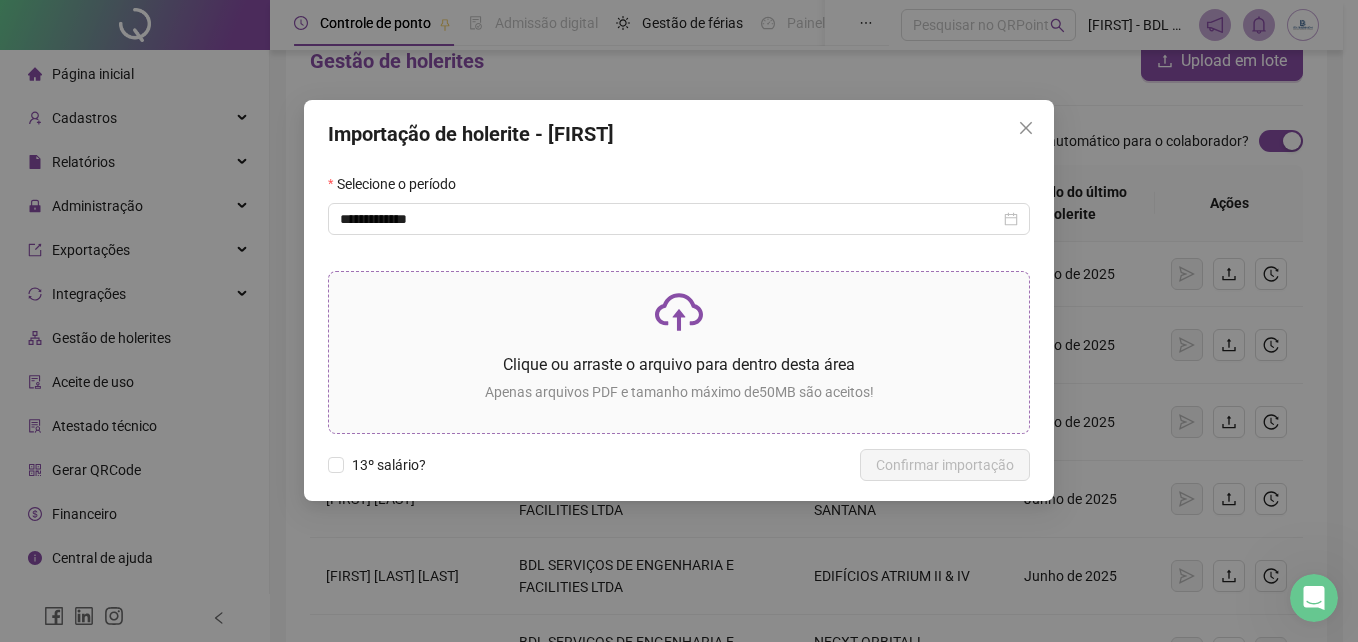 click 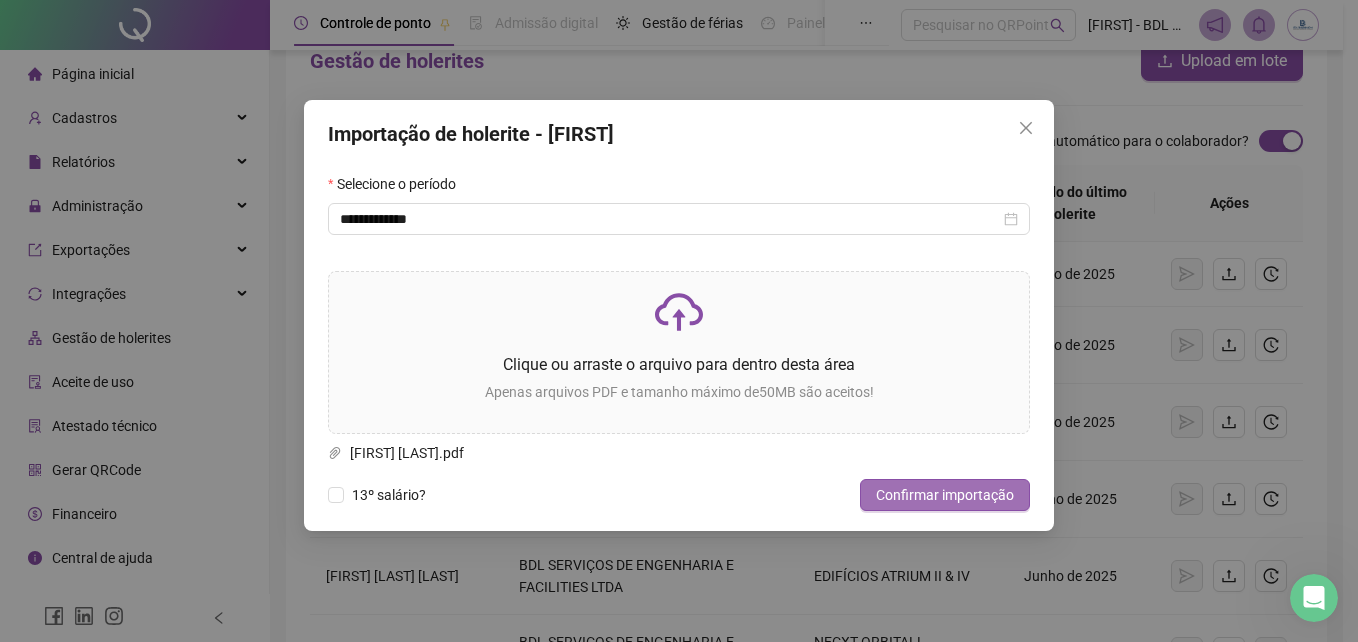 click on "Confirmar importação" at bounding box center (945, 495) 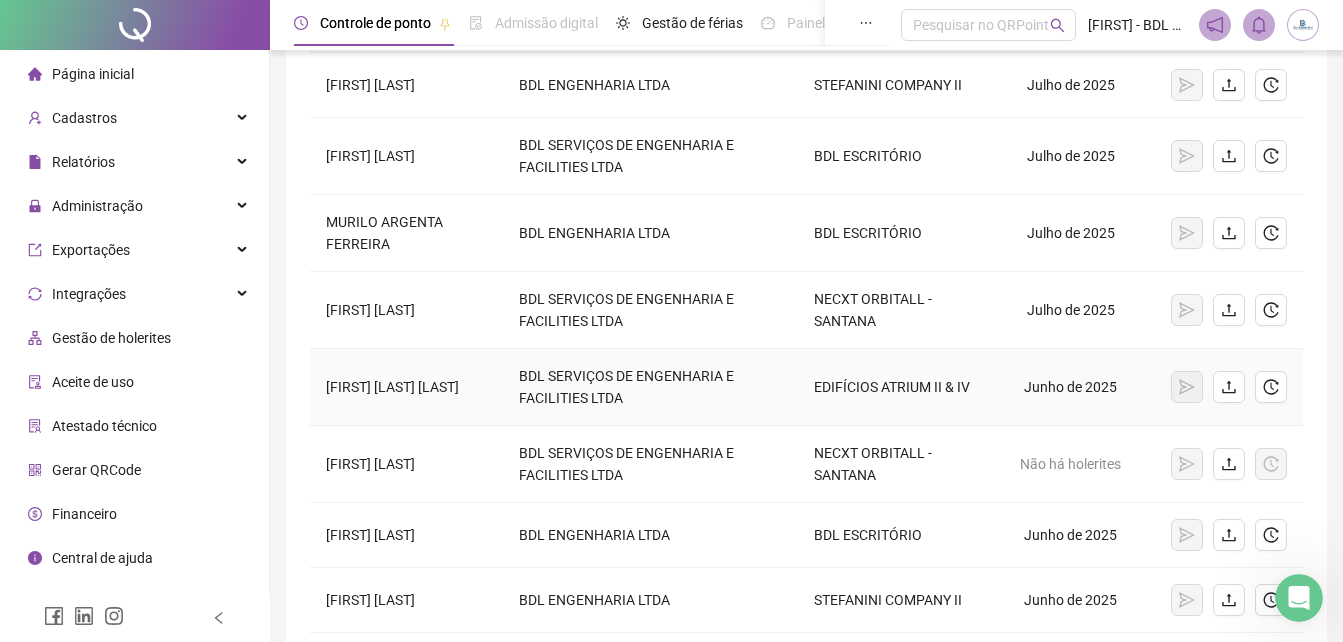 scroll, scrollTop: 249, scrollLeft: 0, axis: vertical 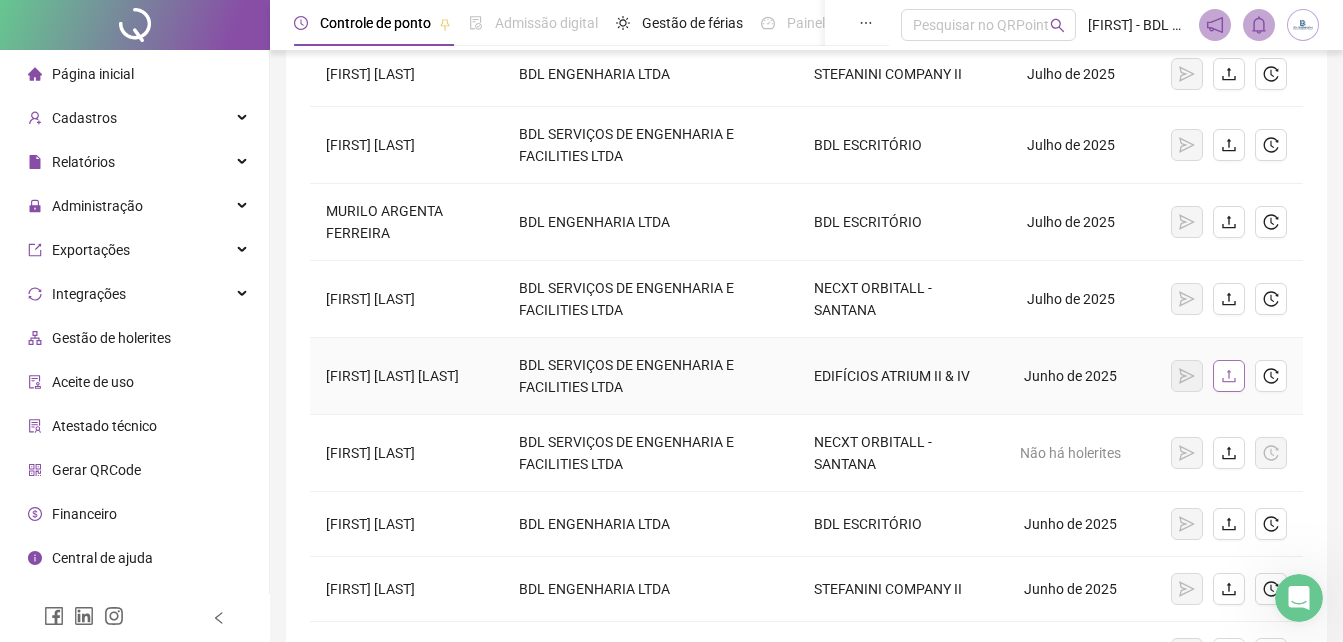 click 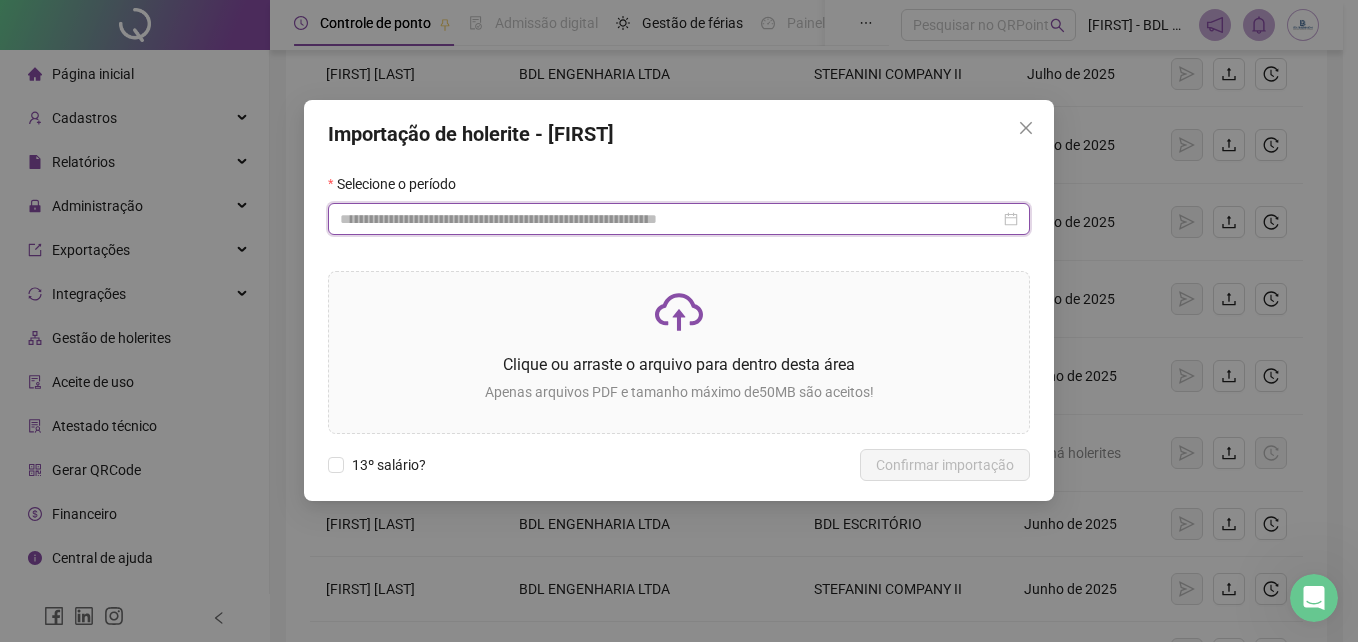 click at bounding box center (670, 219) 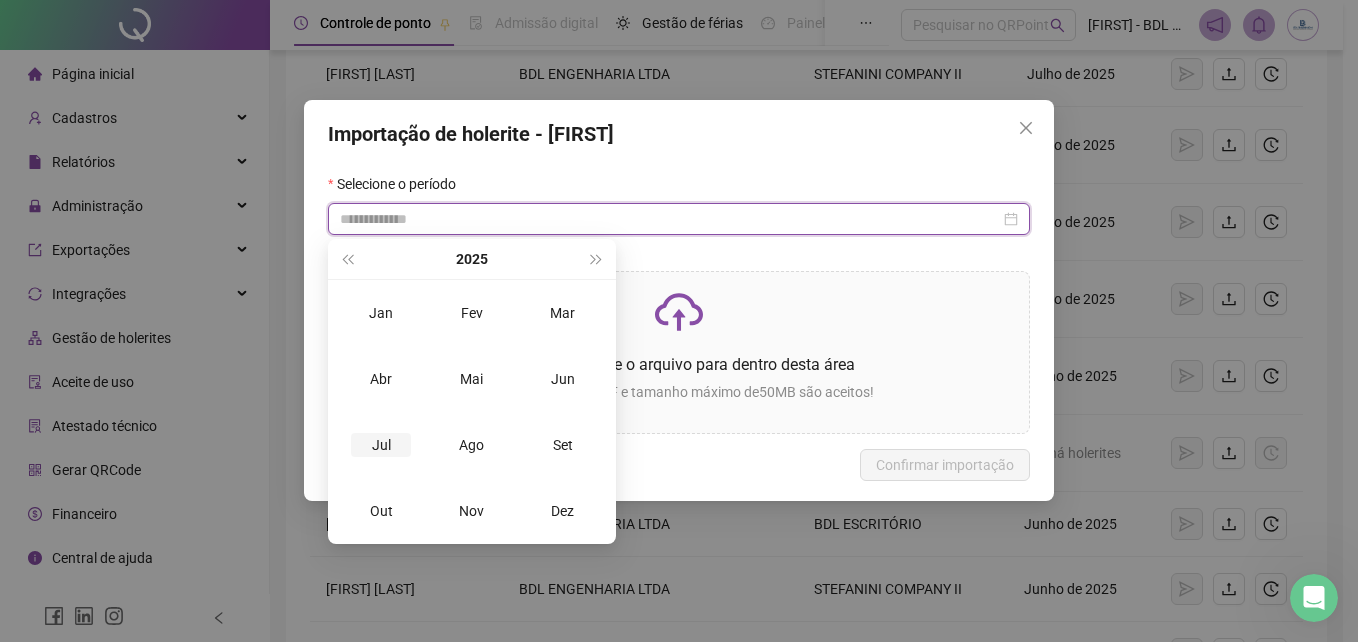 type on "**********" 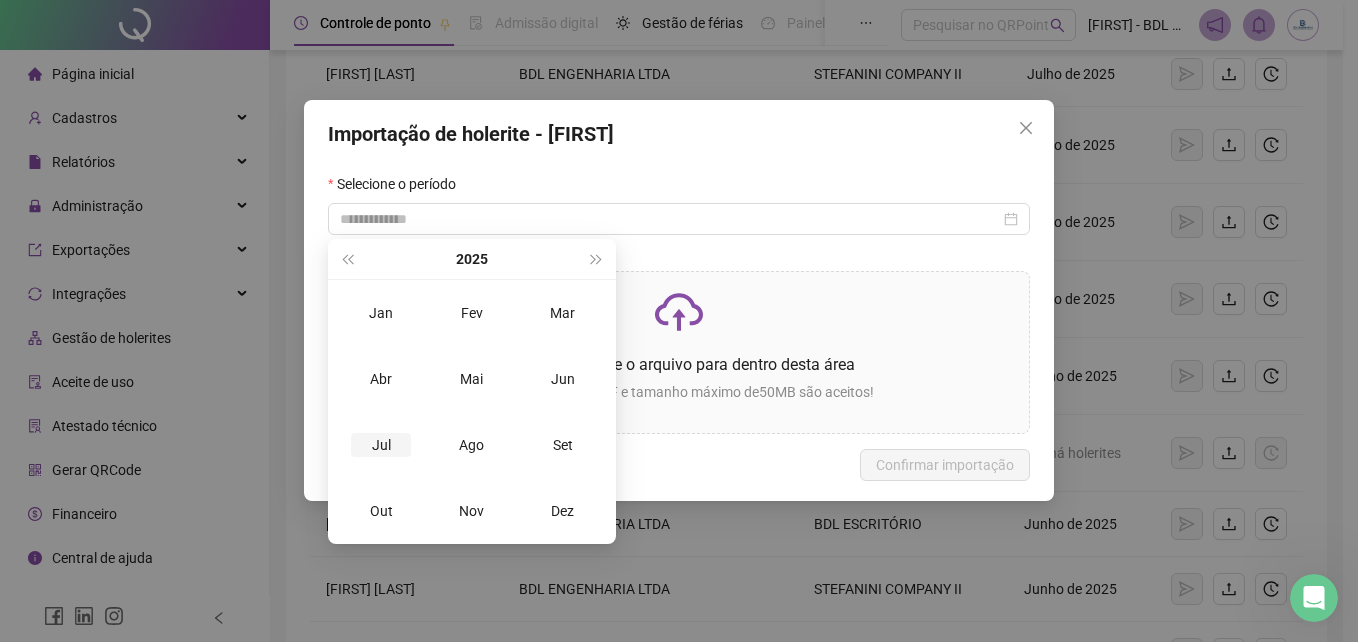 click on "Jul" at bounding box center [381, 445] 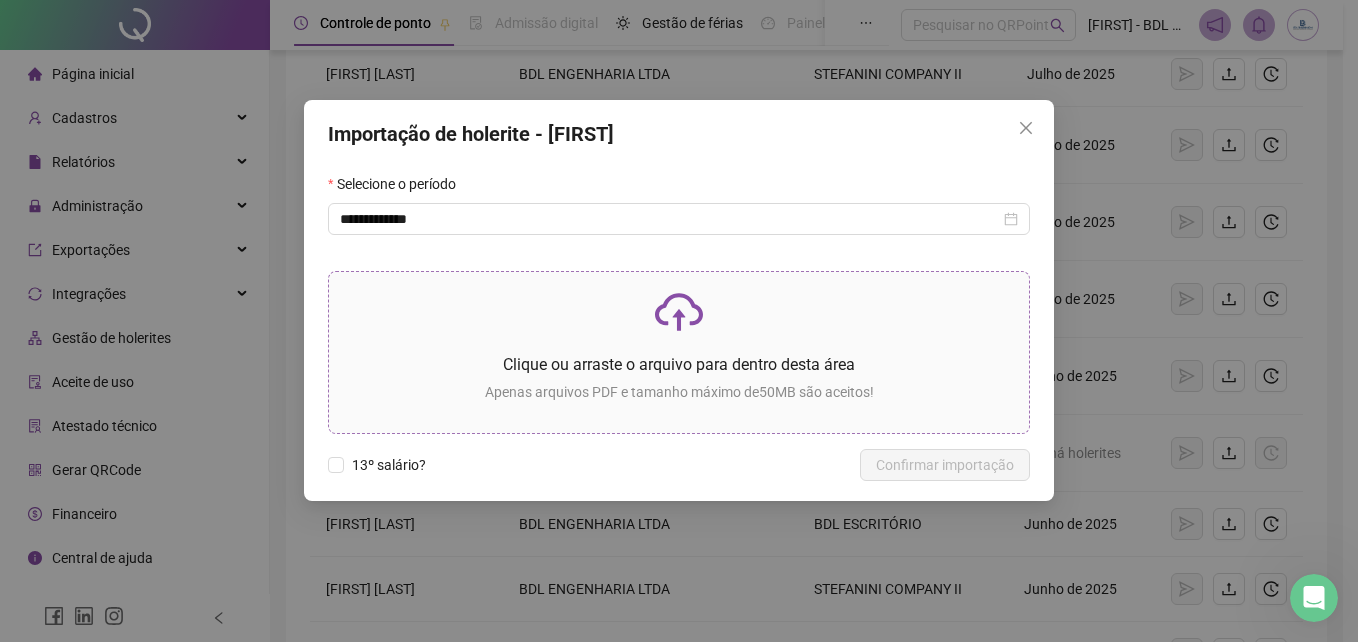 click 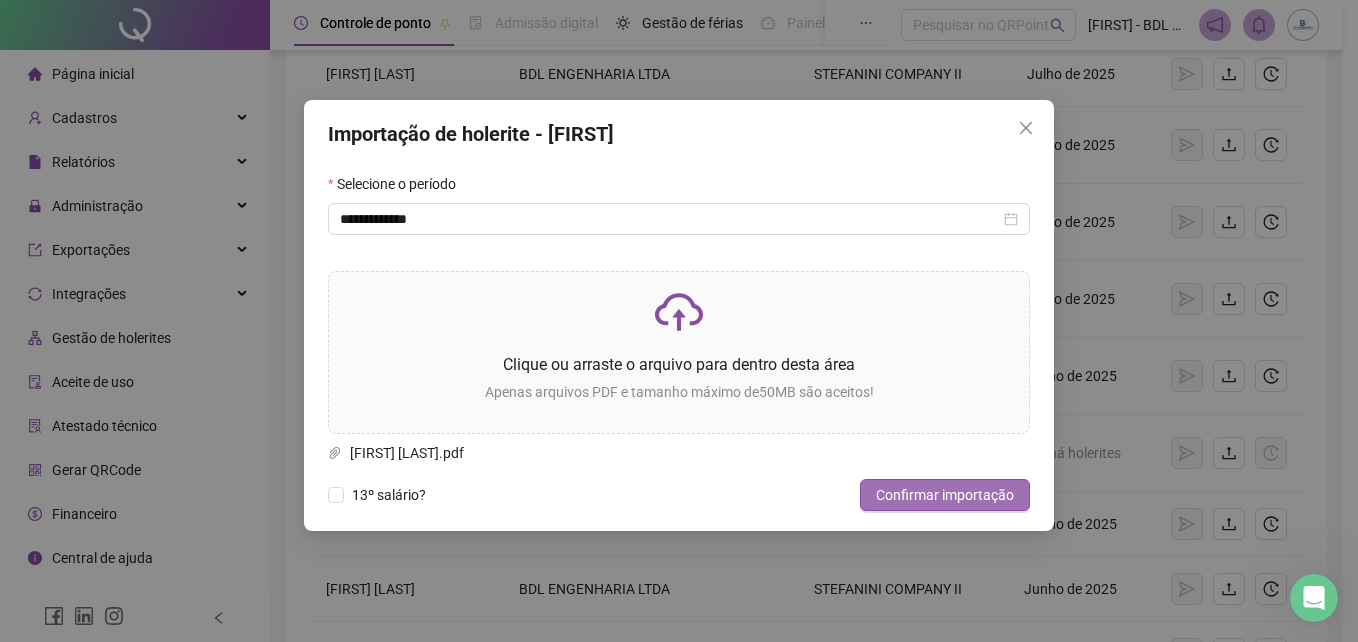 click on "Confirmar importação" at bounding box center (945, 495) 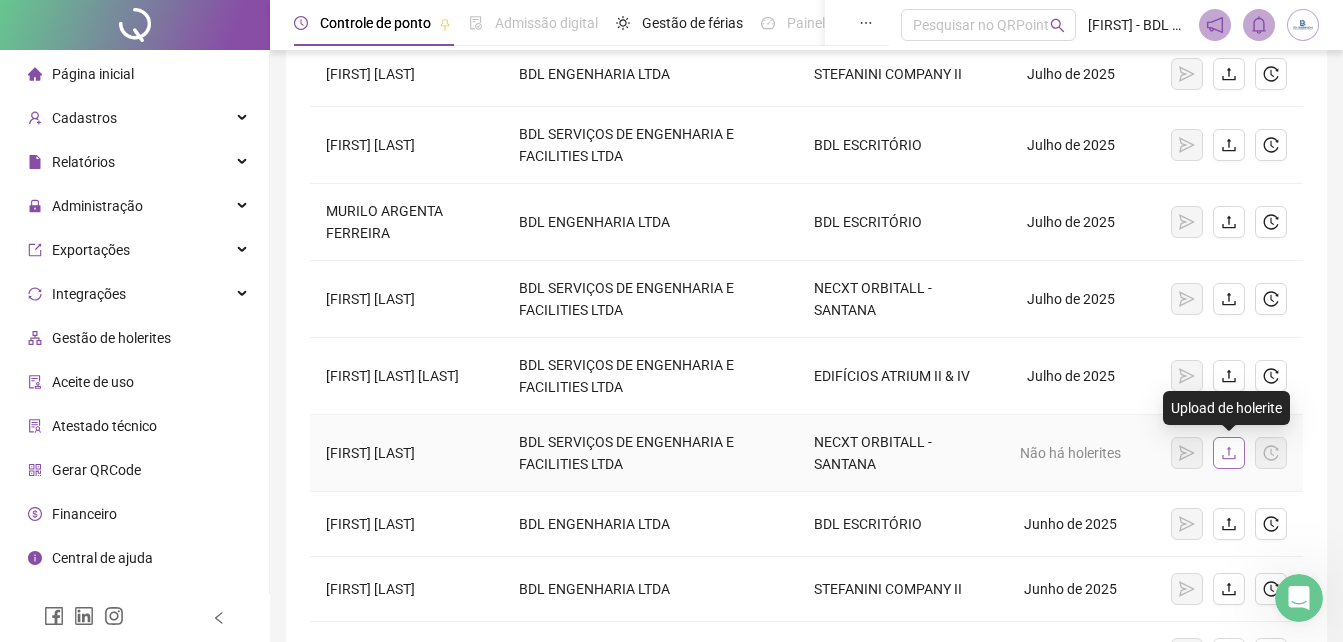 click at bounding box center (1229, 453) 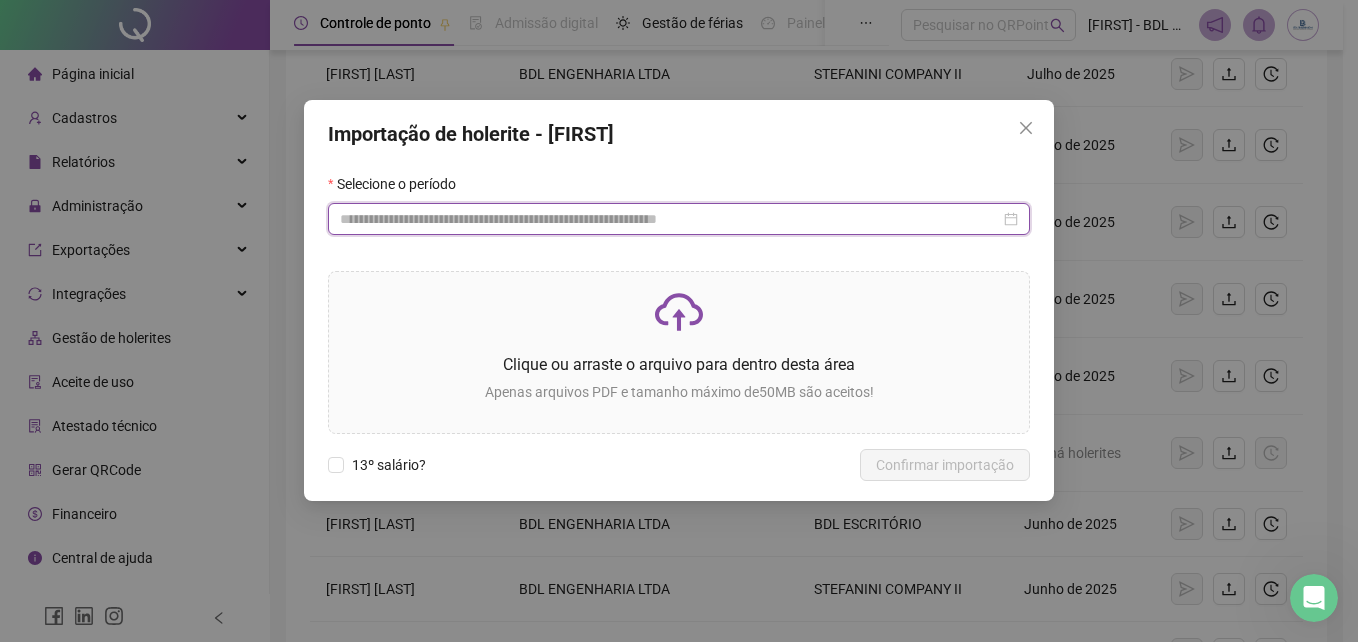 click at bounding box center [670, 219] 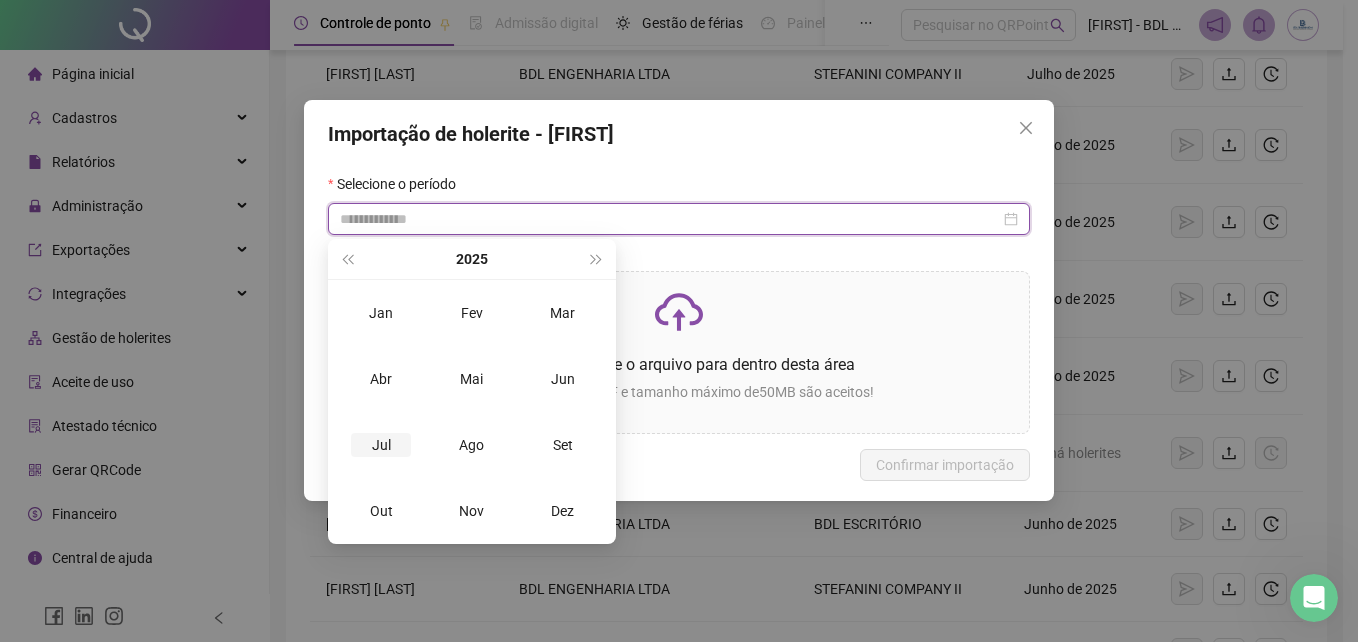 type on "**********" 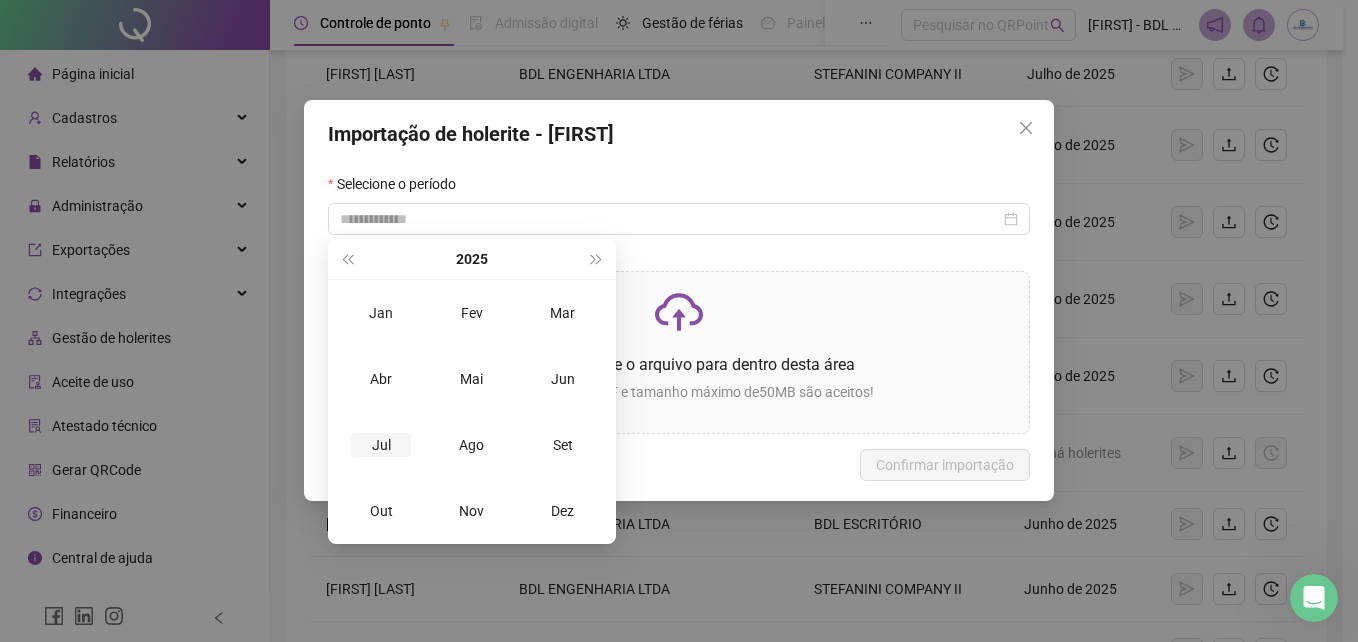 click on "Jul" at bounding box center (381, 445) 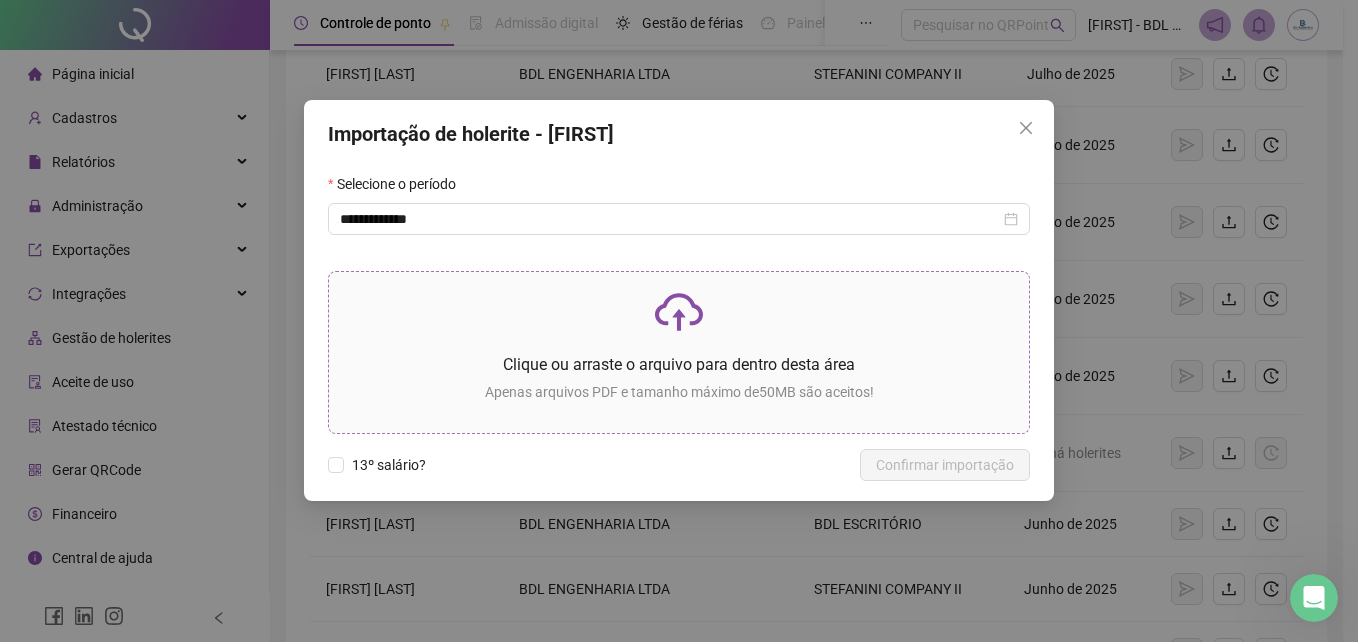 click 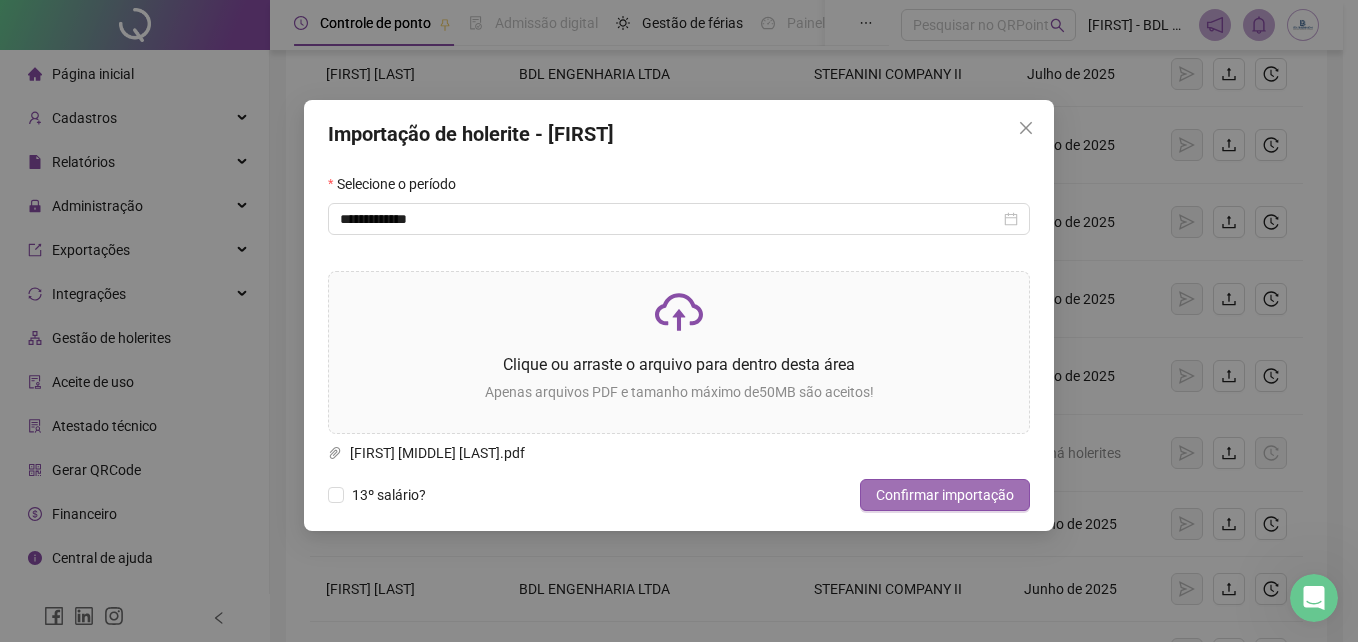 click on "Confirmar importação" at bounding box center (945, 495) 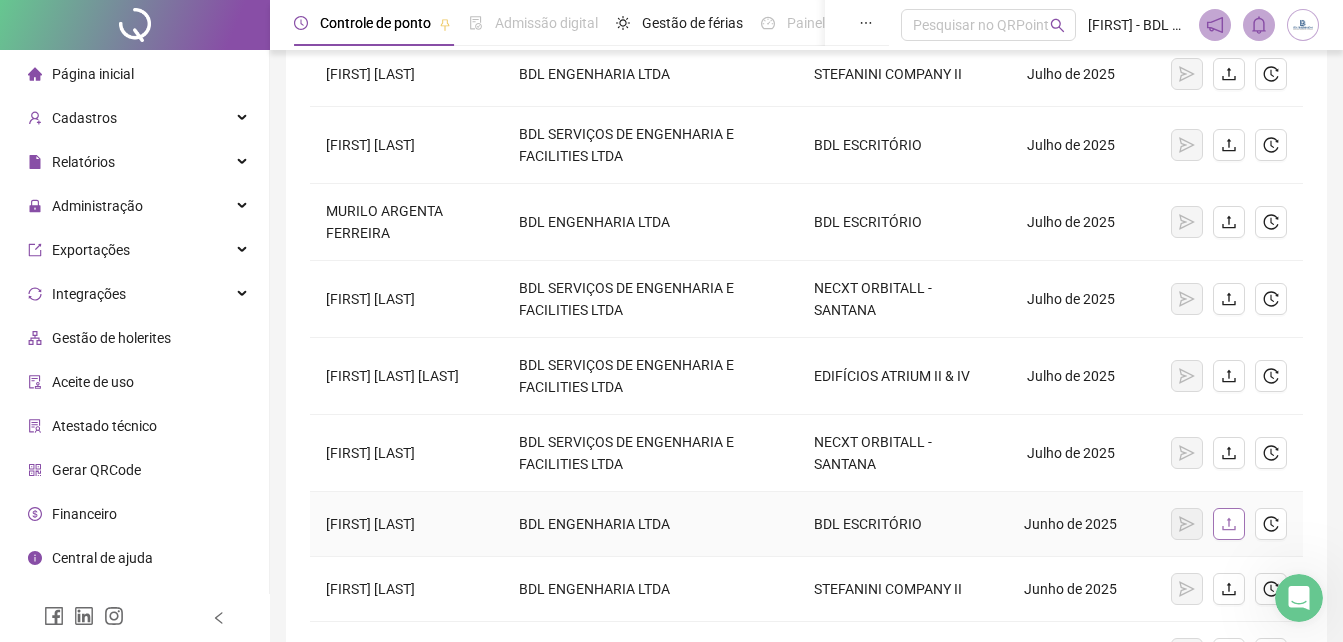 click 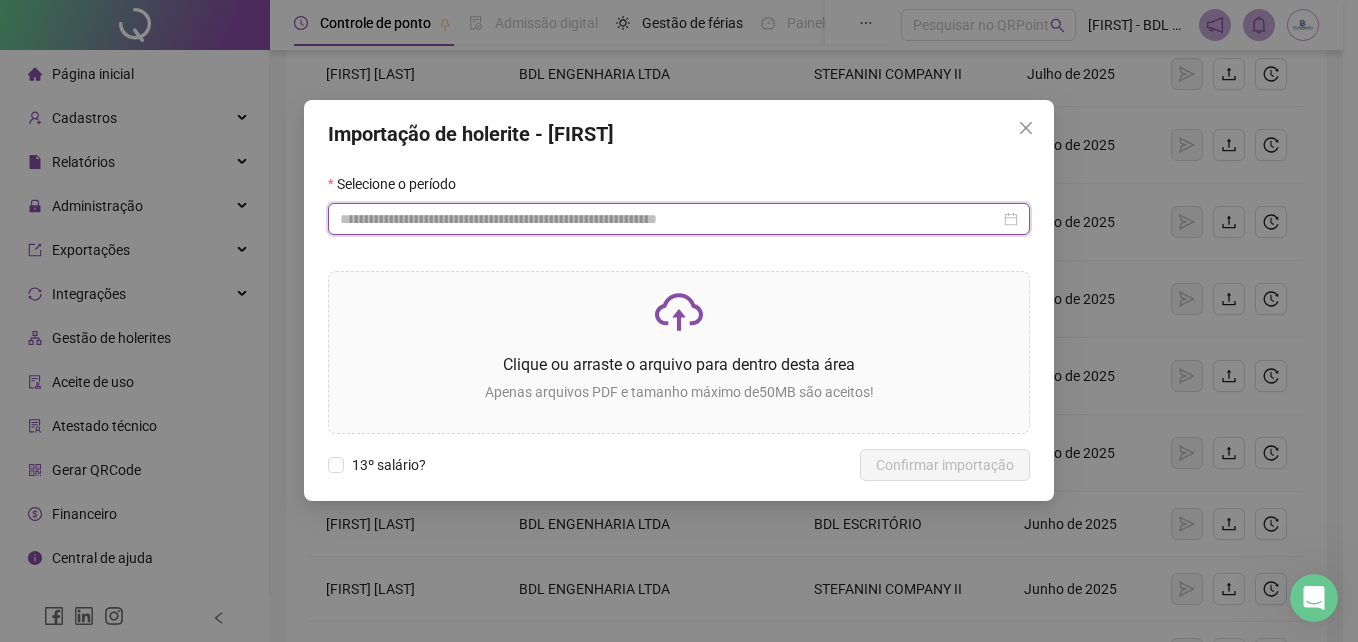 click at bounding box center (670, 219) 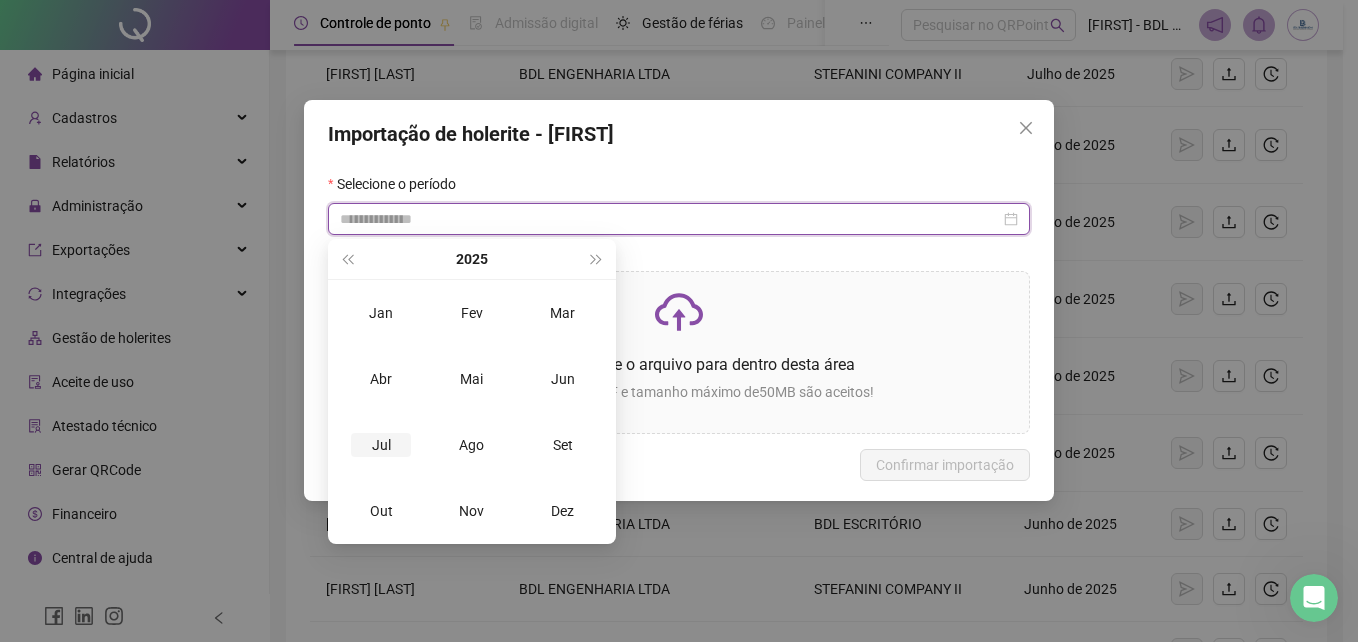 type on "**********" 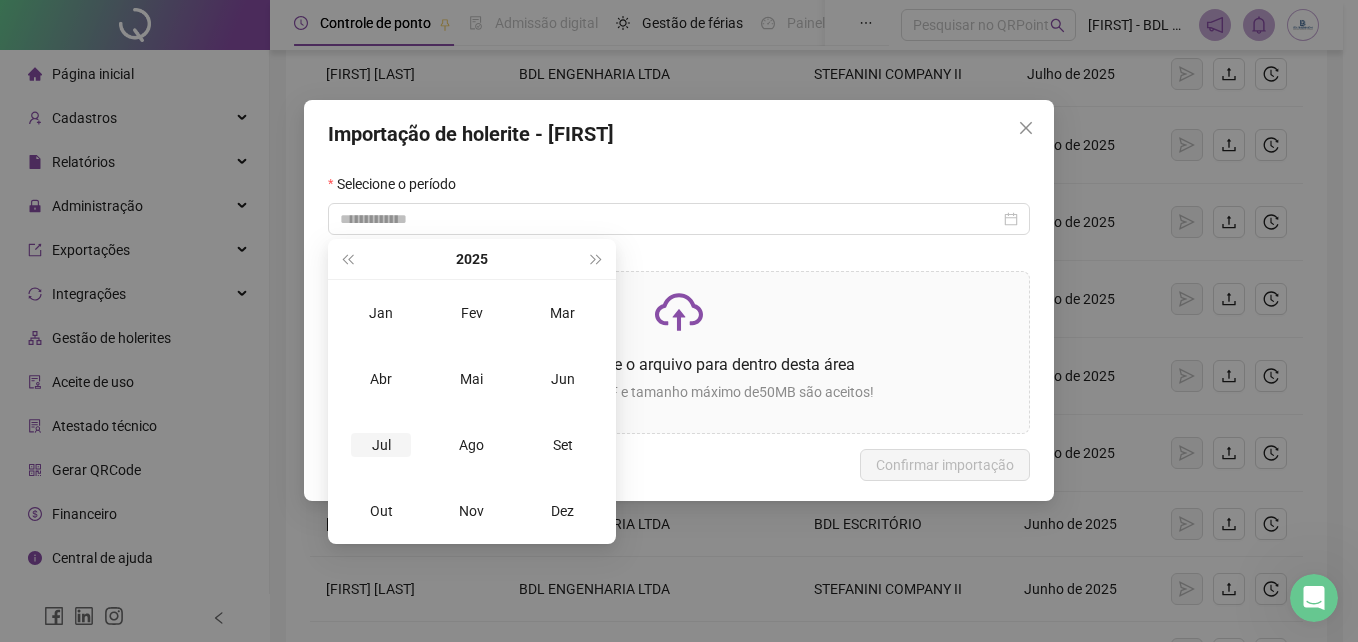 click on "Jul" at bounding box center (381, 445) 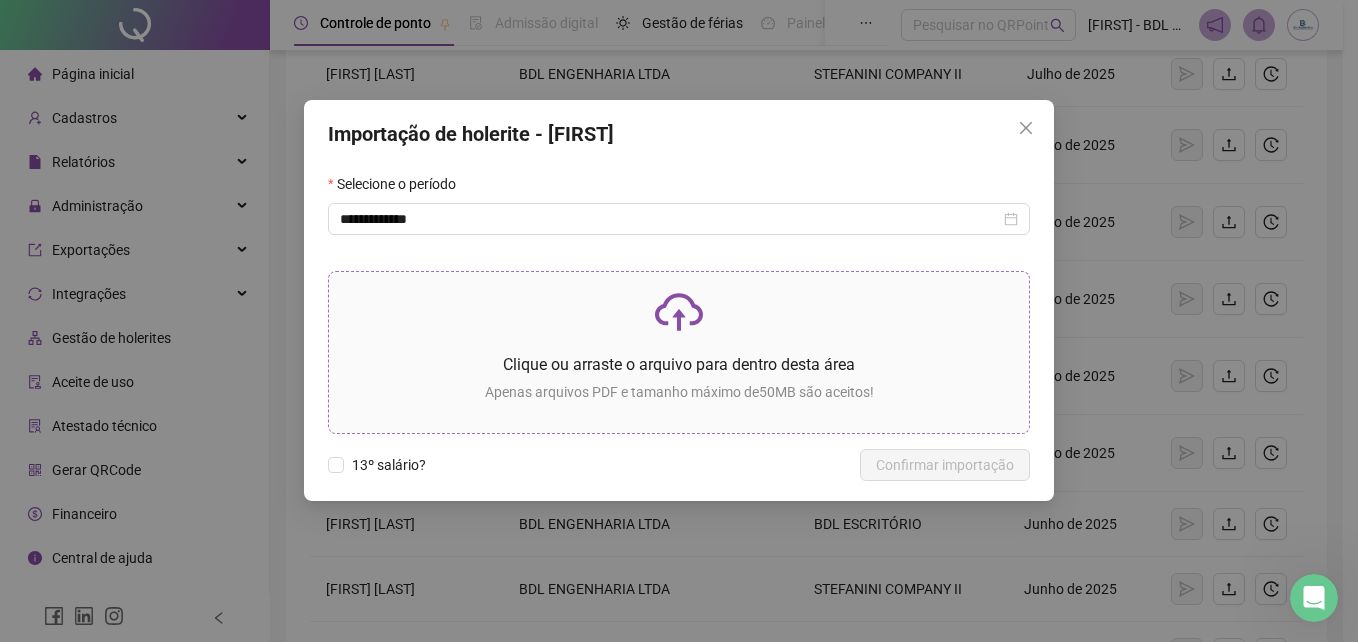 click 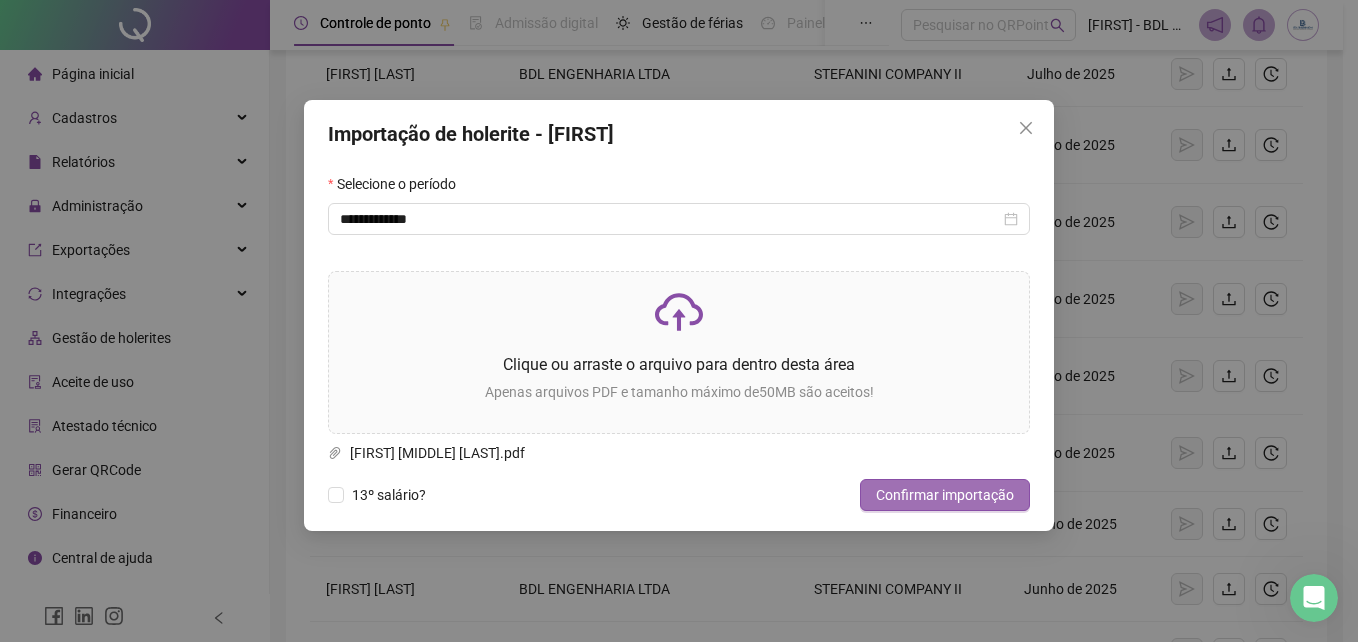click on "Confirmar importação" at bounding box center (945, 495) 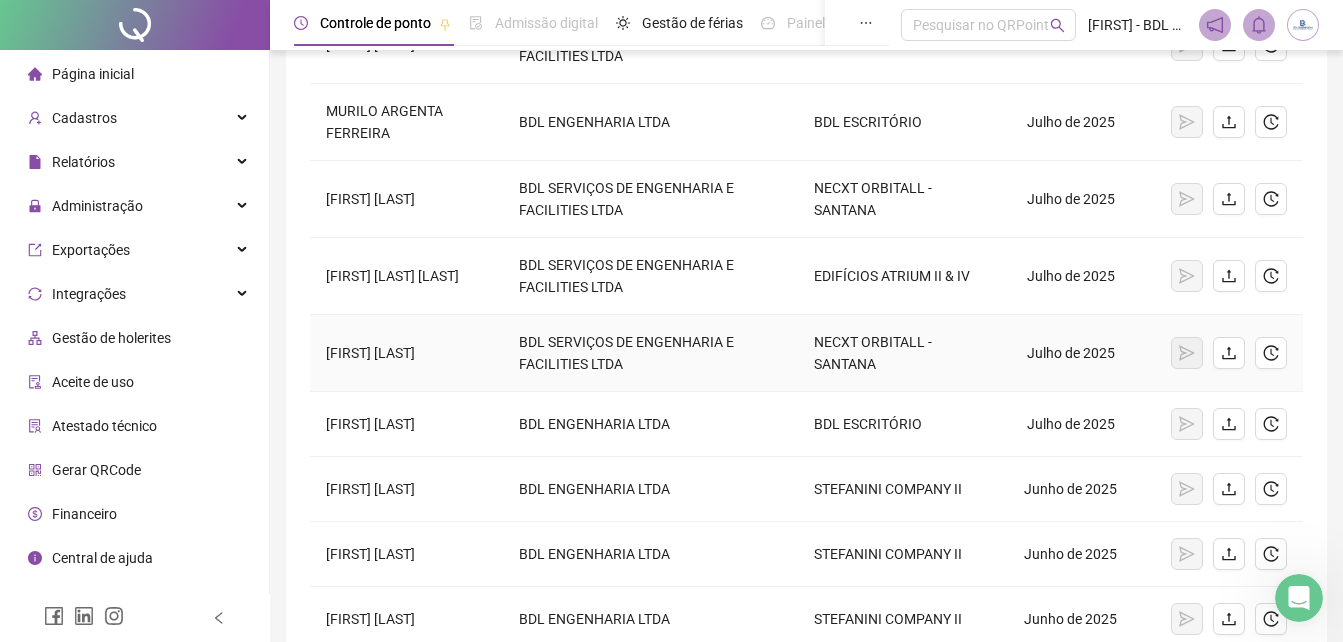 scroll, scrollTop: 449, scrollLeft: 0, axis: vertical 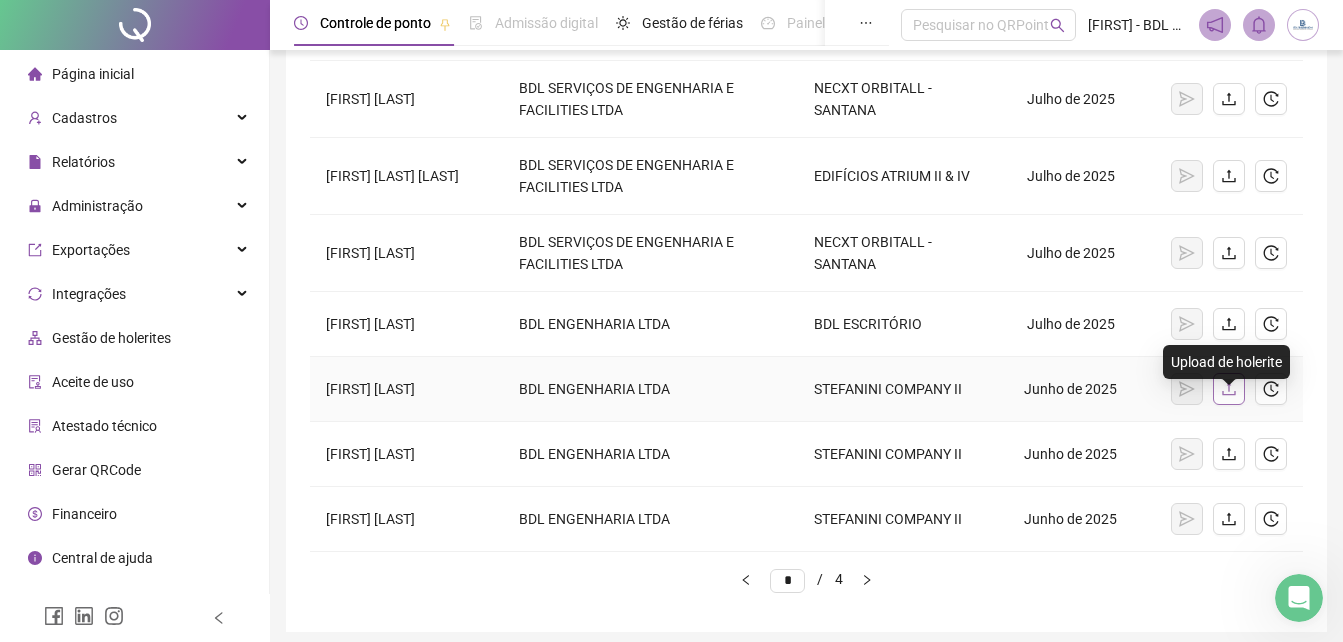 click 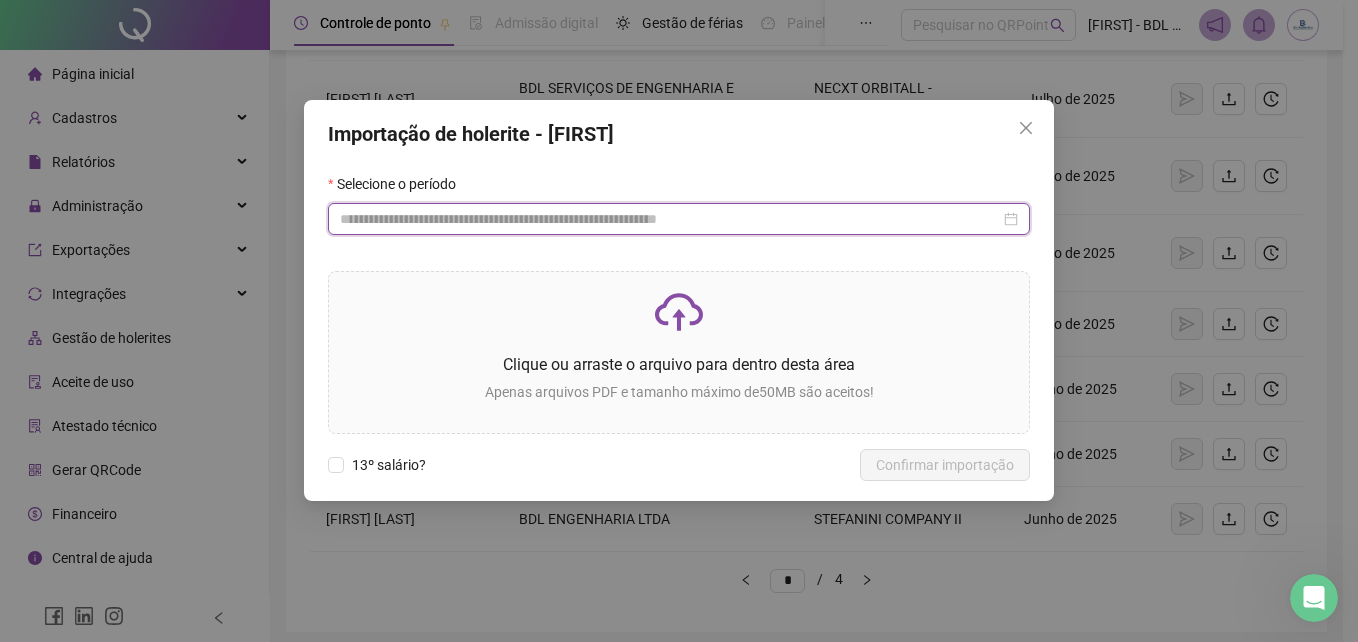 click at bounding box center (670, 219) 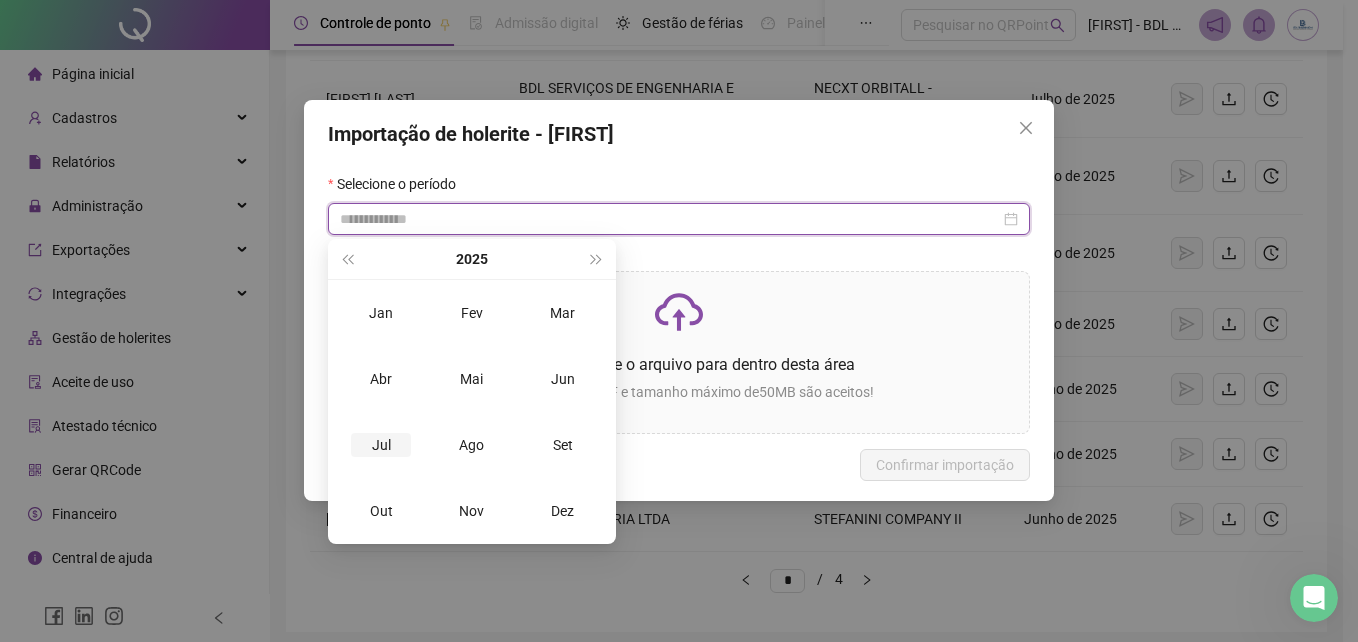 type on "**********" 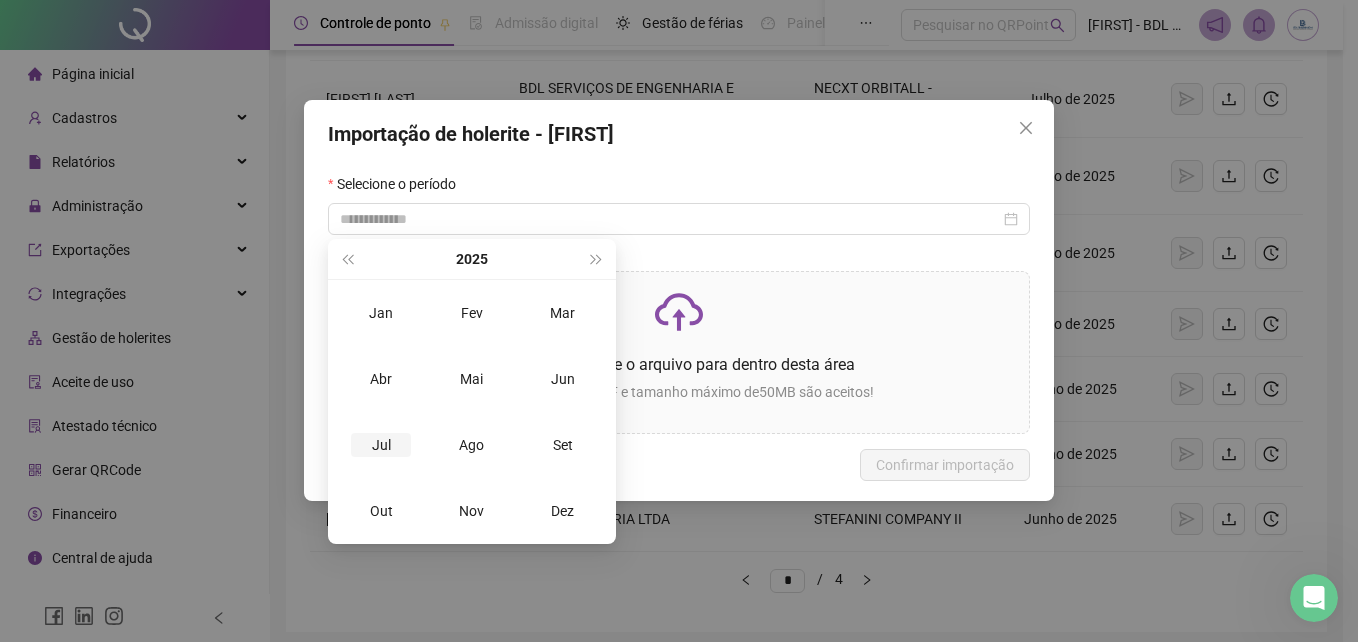 click on "Jul" at bounding box center [381, 445] 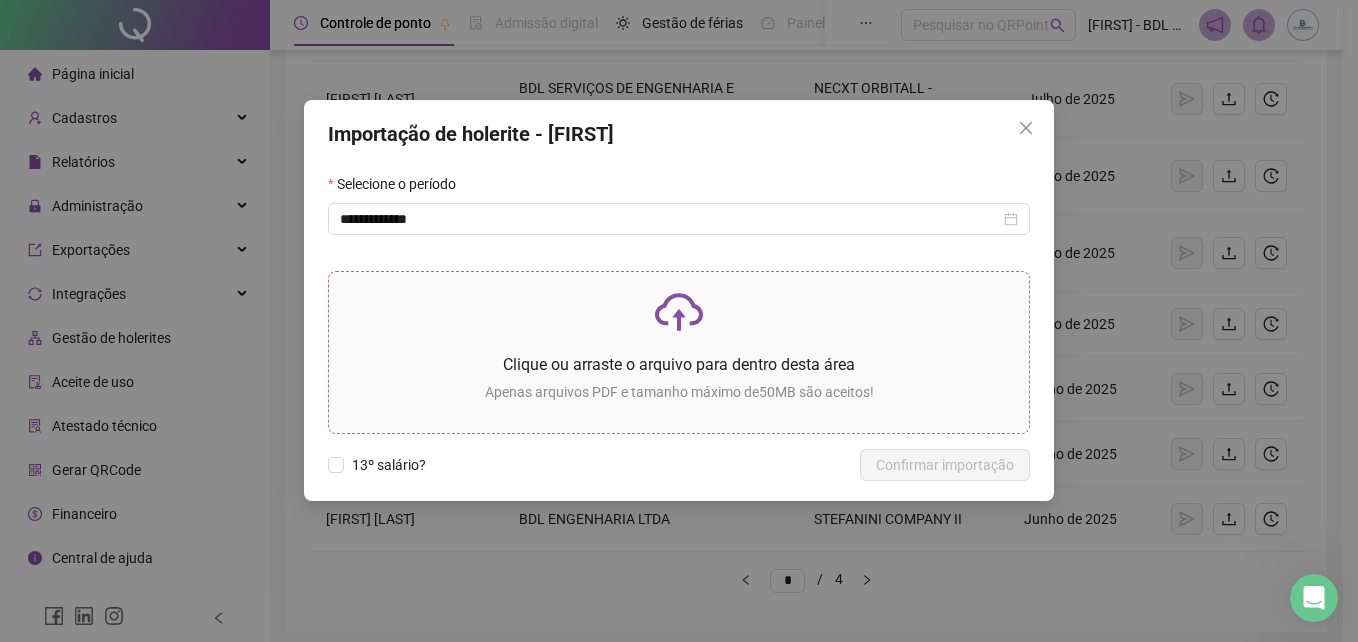 click 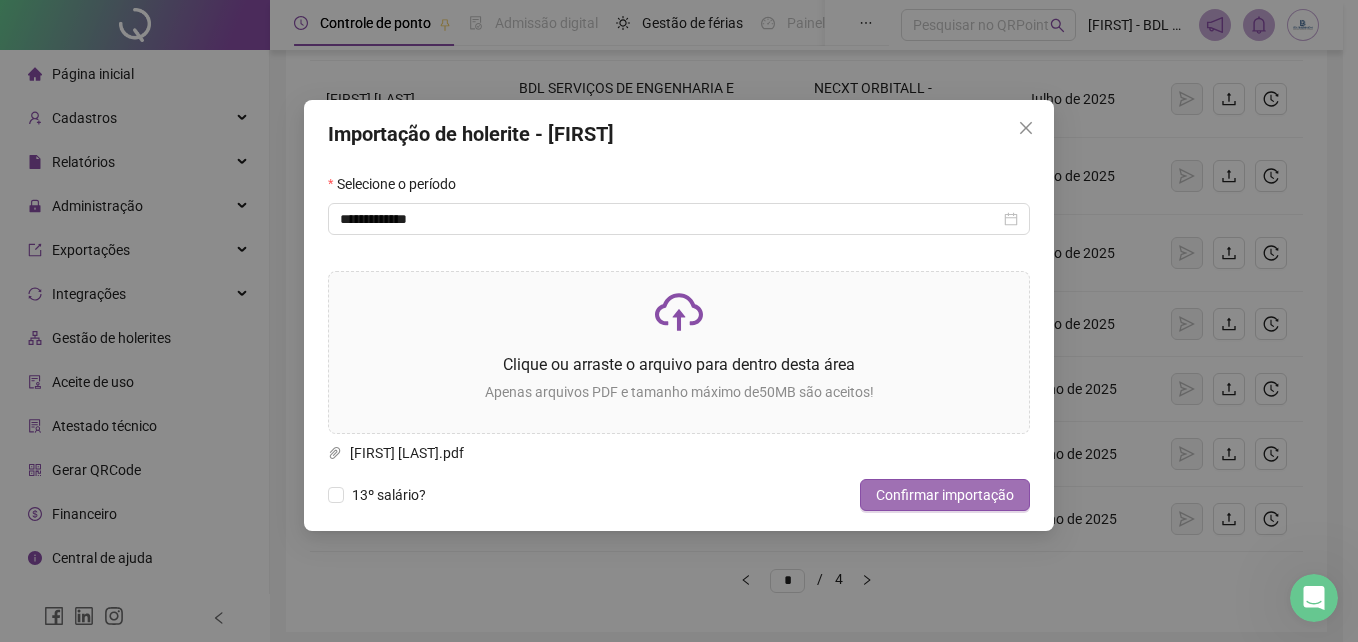 click on "Confirmar importação" at bounding box center [945, 495] 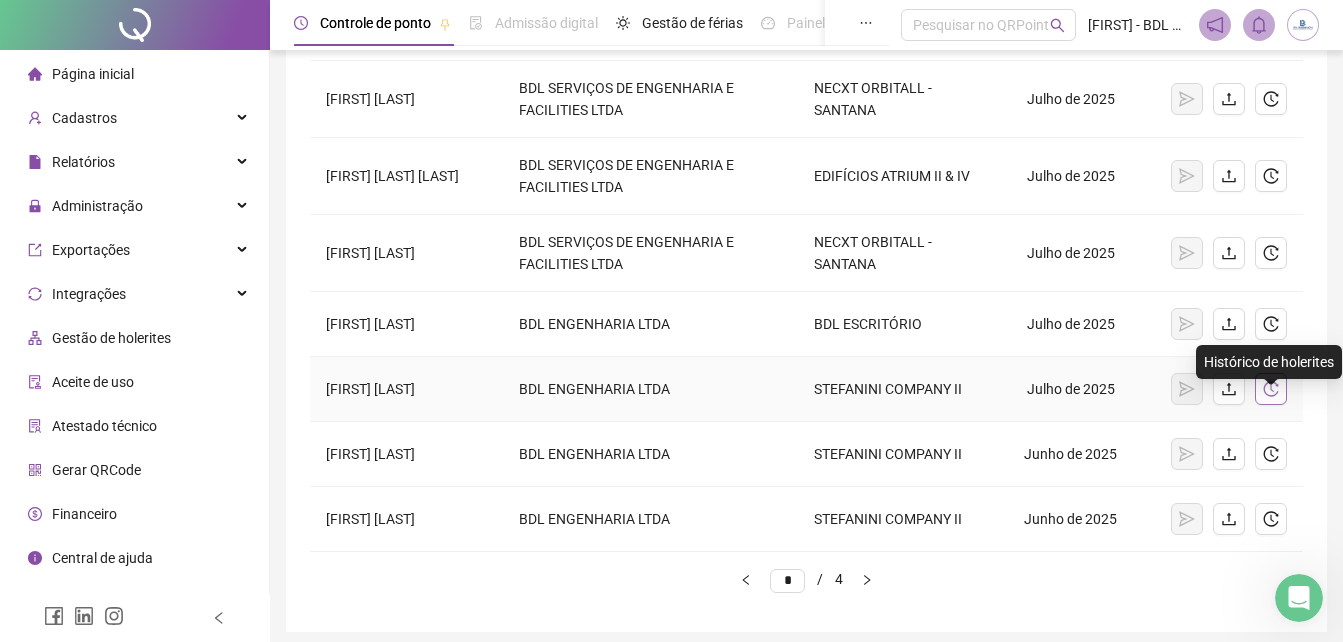 click 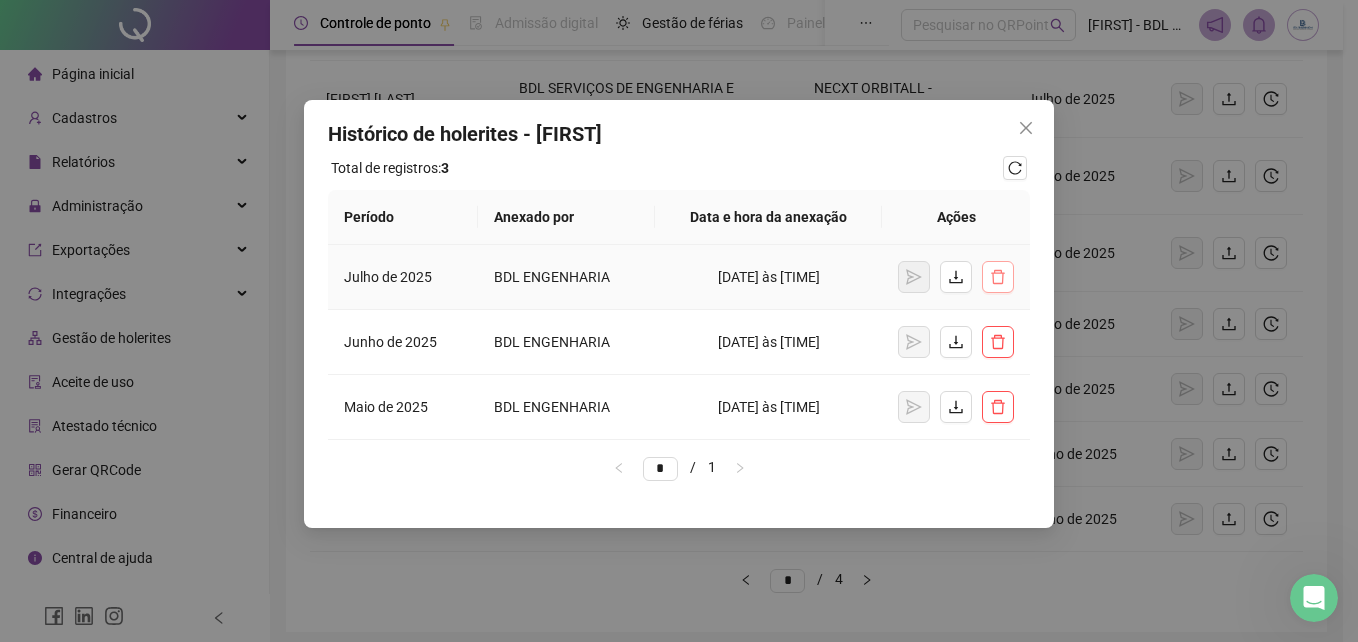 click 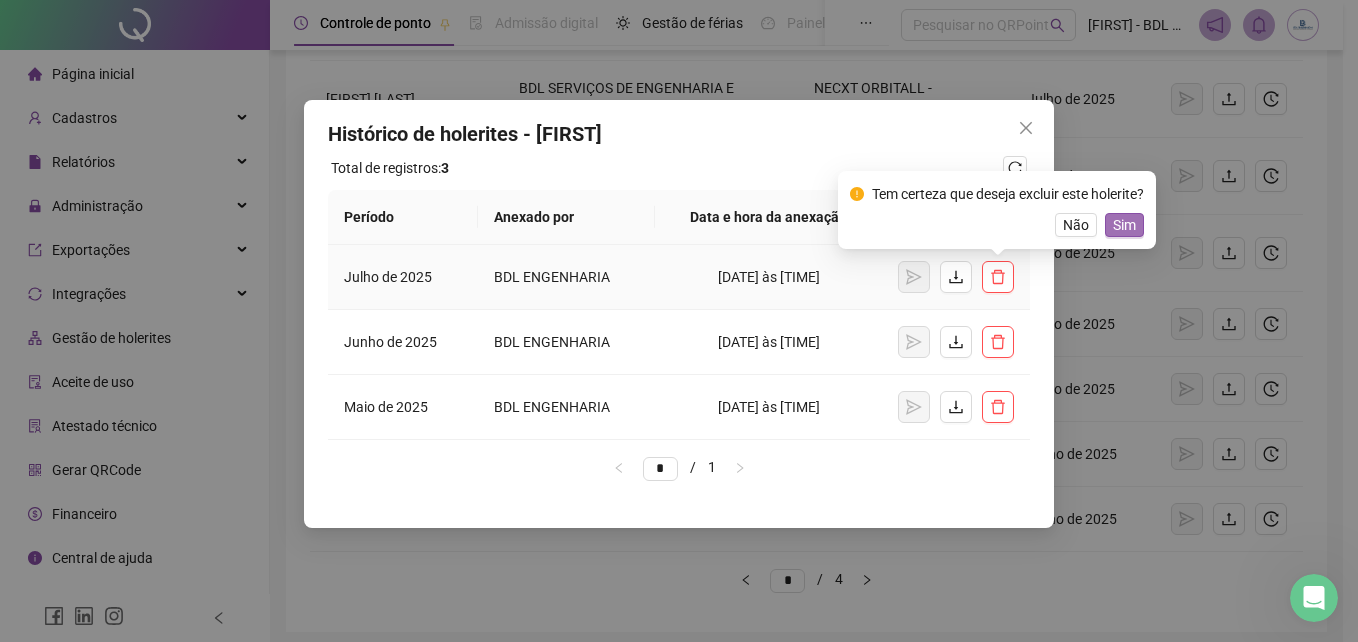 click on "Sim" at bounding box center (1124, 225) 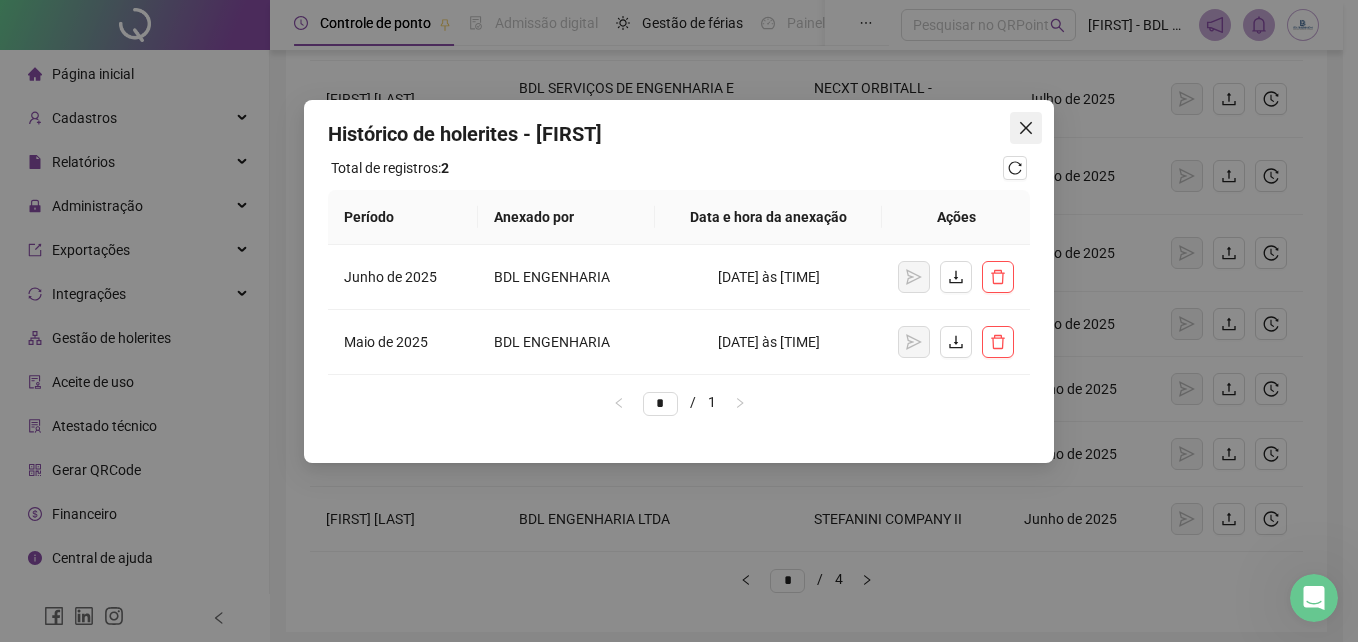 click 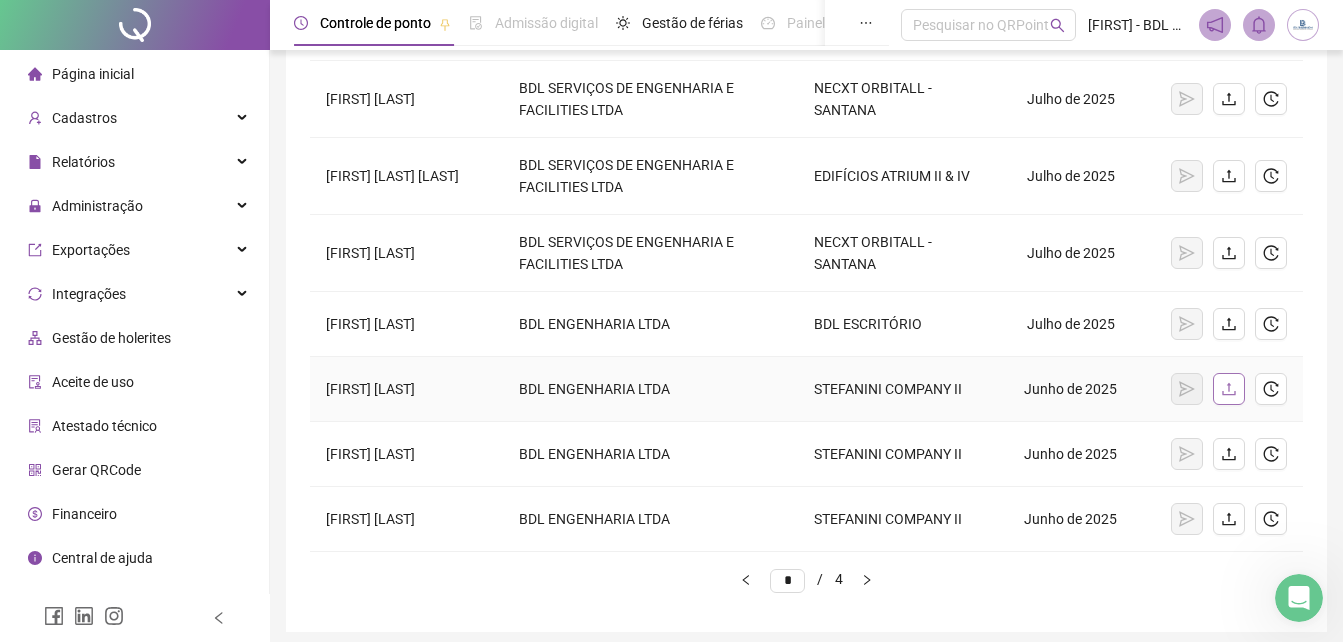 click 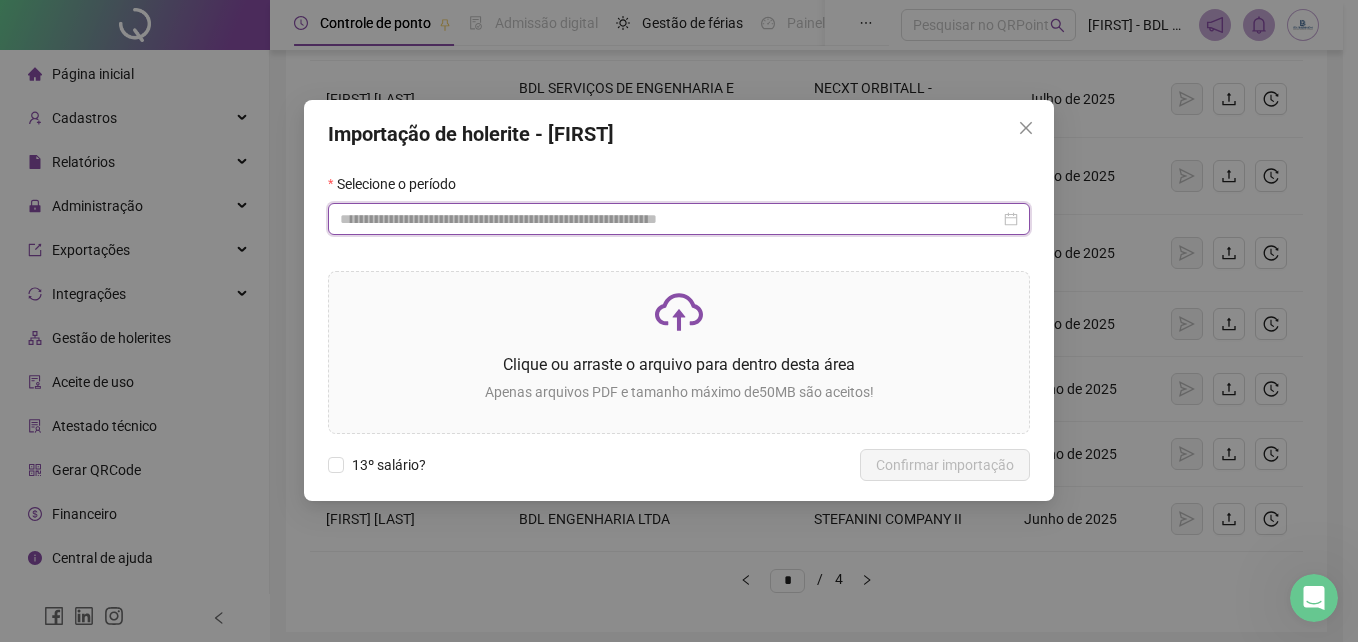 click at bounding box center (670, 219) 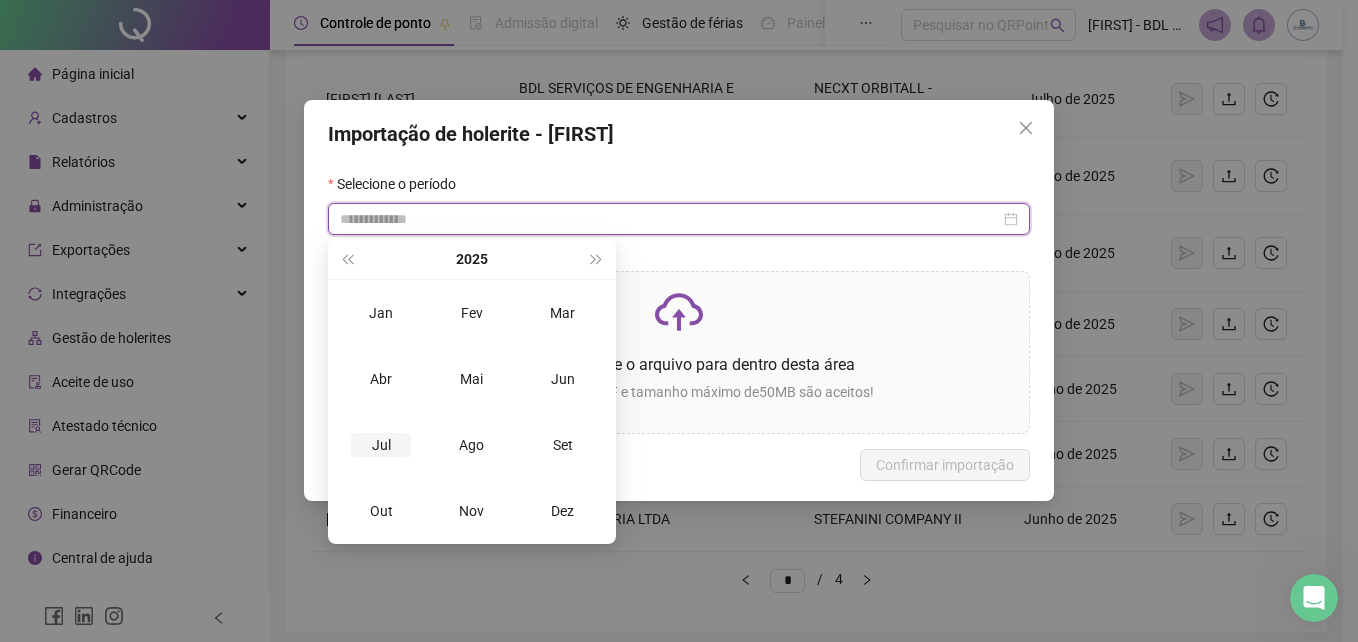 type on "**********" 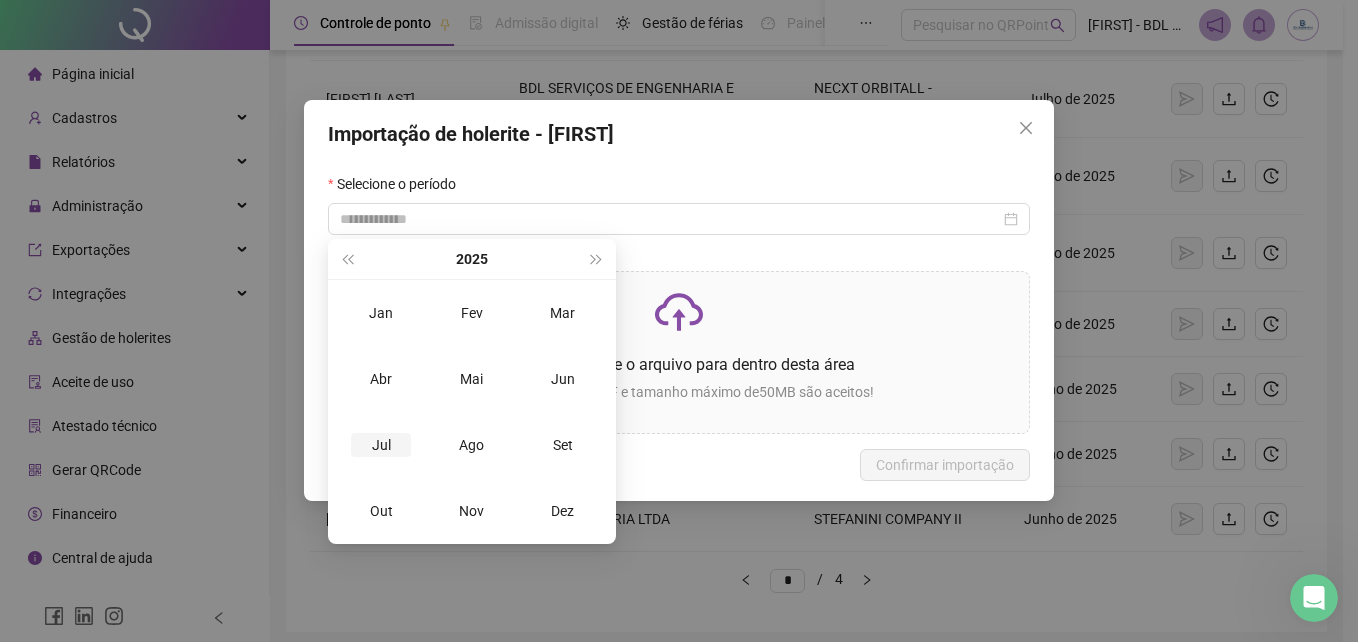 click on "Jul" at bounding box center [381, 445] 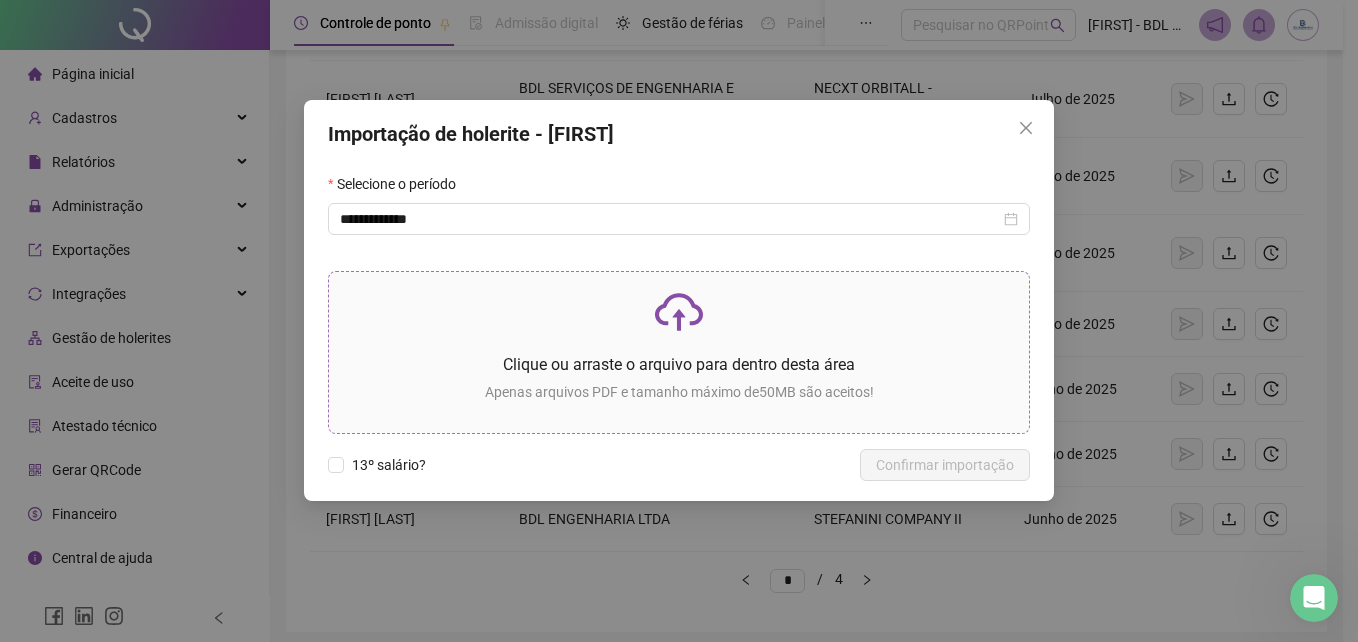 click 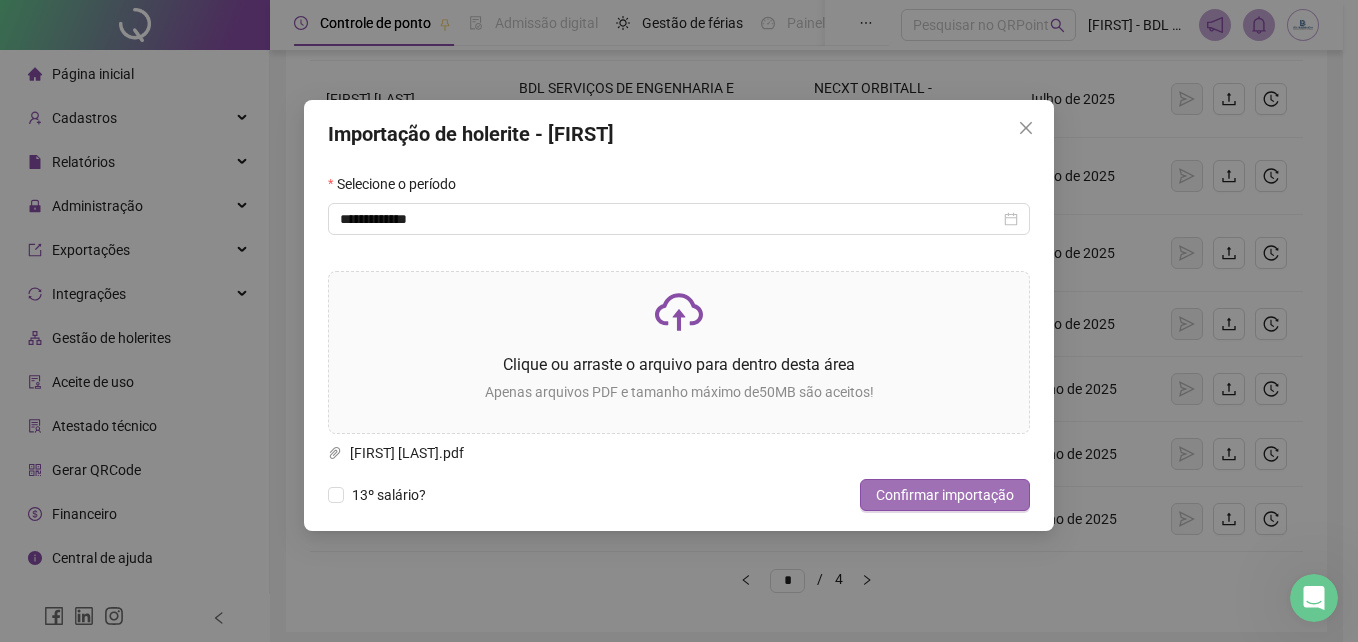click on "Confirmar importação" at bounding box center [945, 495] 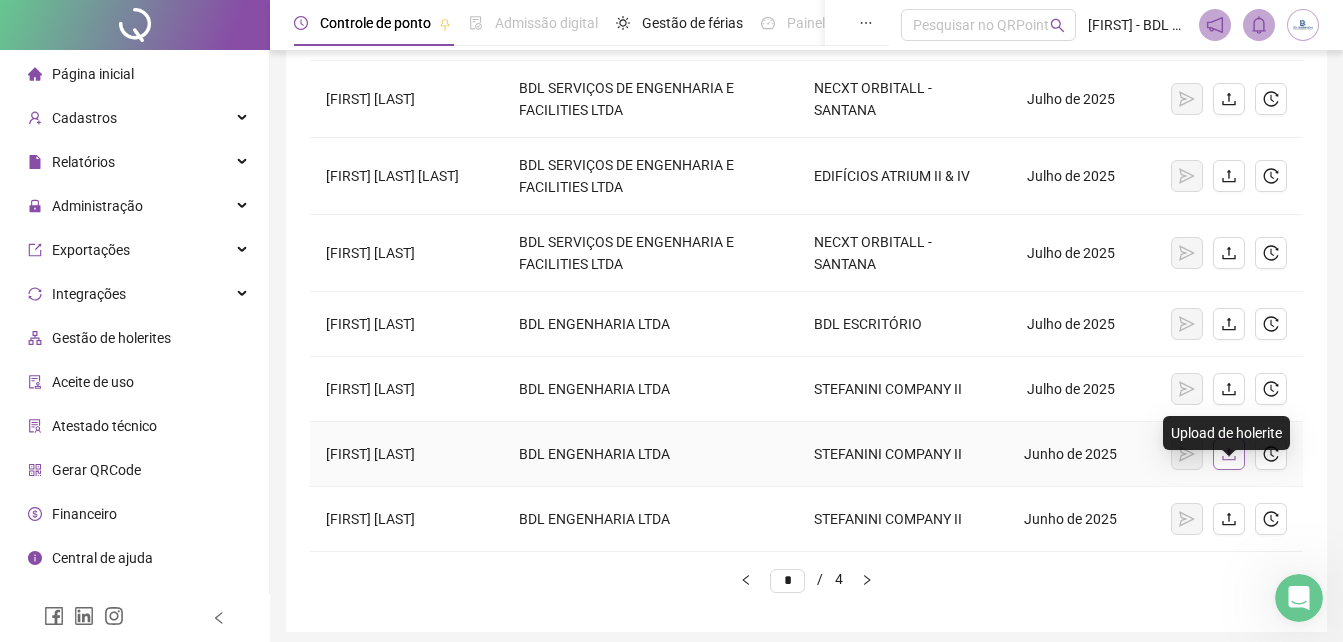 click at bounding box center [1229, 454] 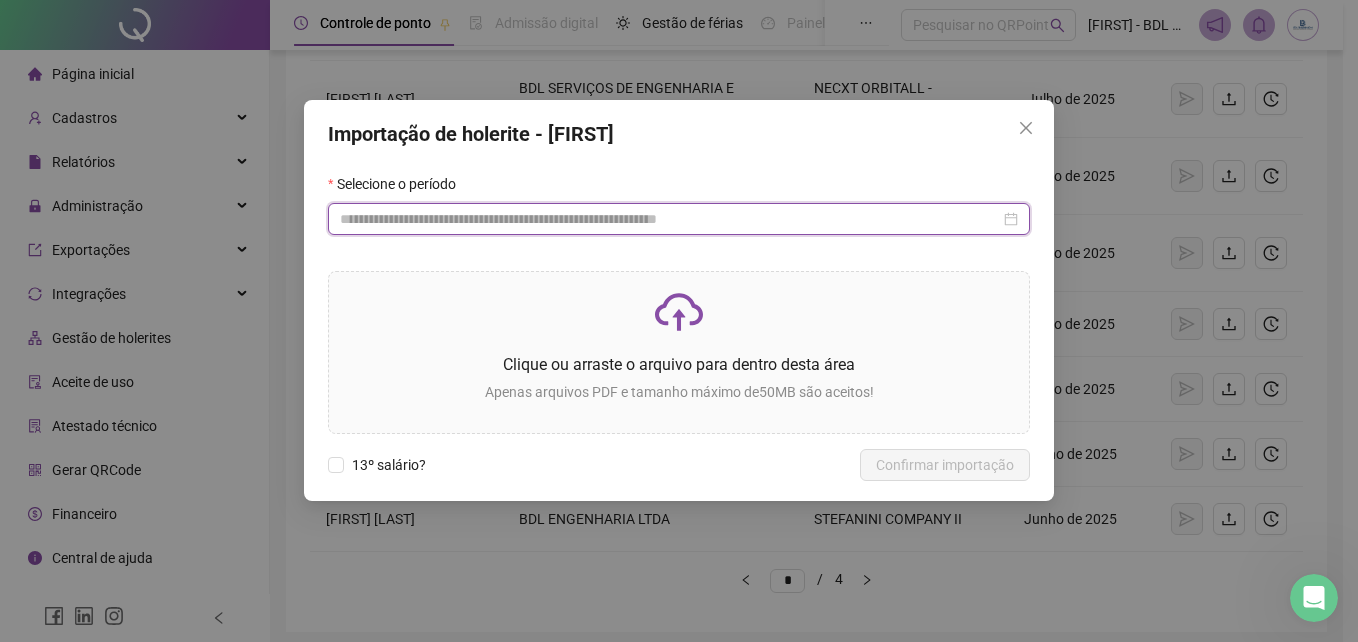 click at bounding box center [670, 219] 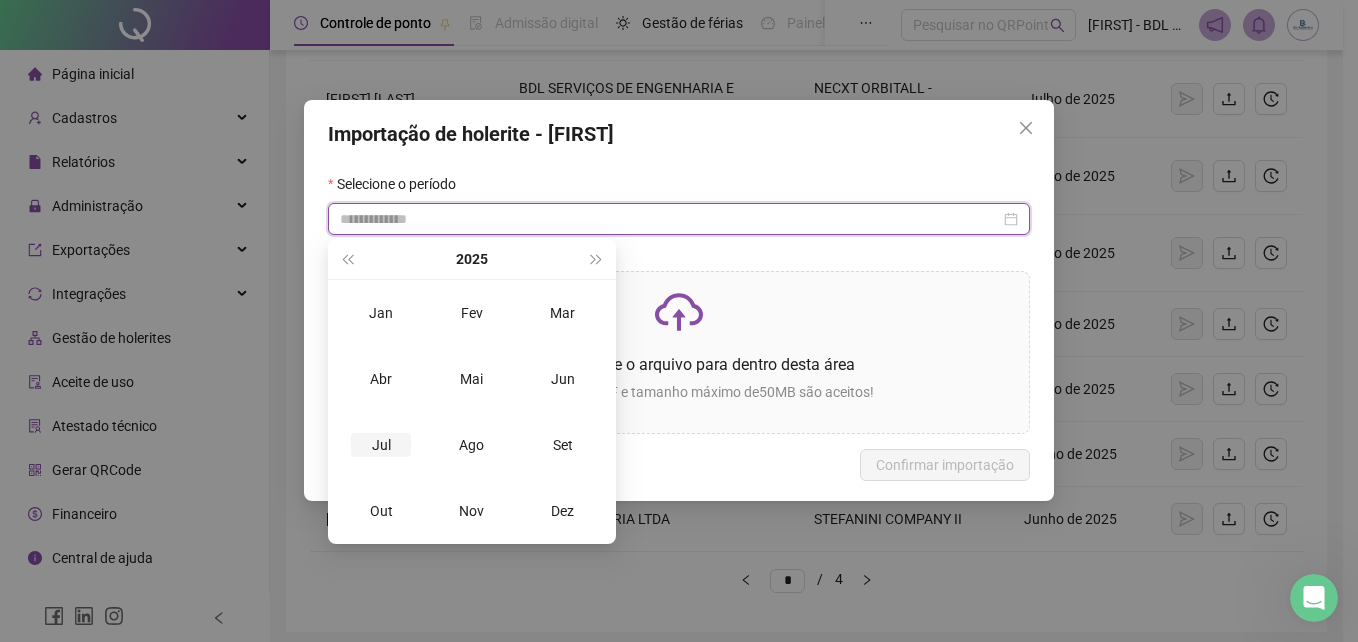 type on "**********" 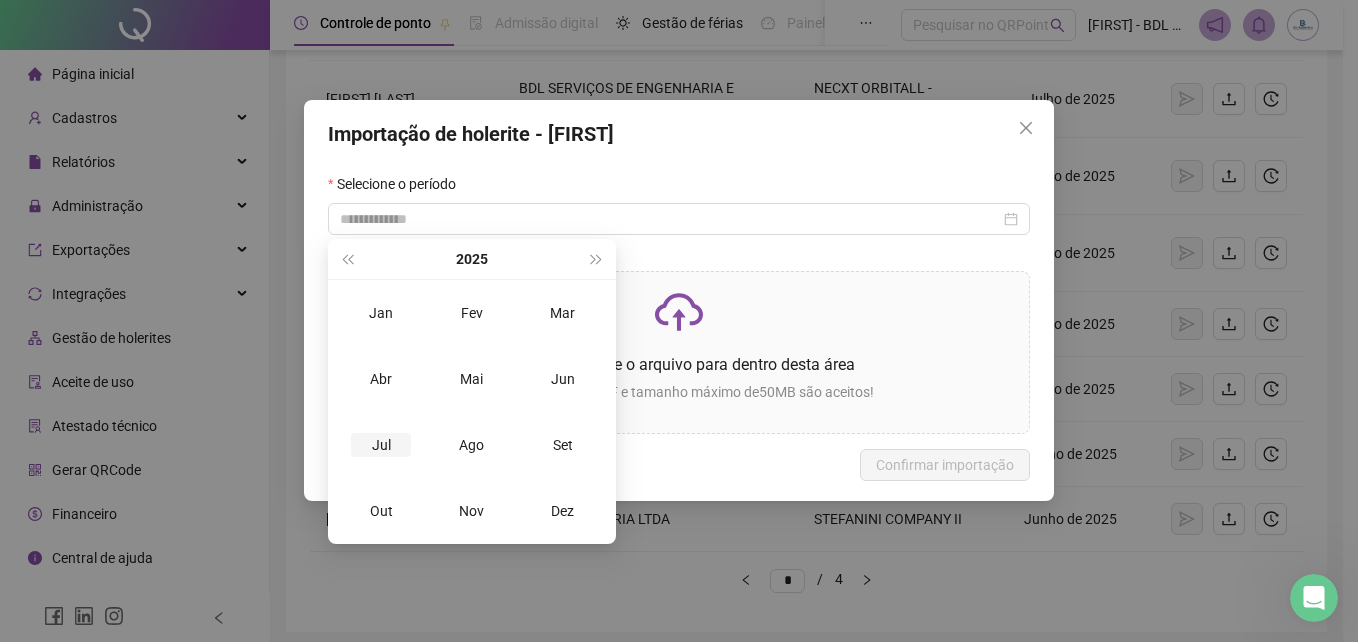 click on "Jul" at bounding box center (381, 445) 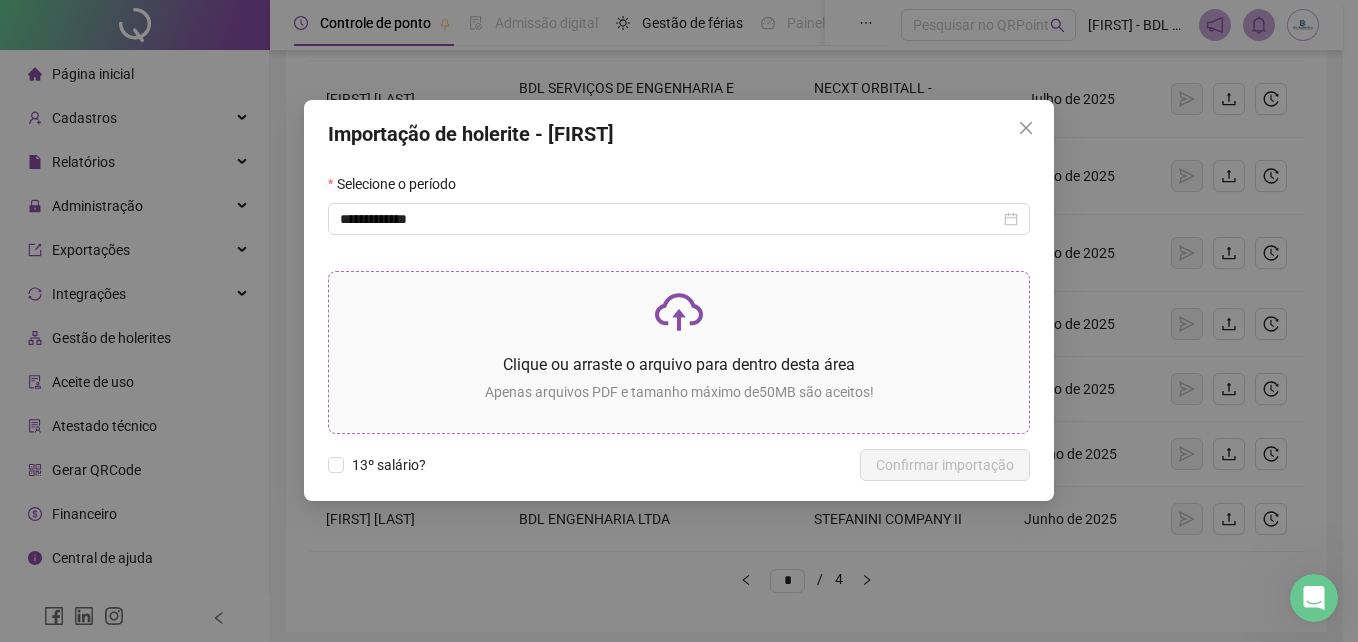 click 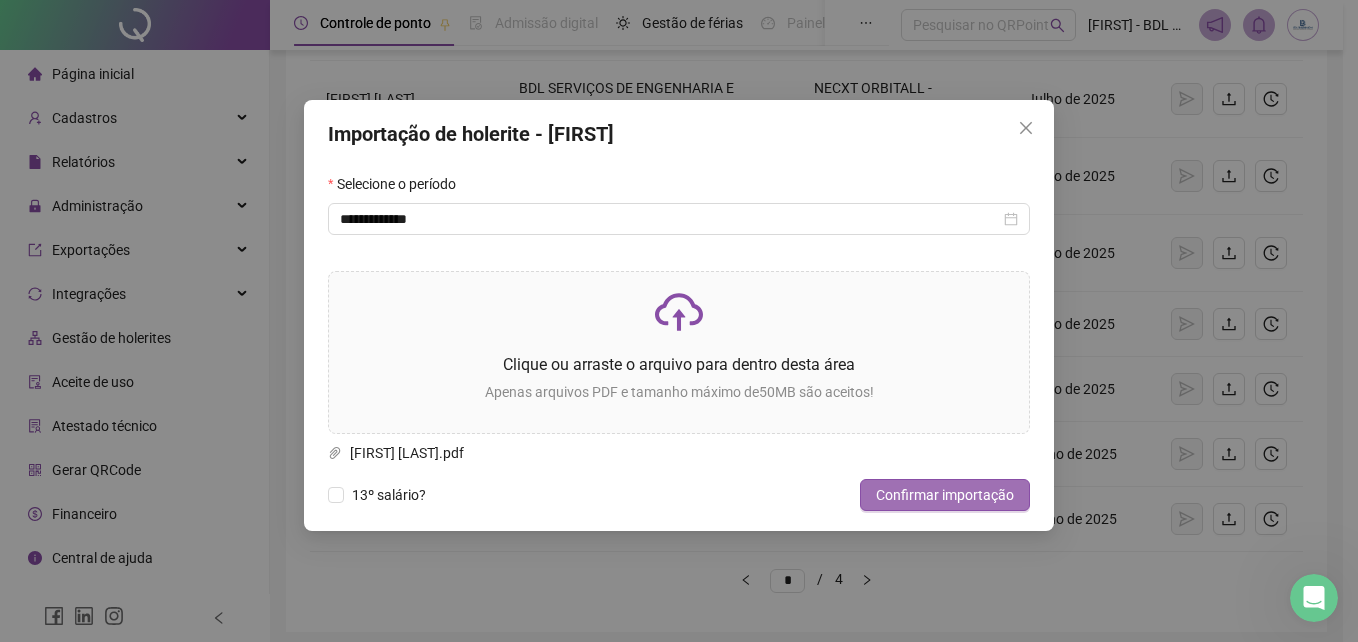 click on "Confirmar importação" at bounding box center (945, 495) 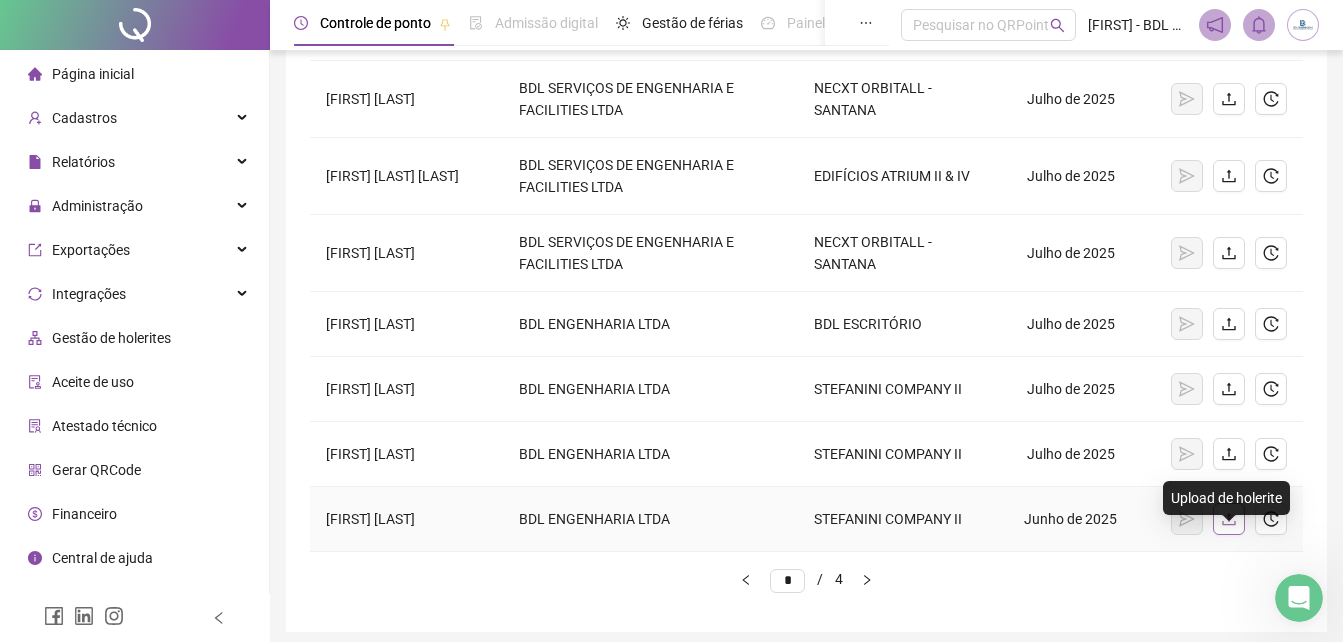 click 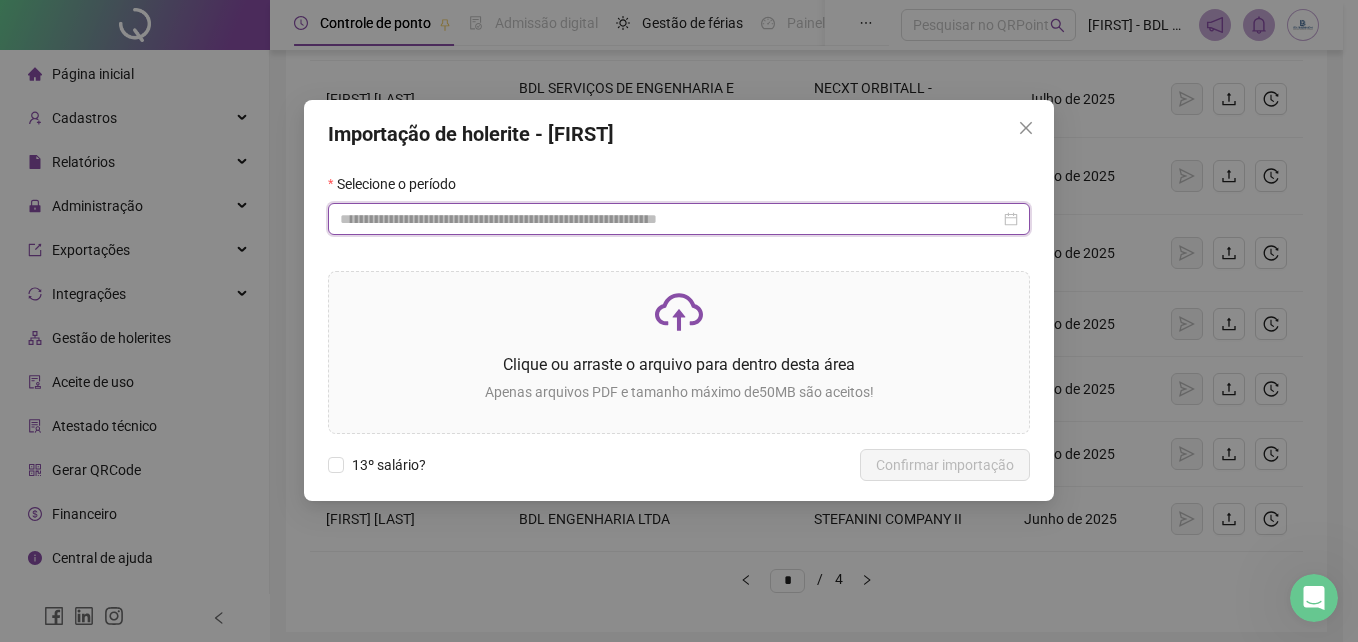 click at bounding box center [670, 219] 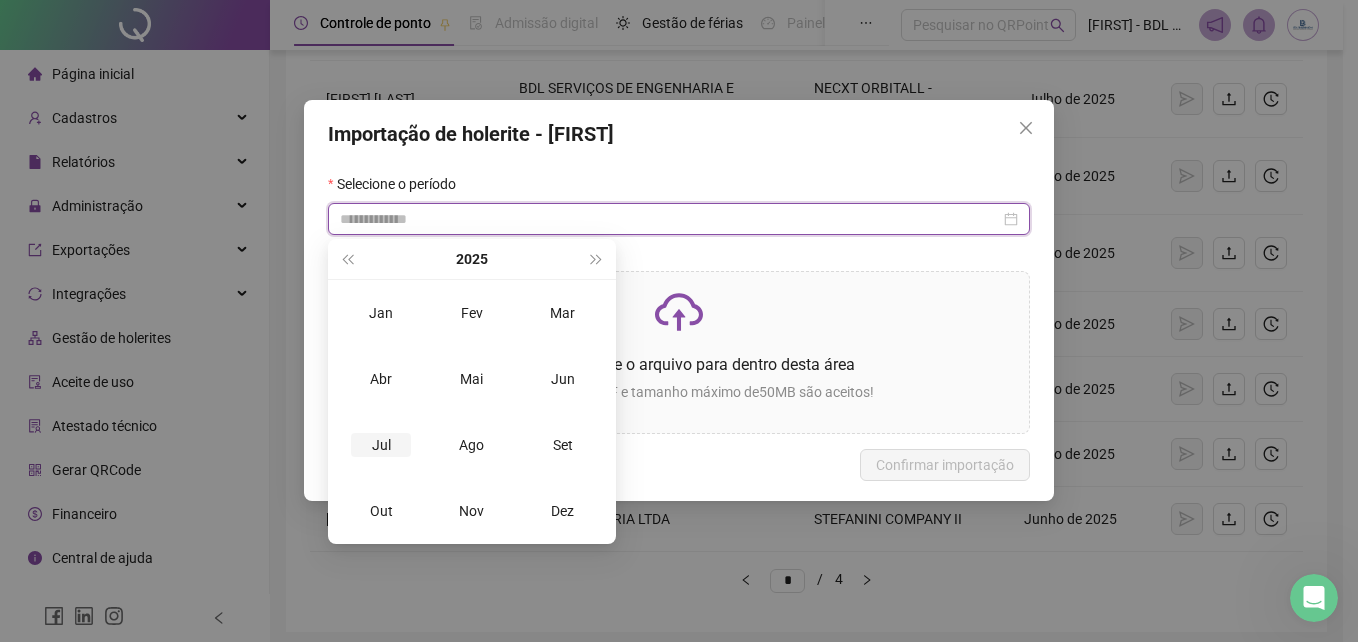 type on "**********" 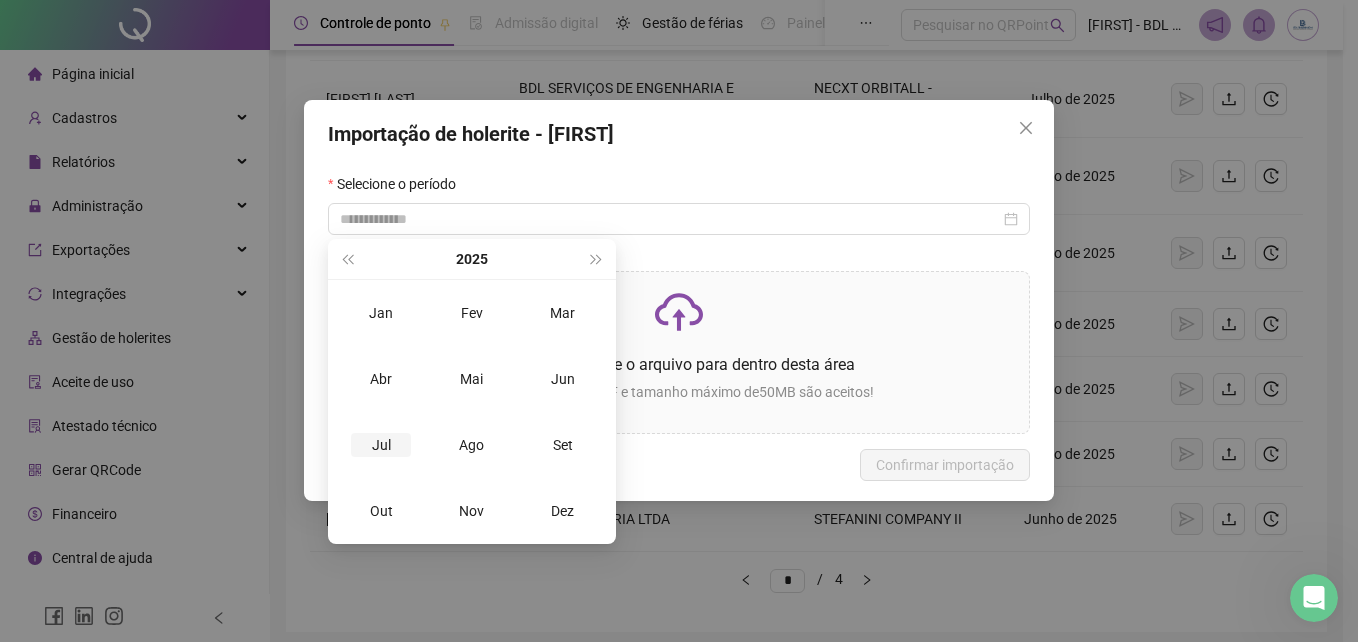 click on "Jul" at bounding box center [381, 445] 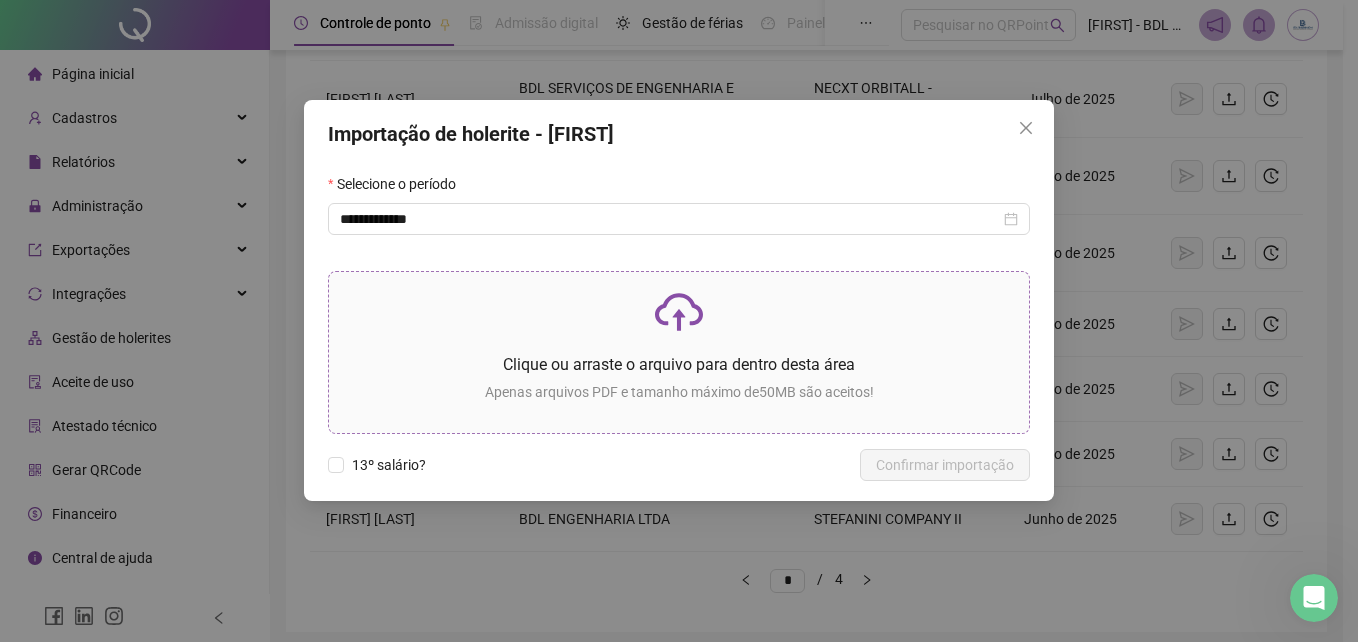 click 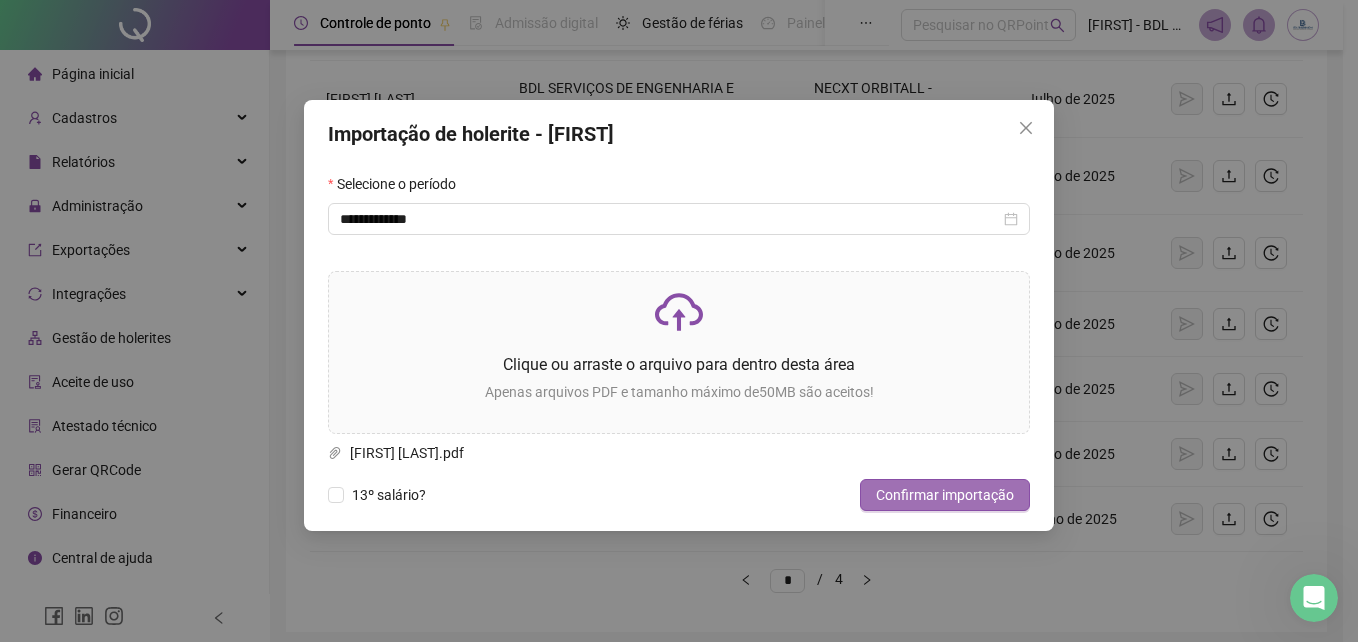 click on "Confirmar importação" at bounding box center [945, 495] 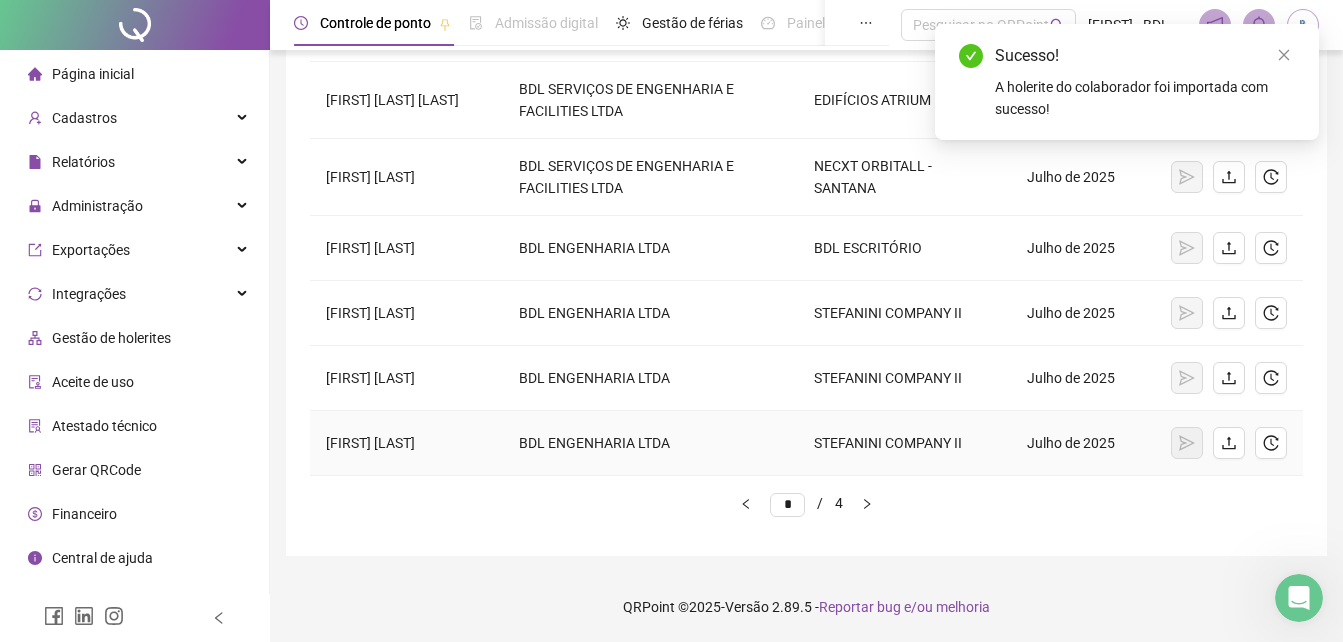 scroll, scrollTop: 549, scrollLeft: 0, axis: vertical 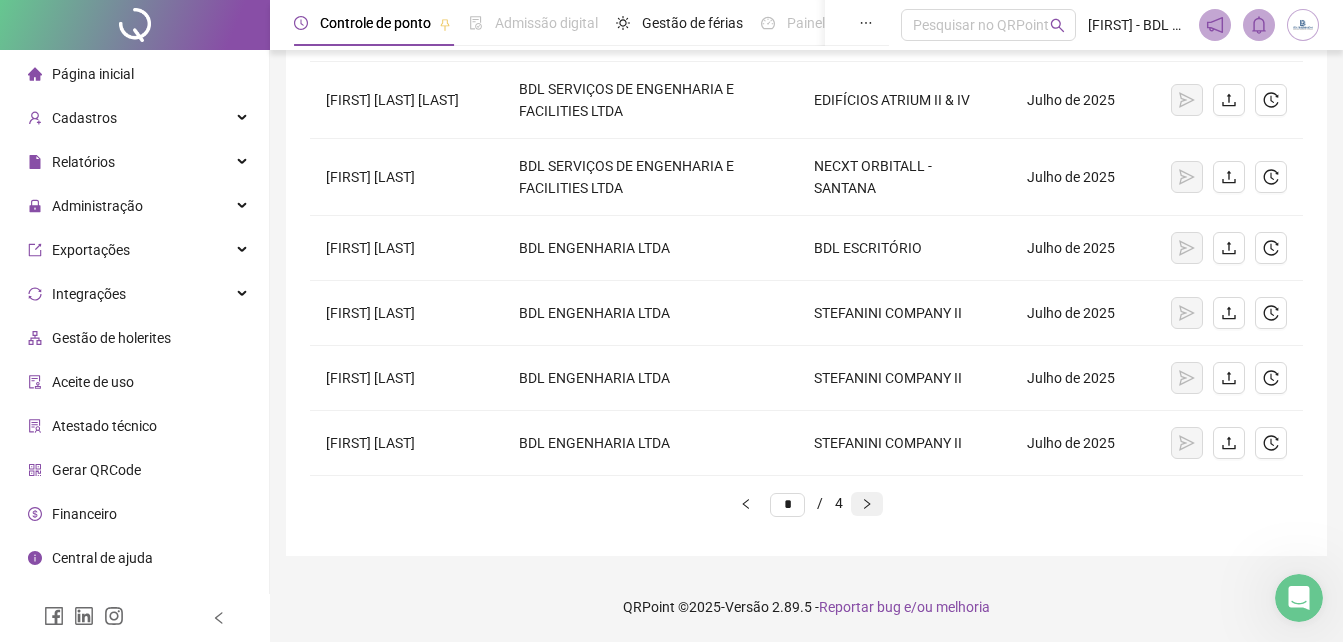 click 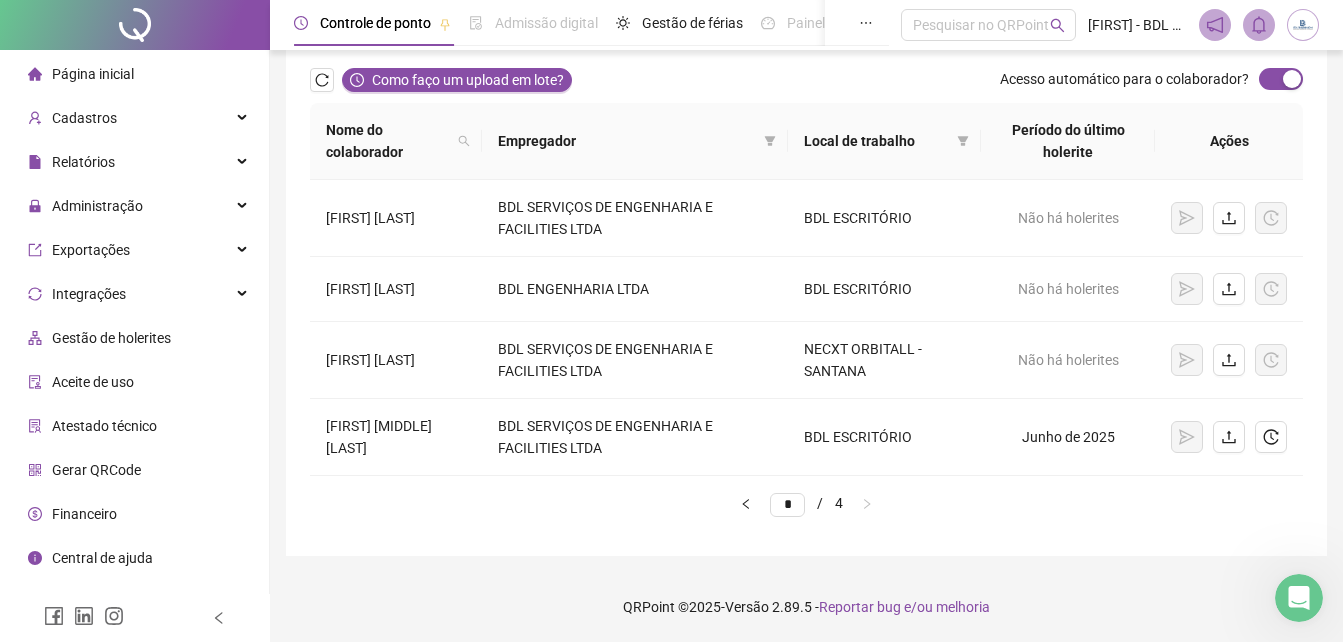 scroll, scrollTop: 111, scrollLeft: 0, axis: vertical 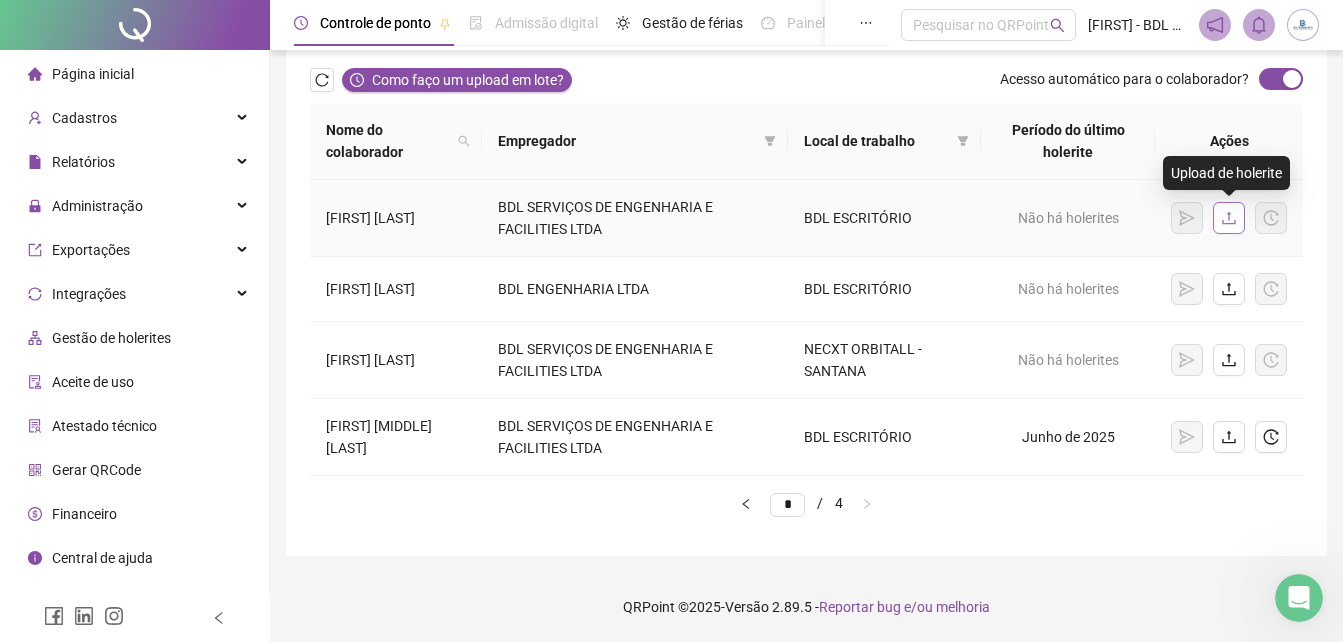 click 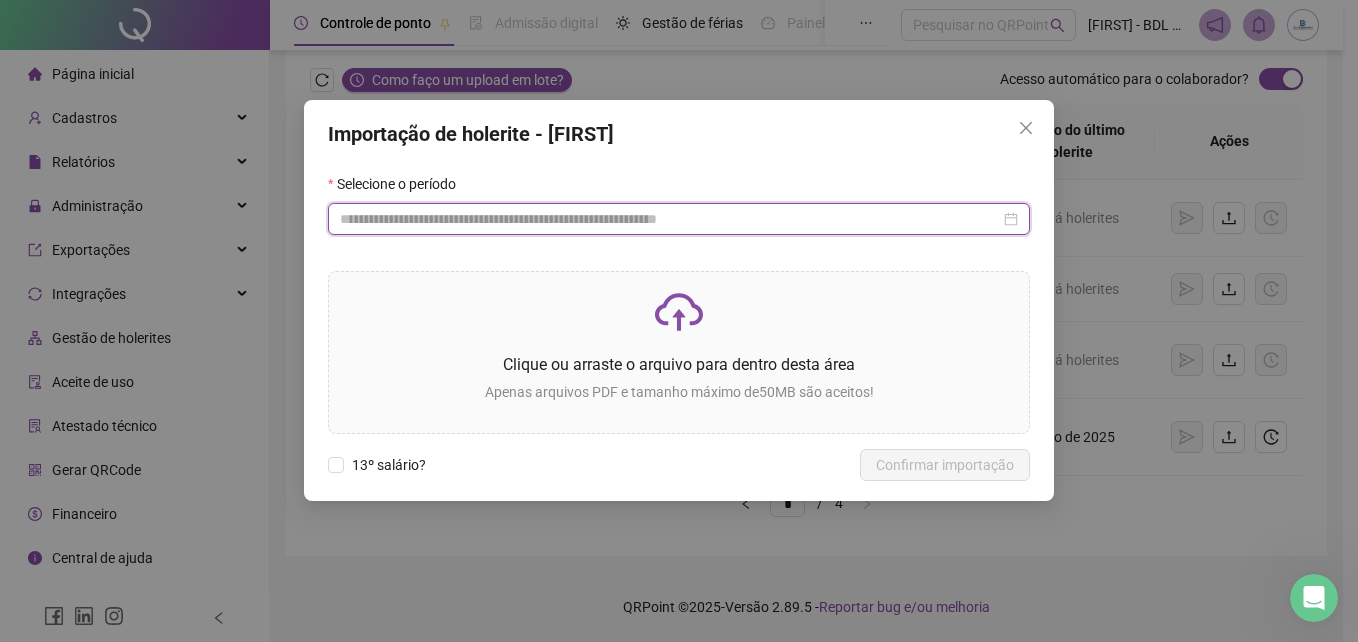 click at bounding box center [670, 219] 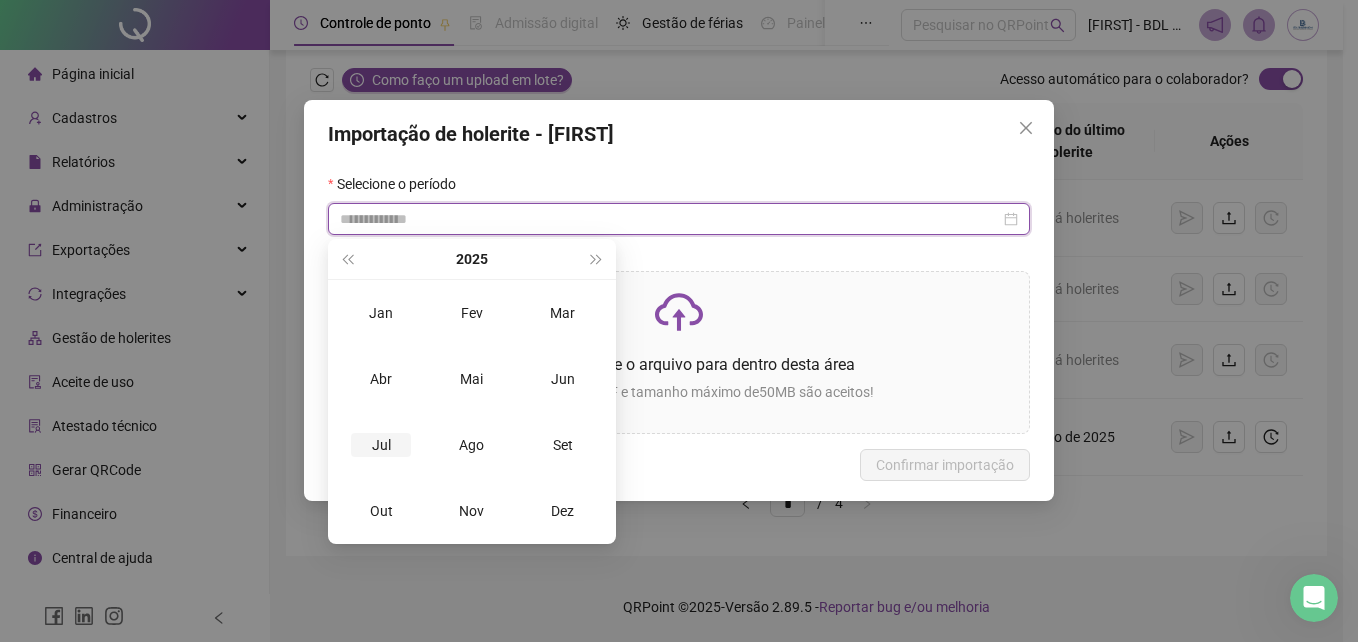 type on "**********" 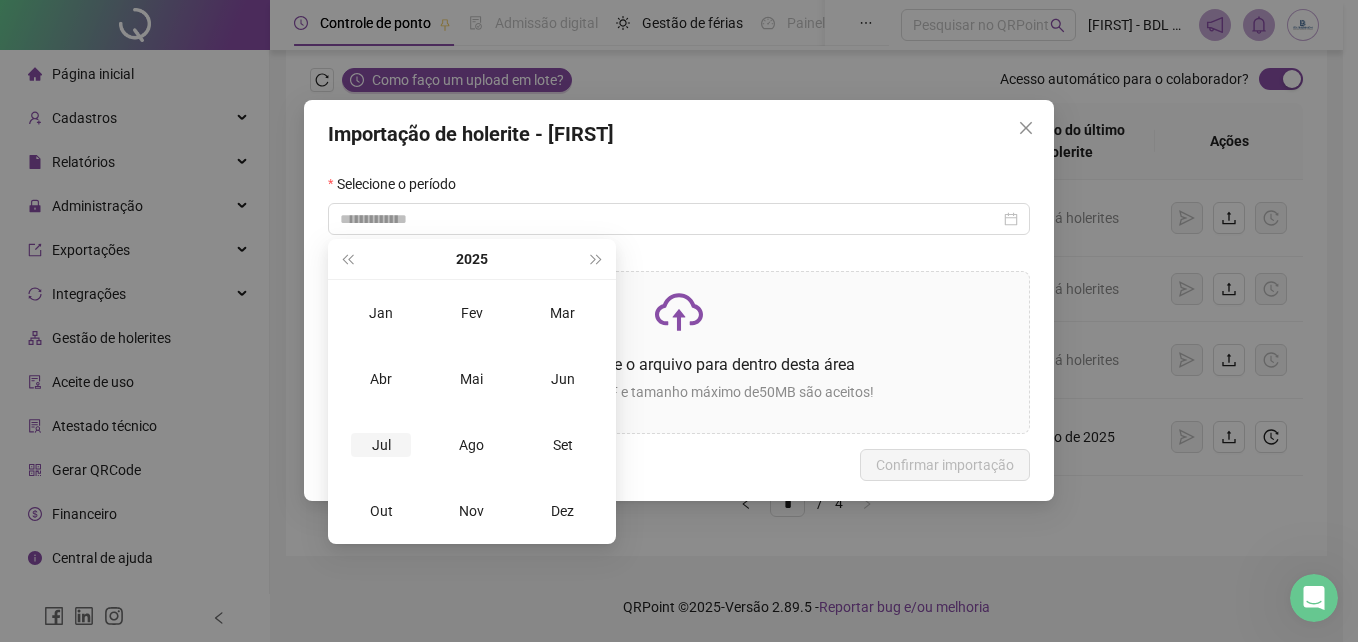 click on "Jul" at bounding box center [381, 445] 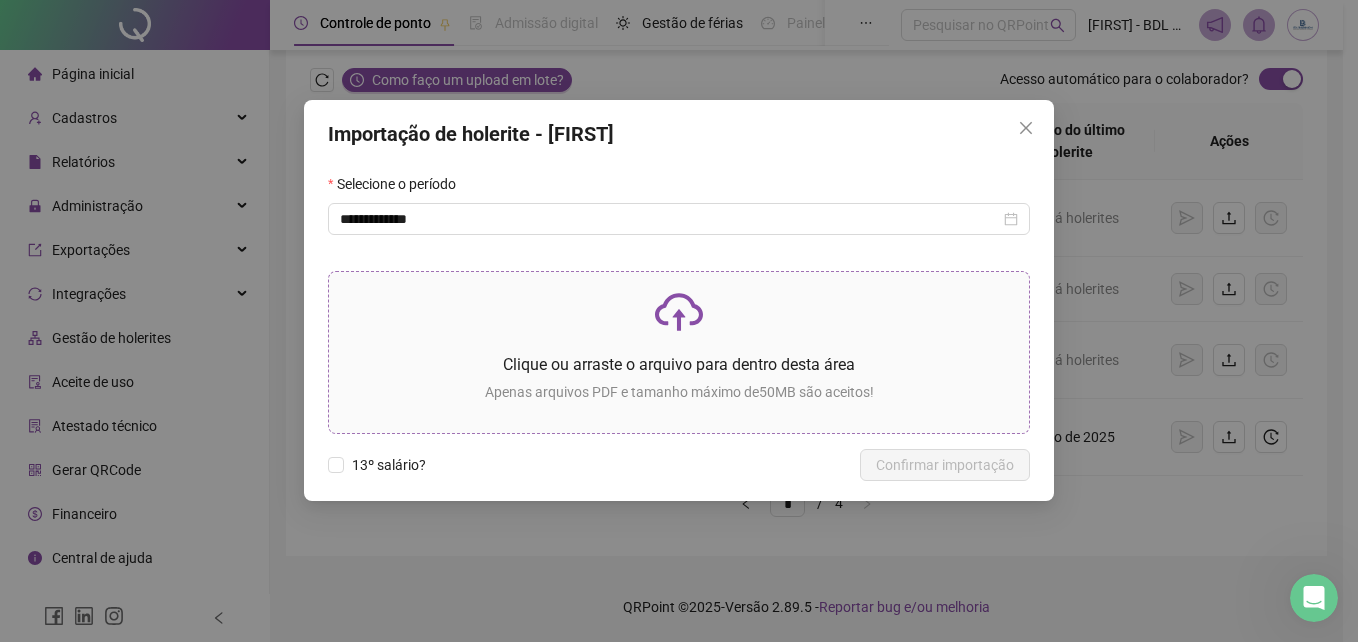 click 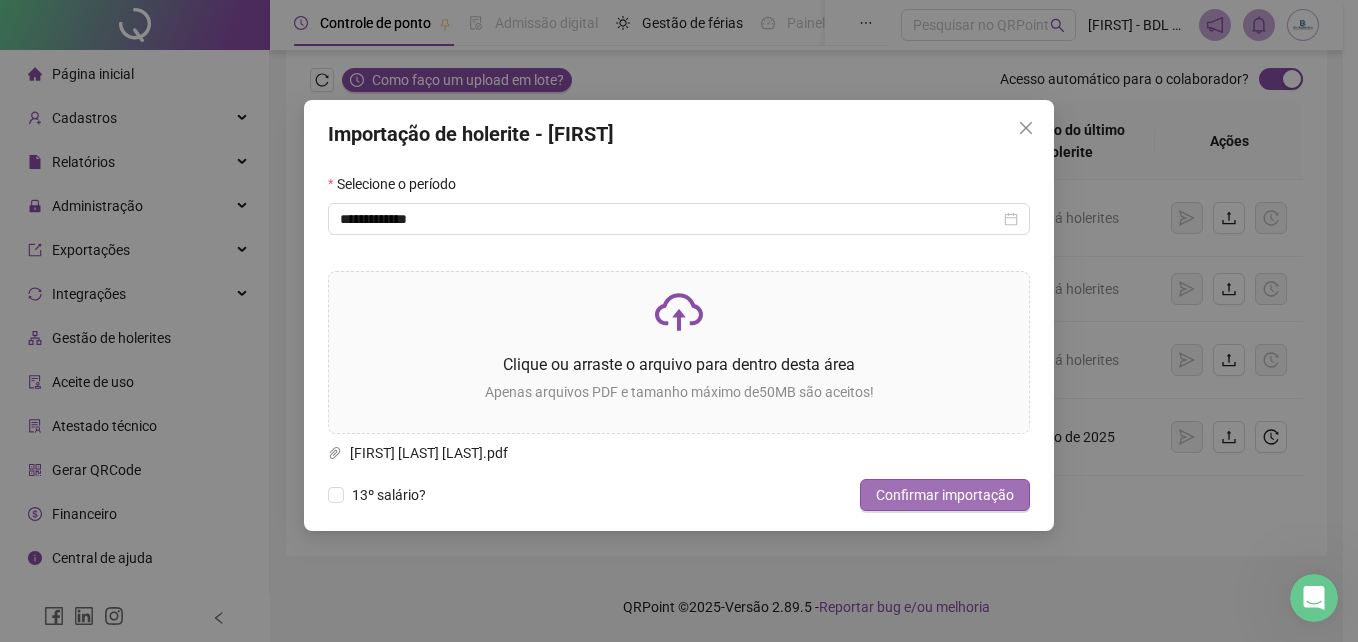 click on "Confirmar importação" at bounding box center (945, 495) 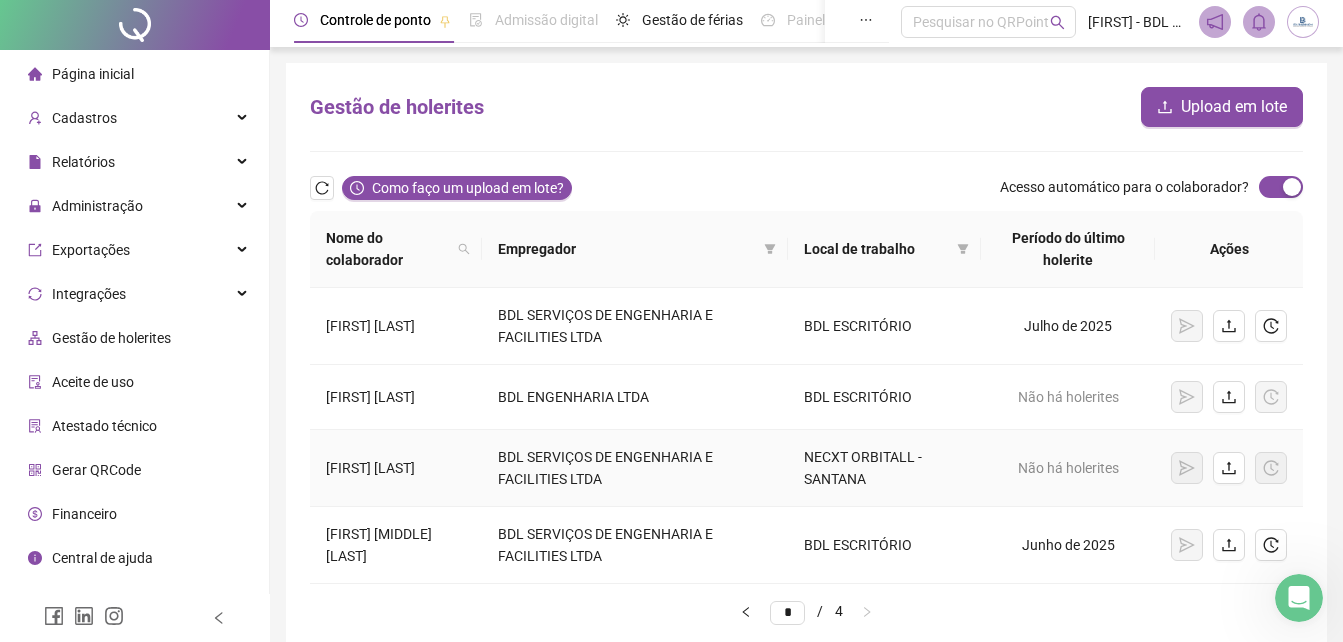 scroll, scrollTop: 0, scrollLeft: 0, axis: both 